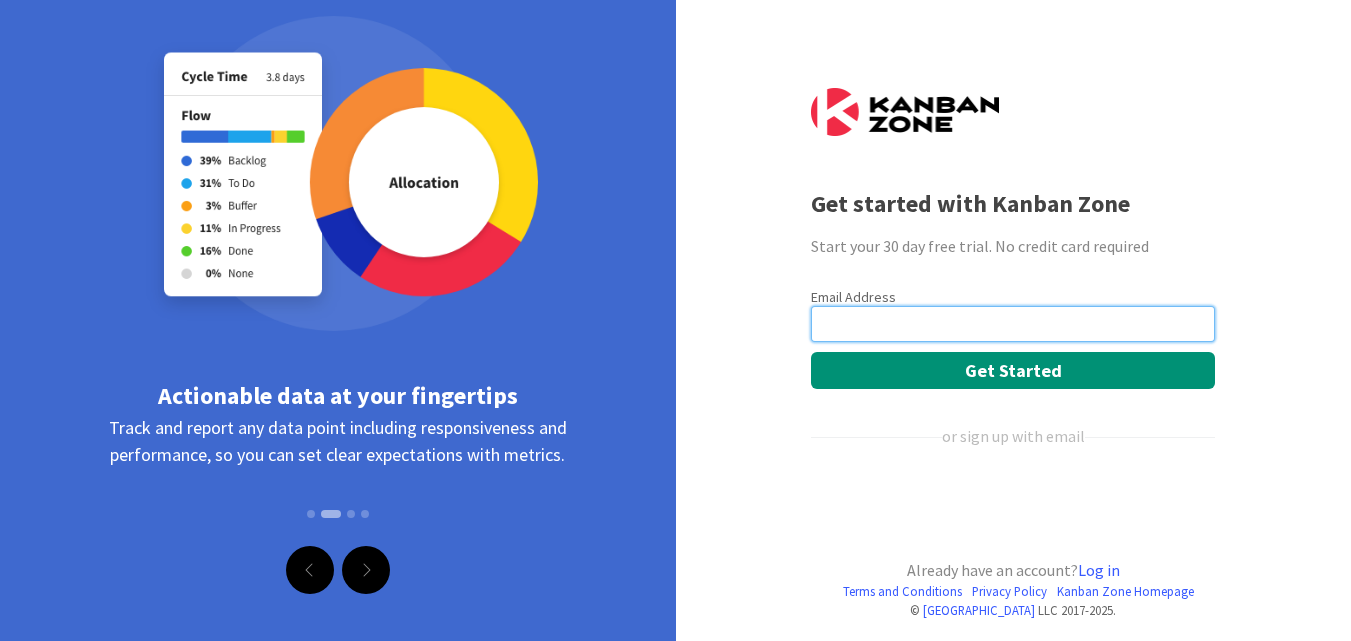scroll, scrollTop: 71, scrollLeft: 0, axis: vertical 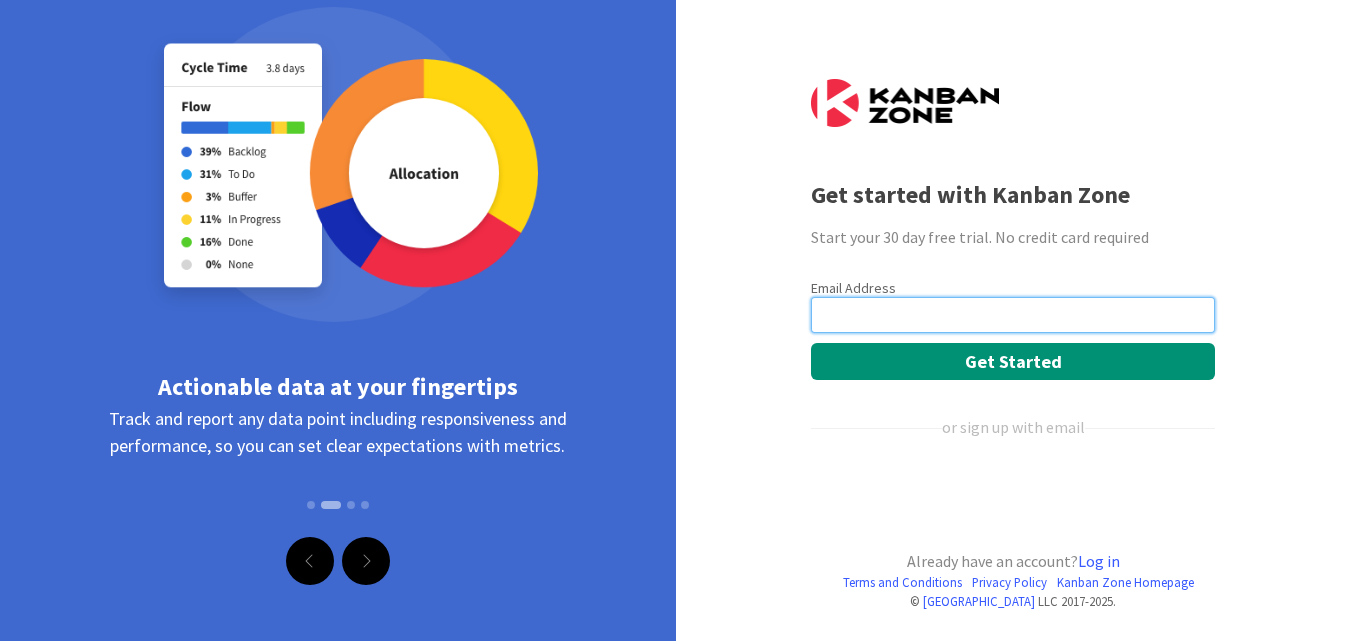 drag, startPoint x: 882, startPoint y: 305, endPoint x: 885, endPoint y: 320, distance: 15.297058 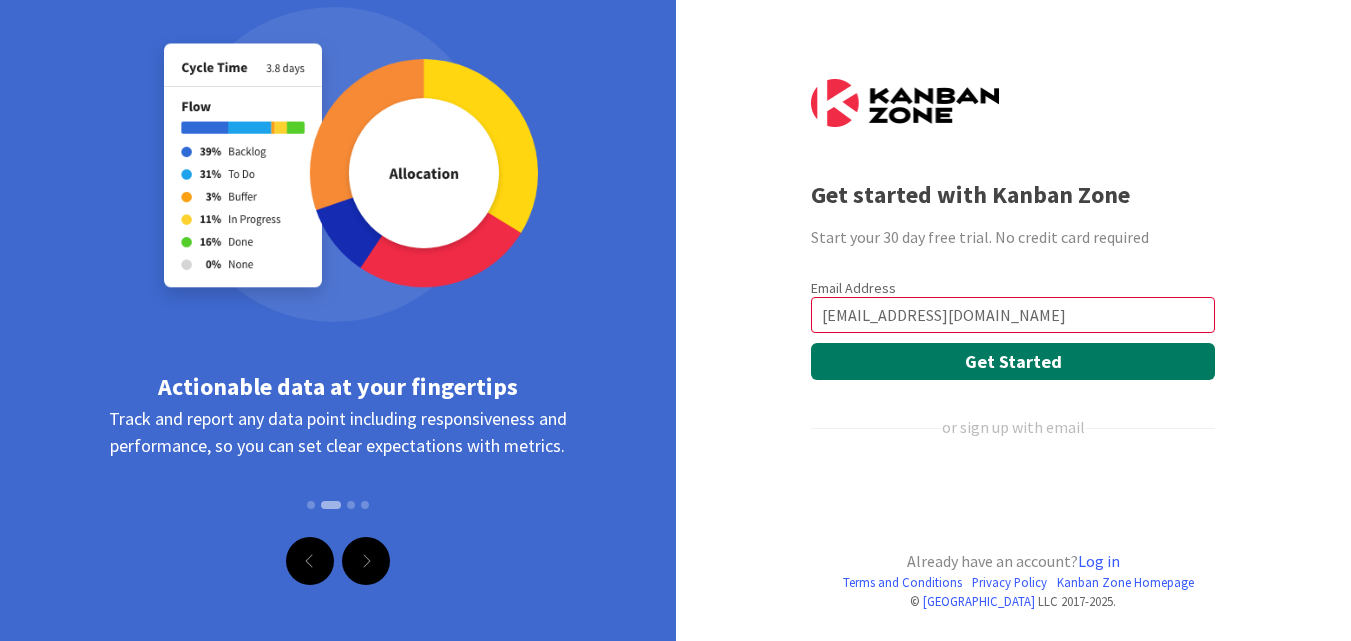 click on "Get Started" at bounding box center [1013, 361] 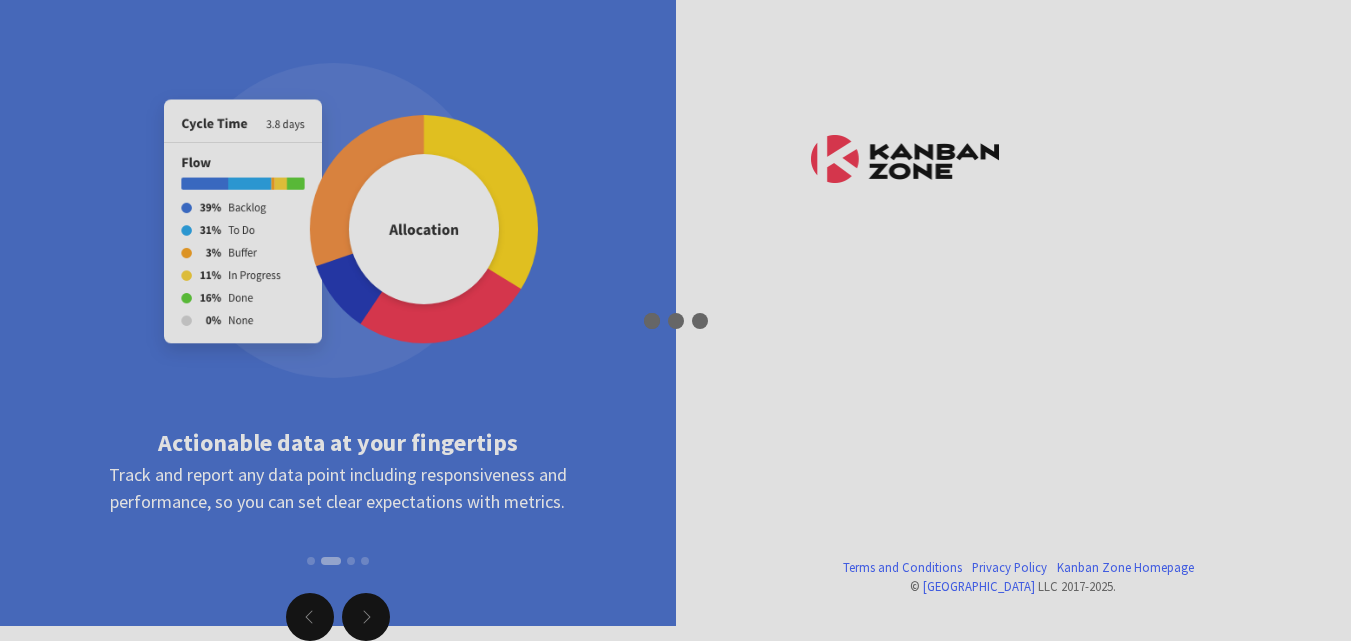 scroll, scrollTop: 15, scrollLeft: 0, axis: vertical 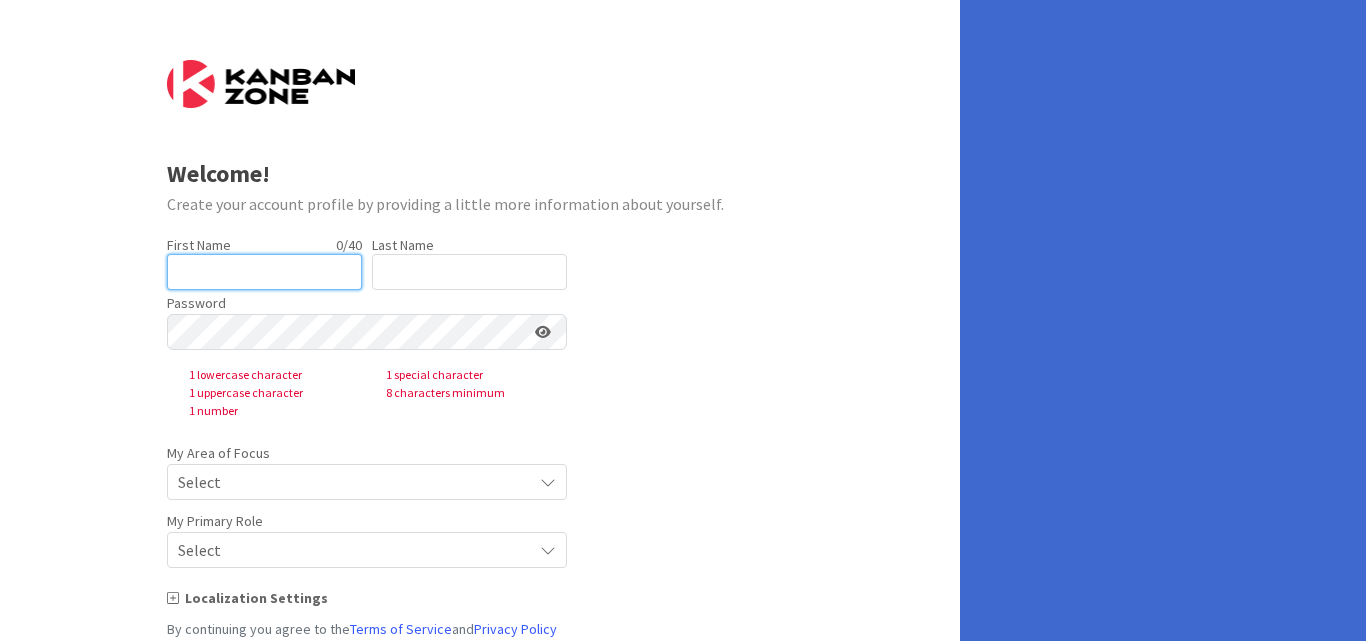 click at bounding box center [264, 272] 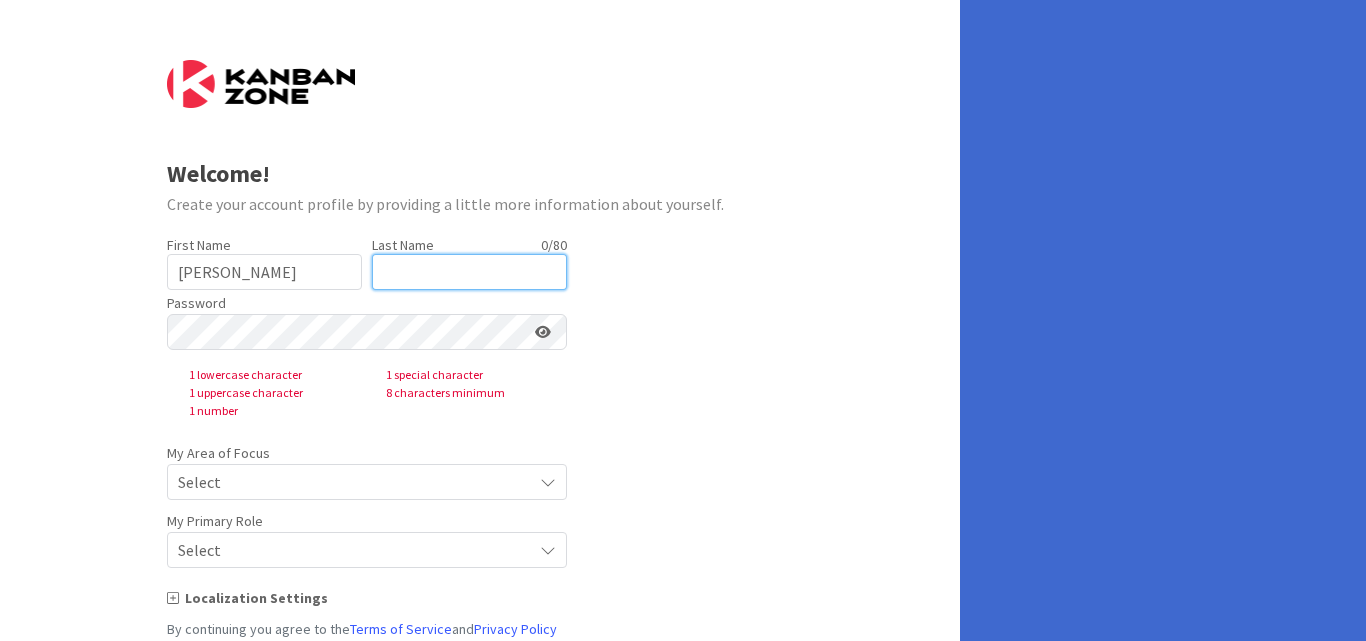click at bounding box center [469, 272] 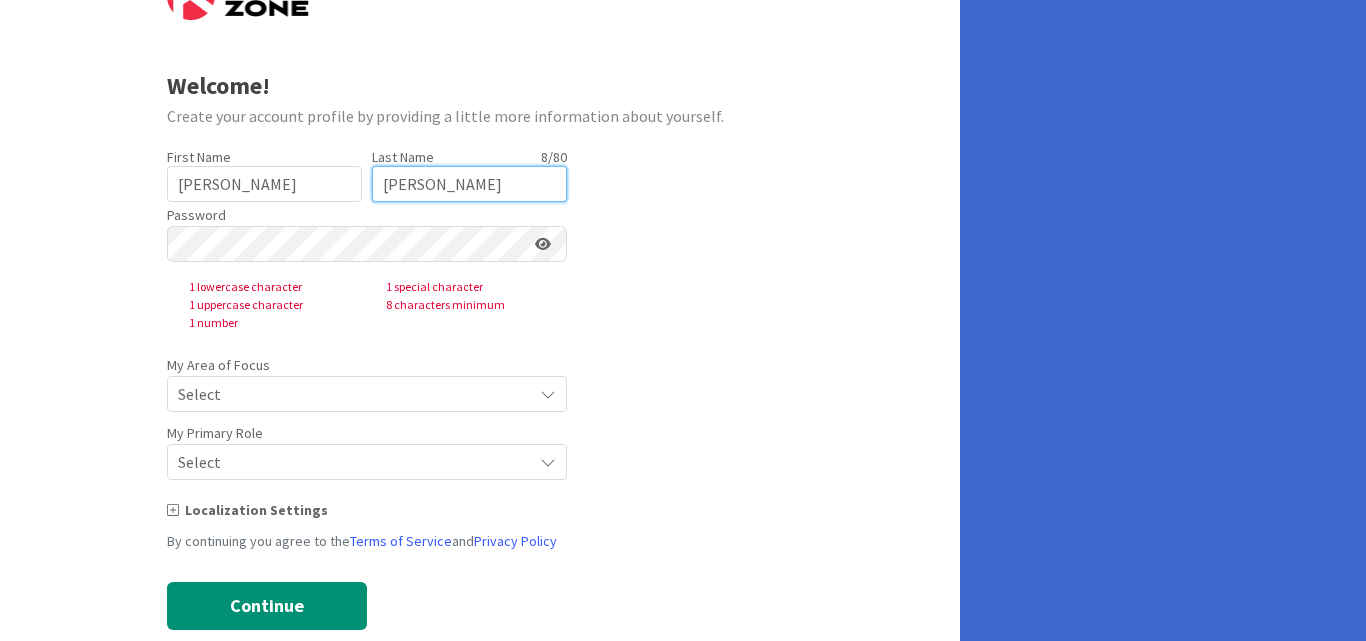 scroll, scrollTop: 100, scrollLeft: 0, axis: vertical 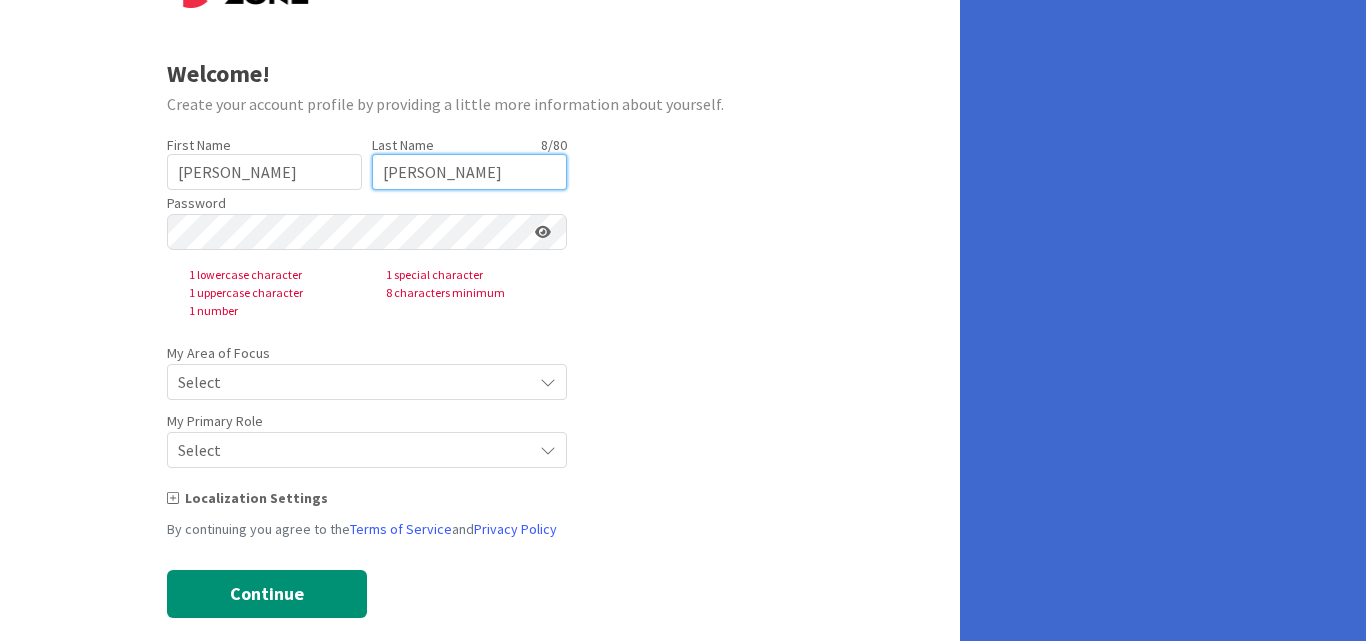 type on "[PERSON_NAME]" 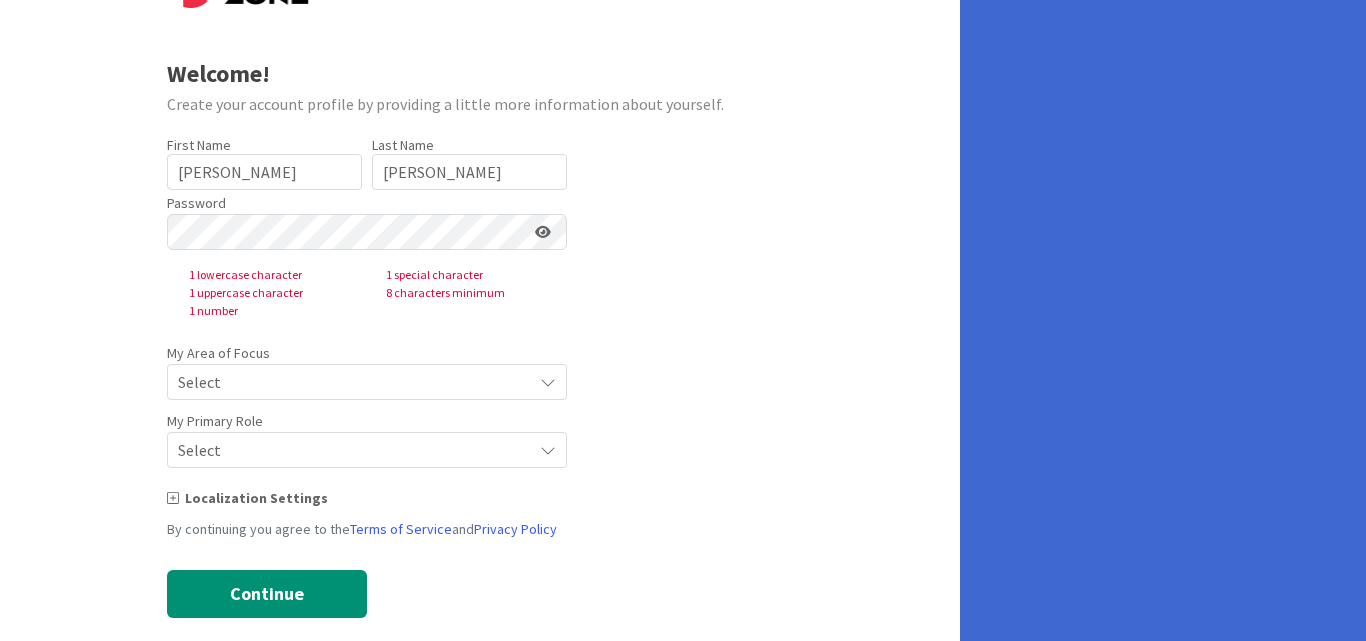 click on "Password 1 lowercase character 1 special character 1 uppercase character 8 characters minimum 1 number" at bounding box center [367, 255] 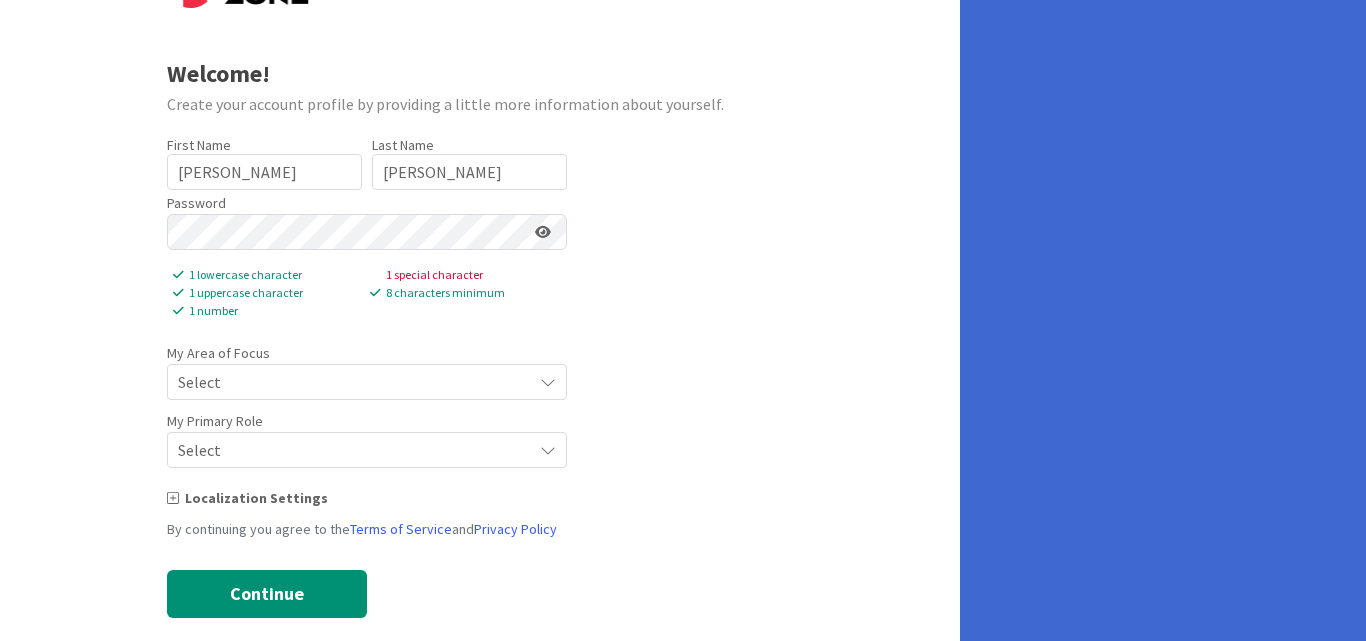 click on "Select" at bounding box center (350, 382) 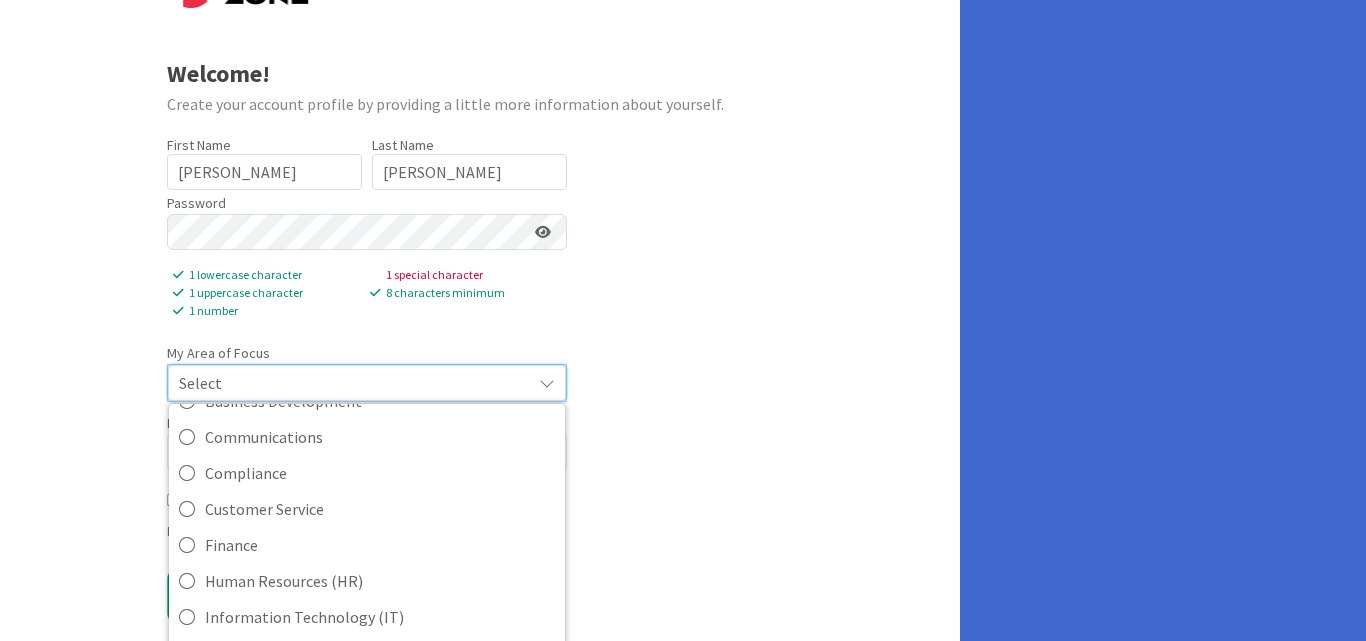 scroll, scrollTop: 0, scrollLeft: 0, axis: both 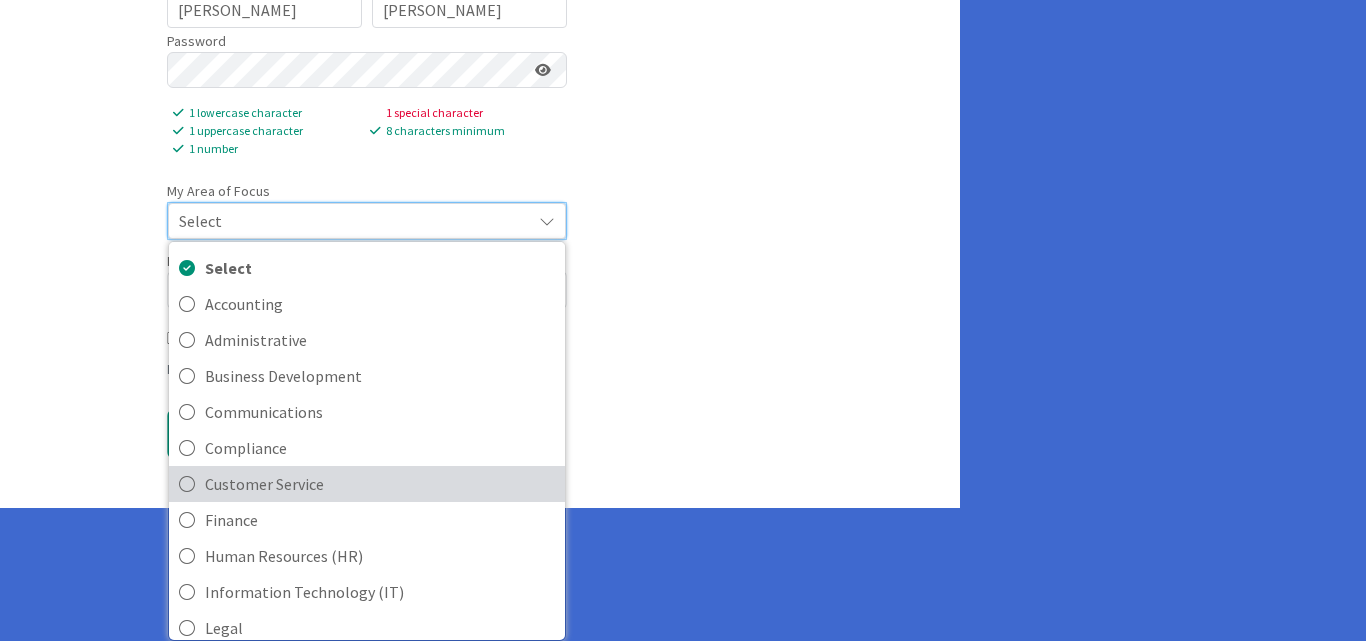 click on "Customer Service" at bounding box center (380, 484) 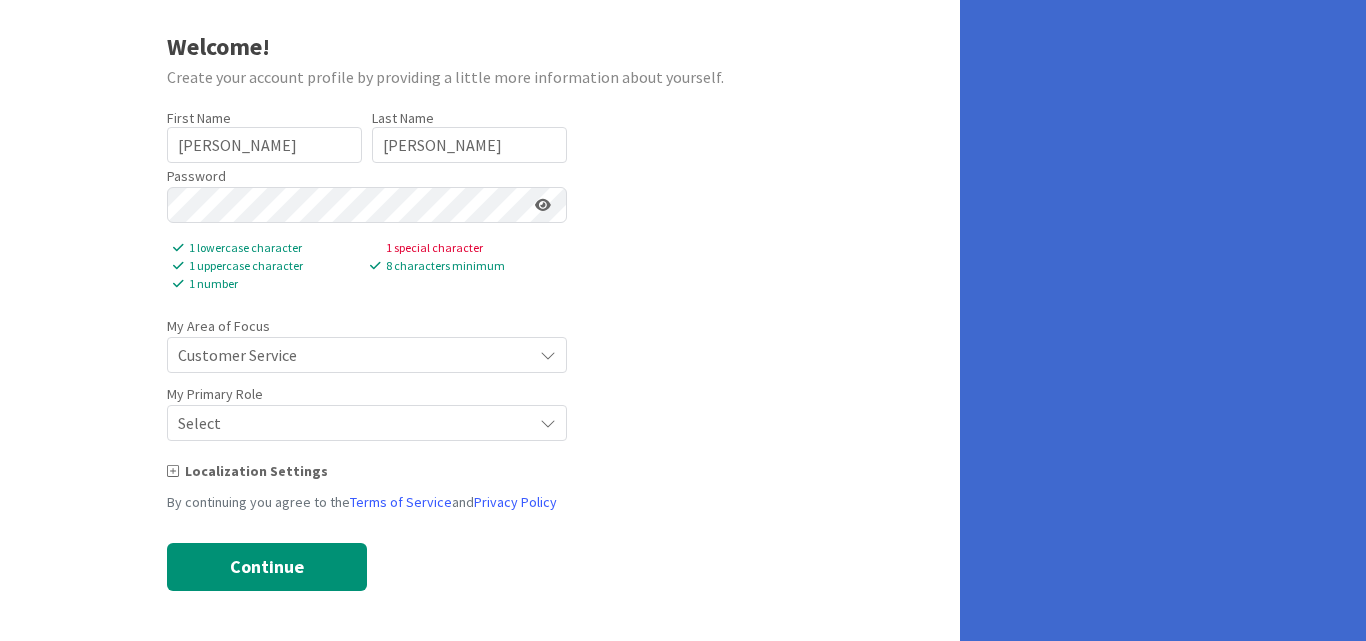 scroll, scrollTop: 127, scrollLeft: 0, axis: vertical 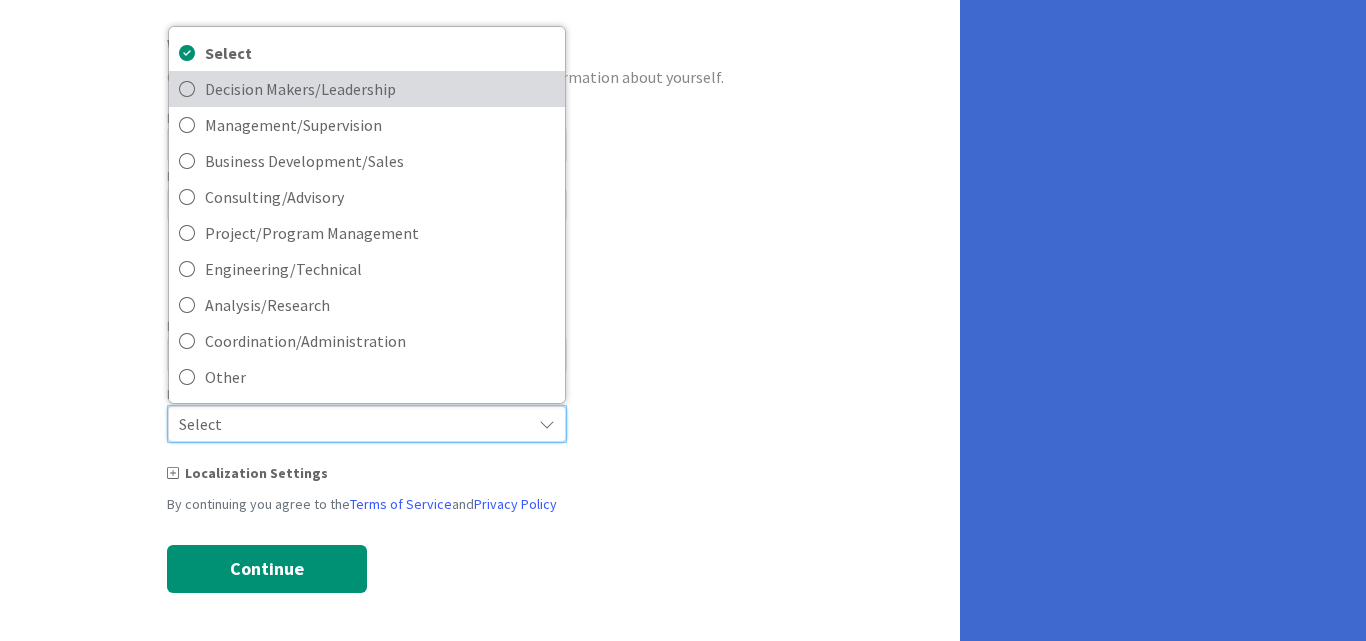 click on "Decision Makers/Leadership" at bounding box center (380, 89) 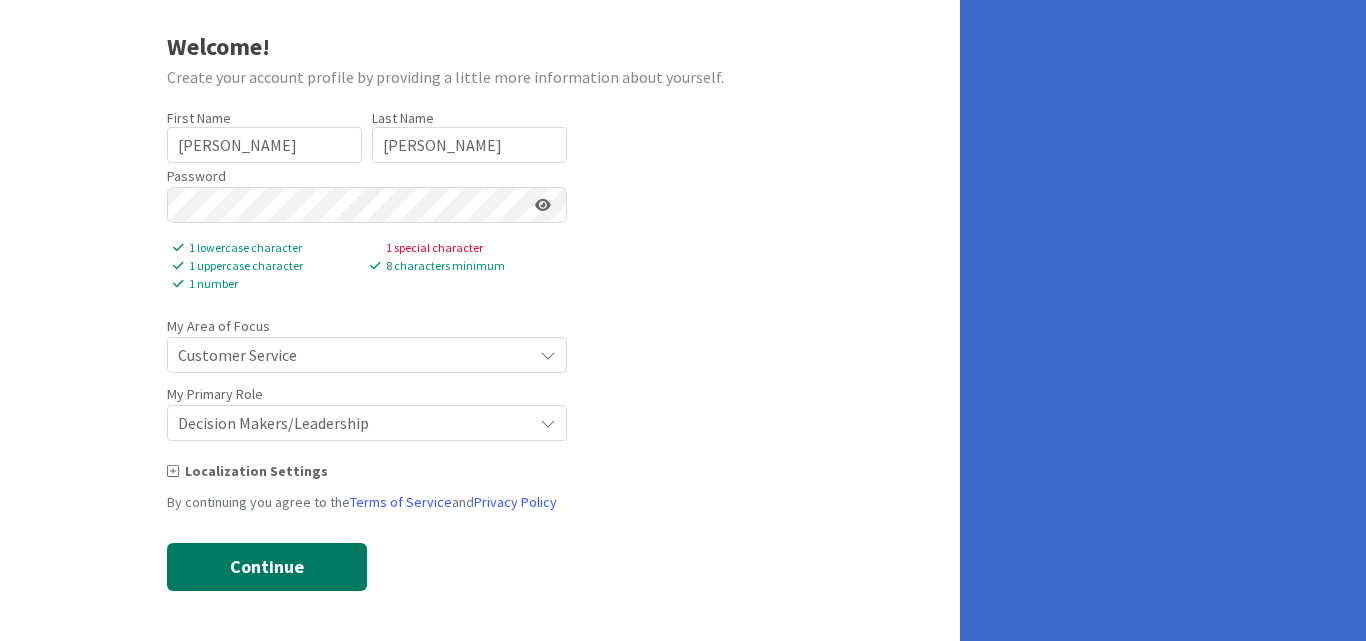 click on "Continue" at bounding box center [267, 567] 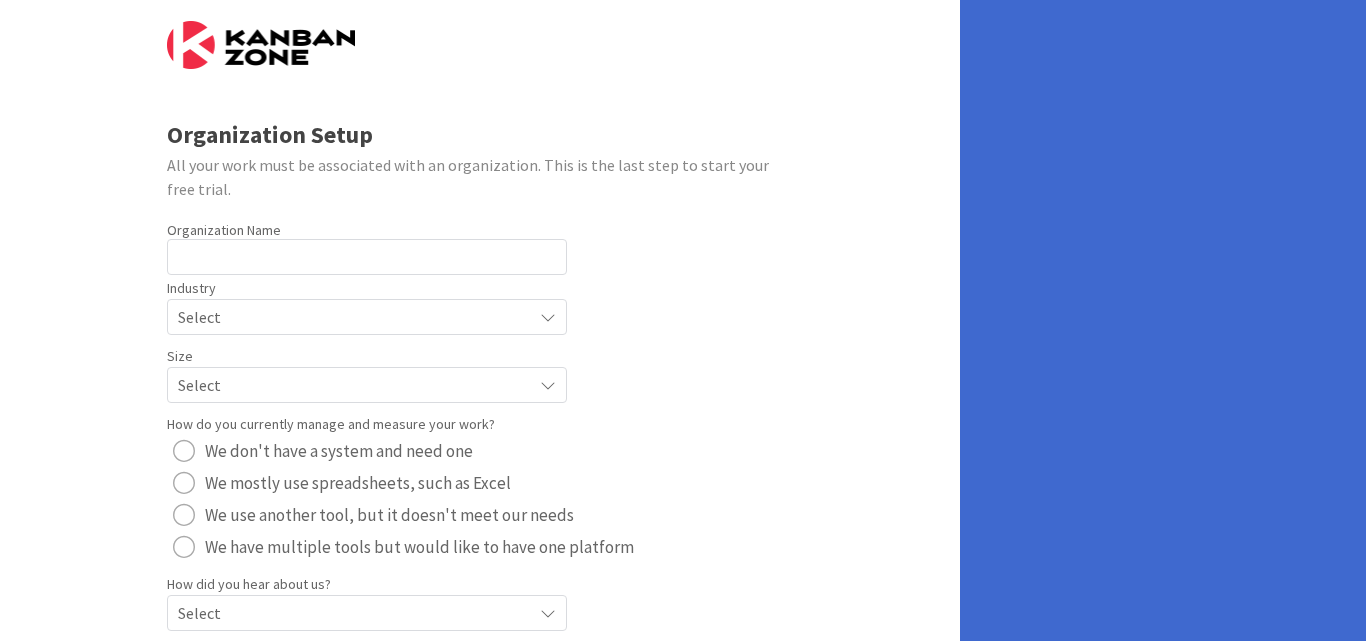 scroll, scrollTop: 27, scrollLeft: 0, axis: vertical 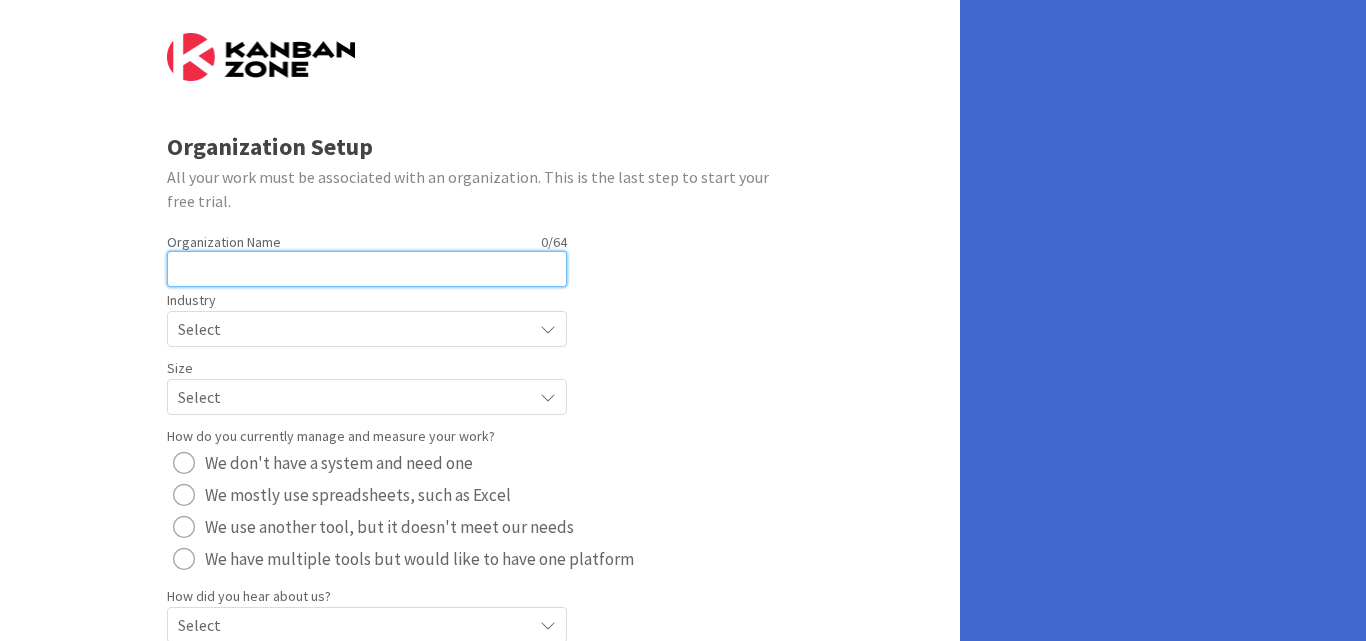 click at bounding box center (367, 269) 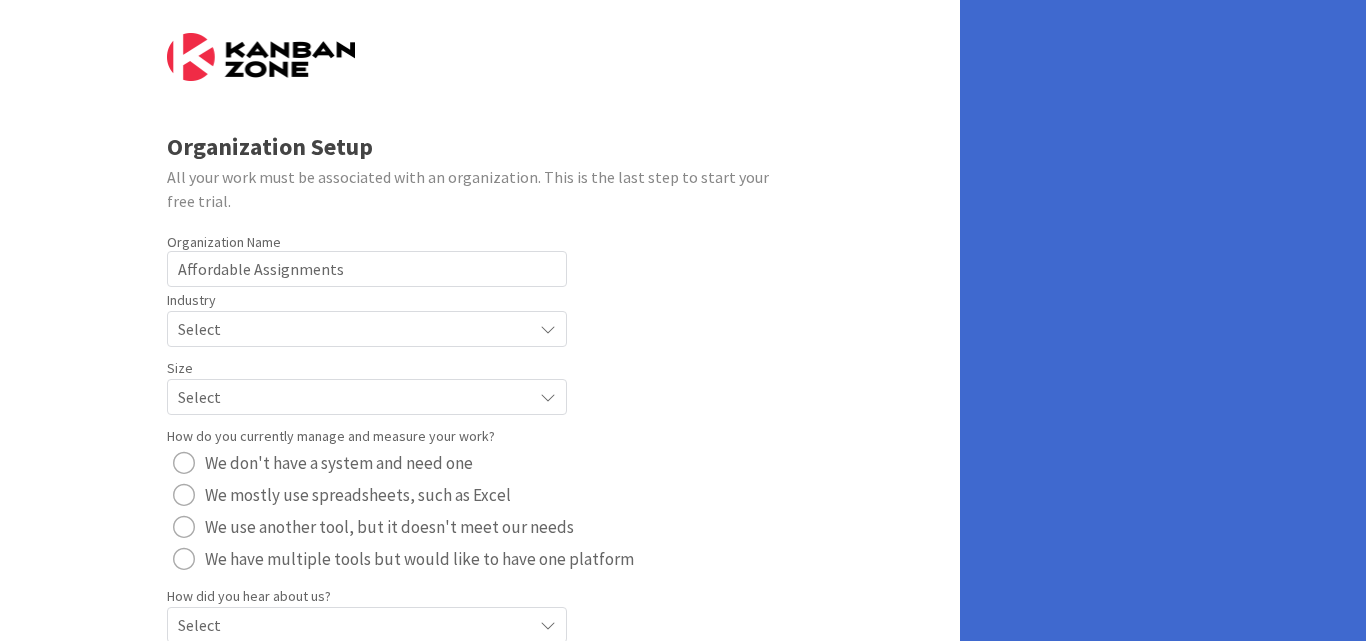 click on "Select" at bounding box center (350, 329) 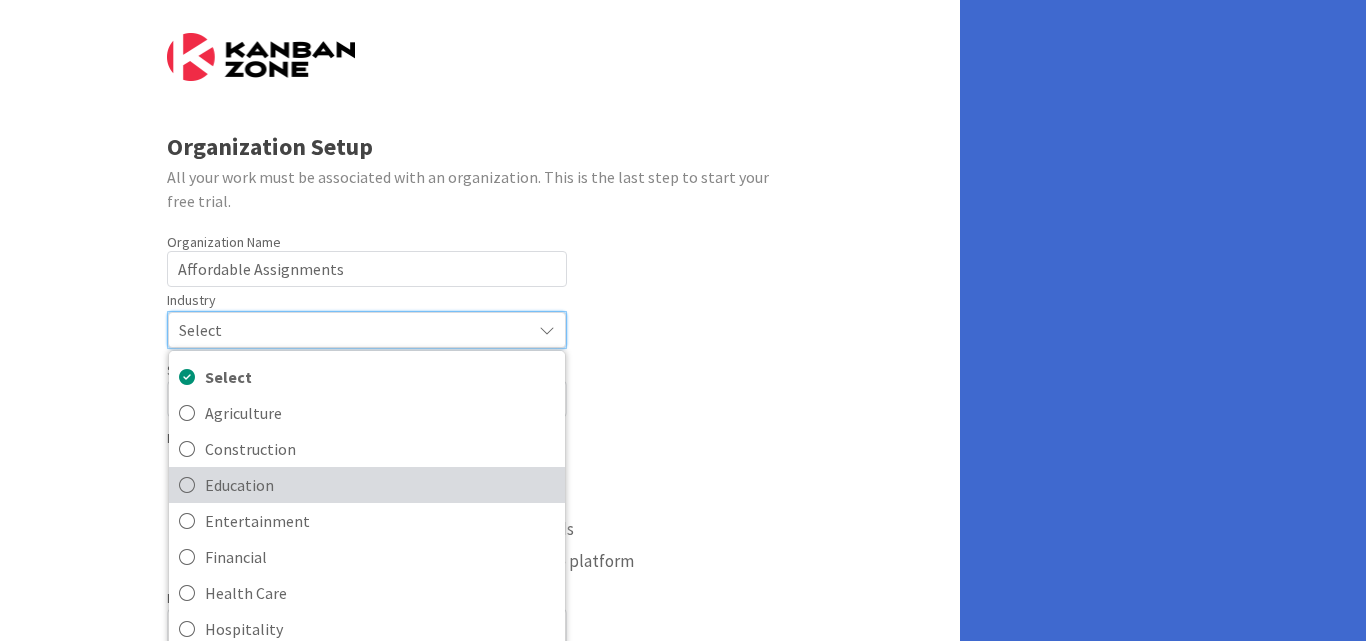 click on "Education" at bounding box center [380, 485] 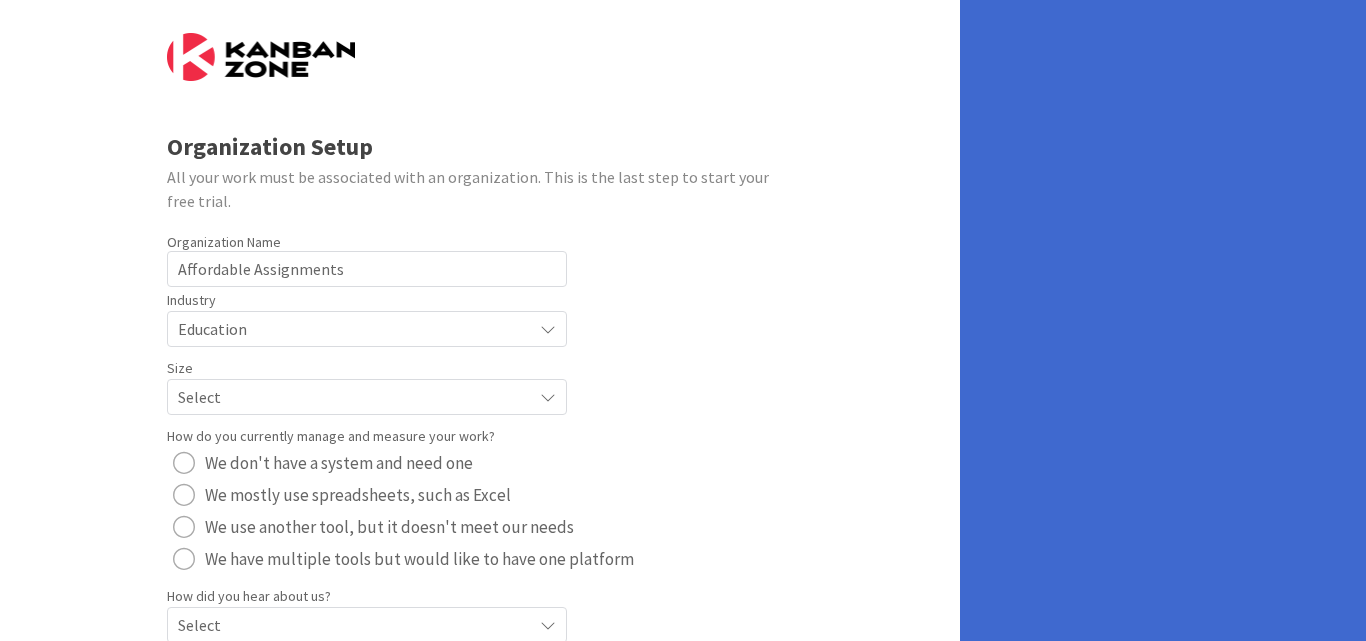 click on "Select" at bounding box center (350, 329) 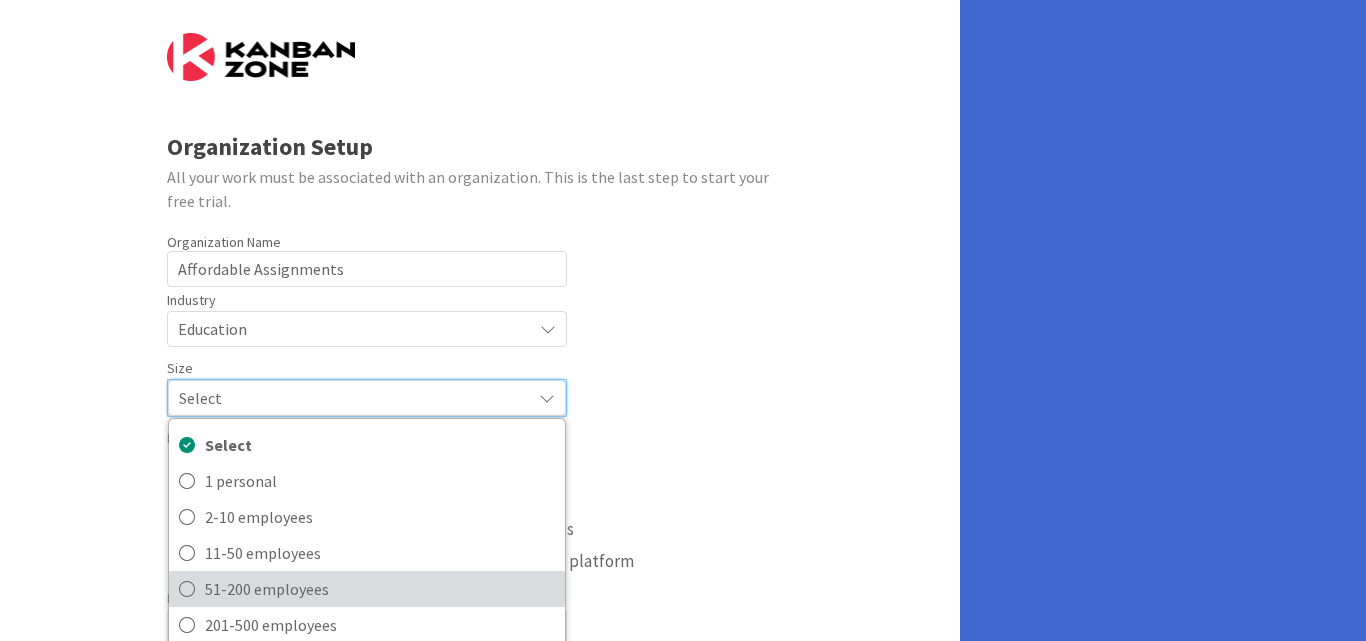 drag, startPoint x: 281, startPoint y: 590, endPoint x: 285, endPoint y: 500, distance: 90.088844 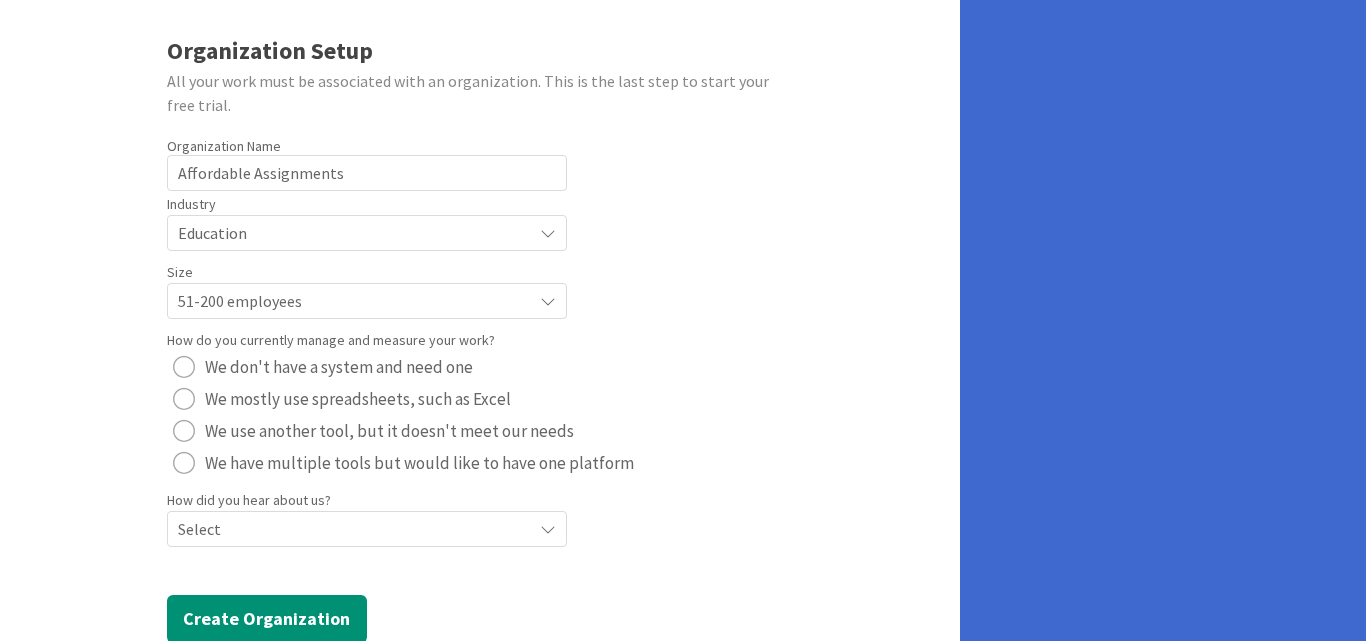scroll, scrollTop: 175, scrollLeft: 0, axis: vertical 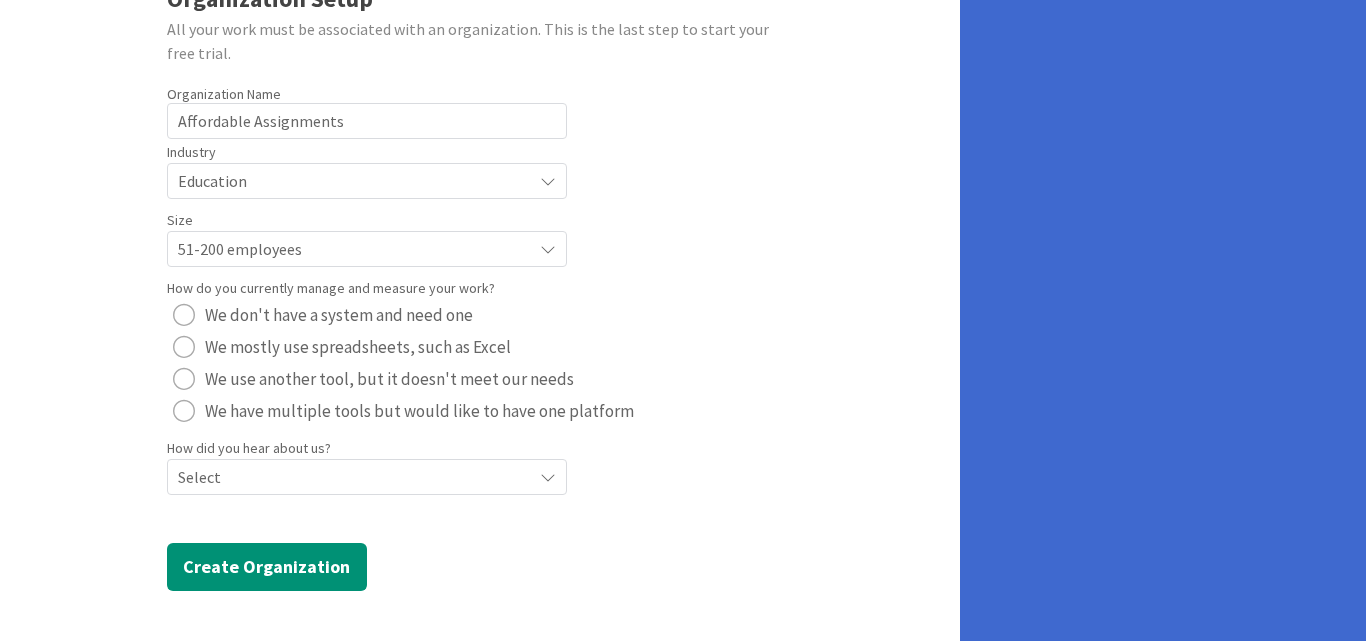 click at bounding box center [184, 347] 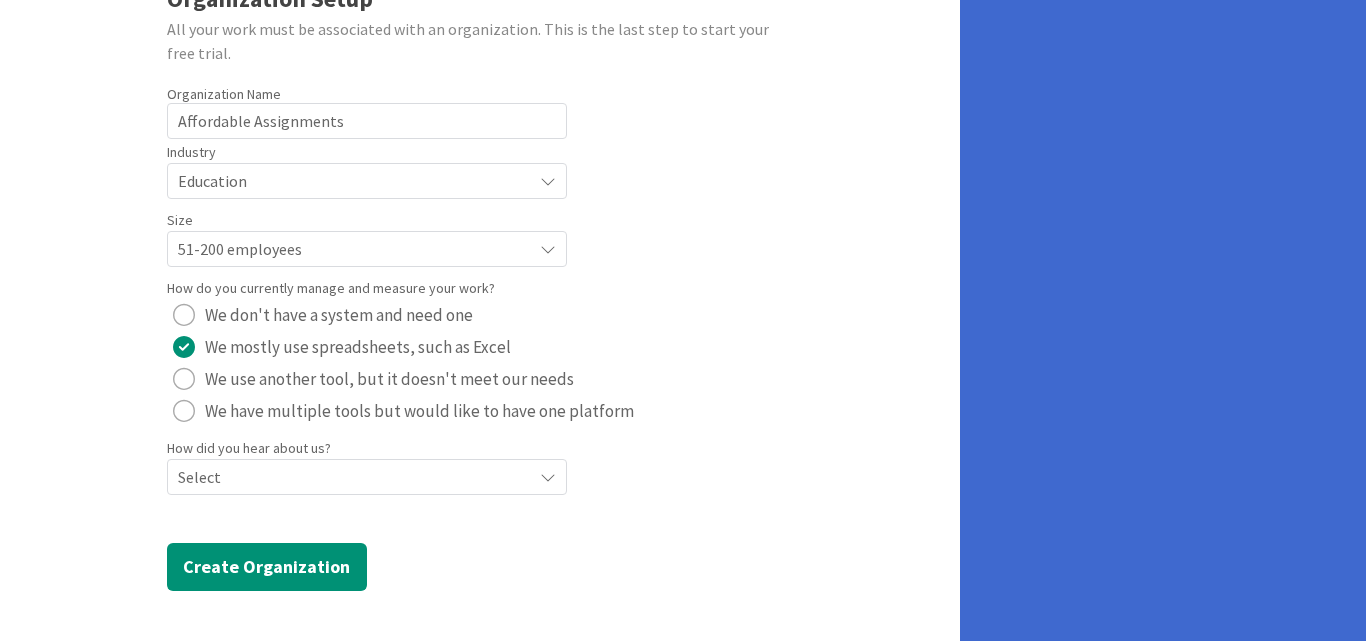 click on "Select" at bounding box center (350, 181) 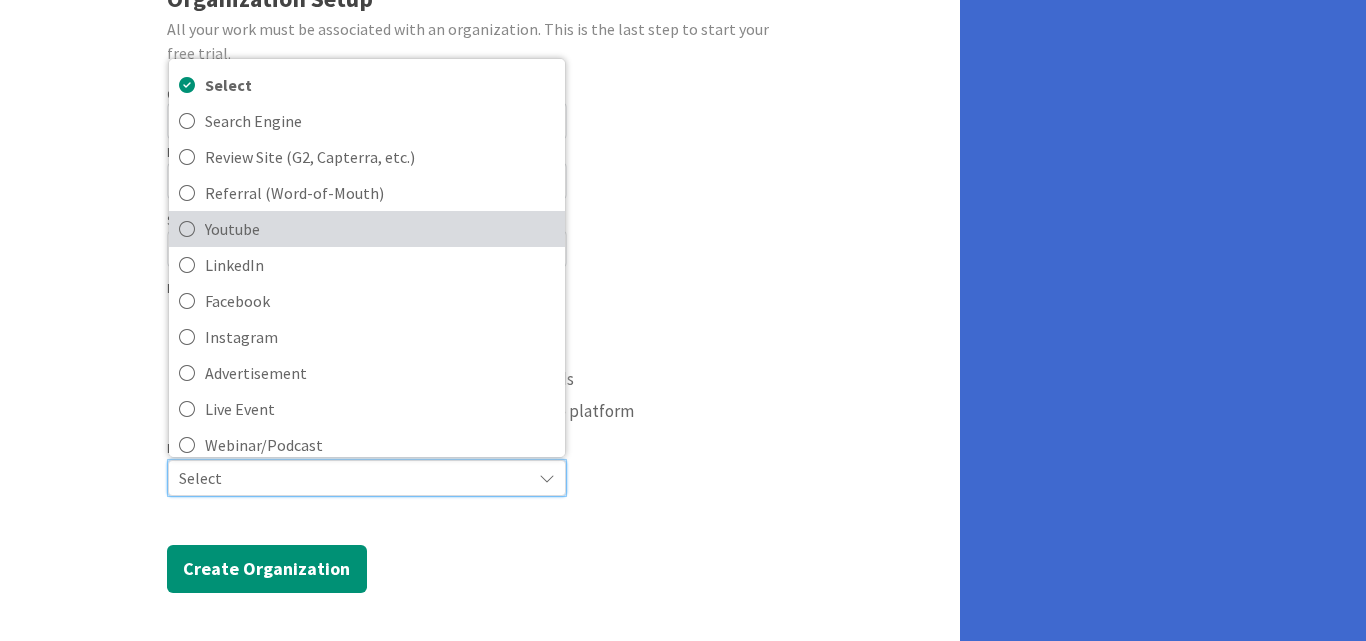 click on "Youtube" at bounding box center [380, 229] 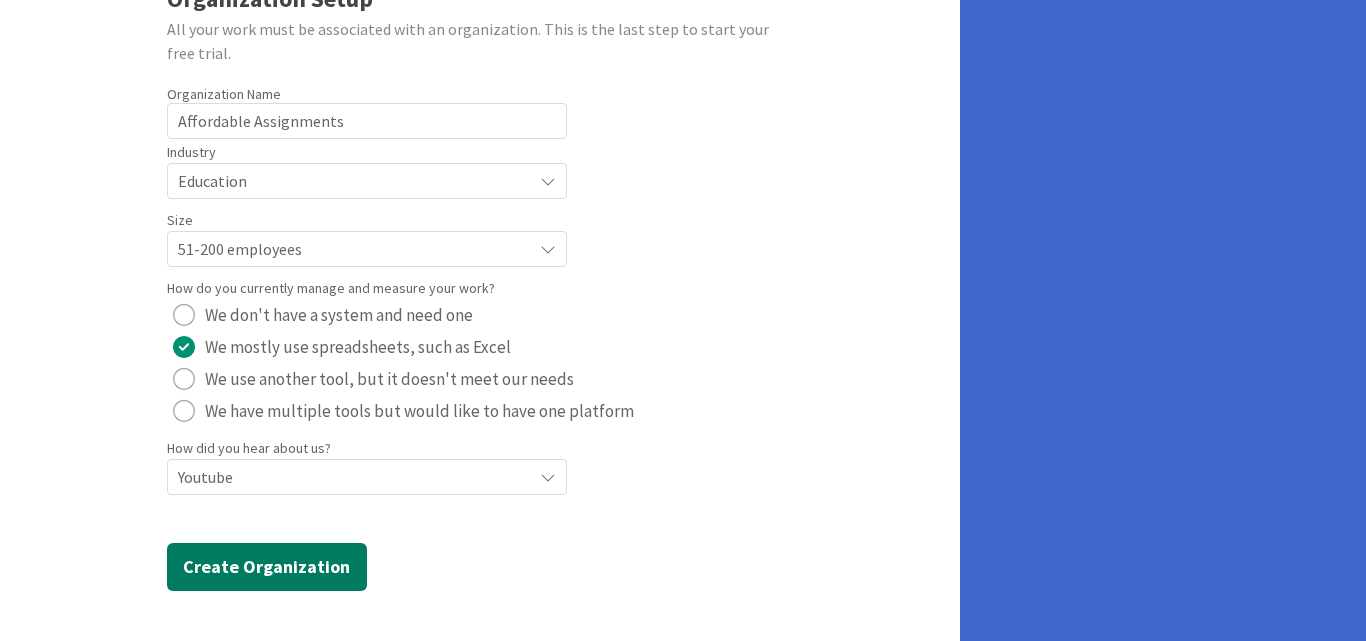 click on "Create Organization" at bounding box center (267, 567) 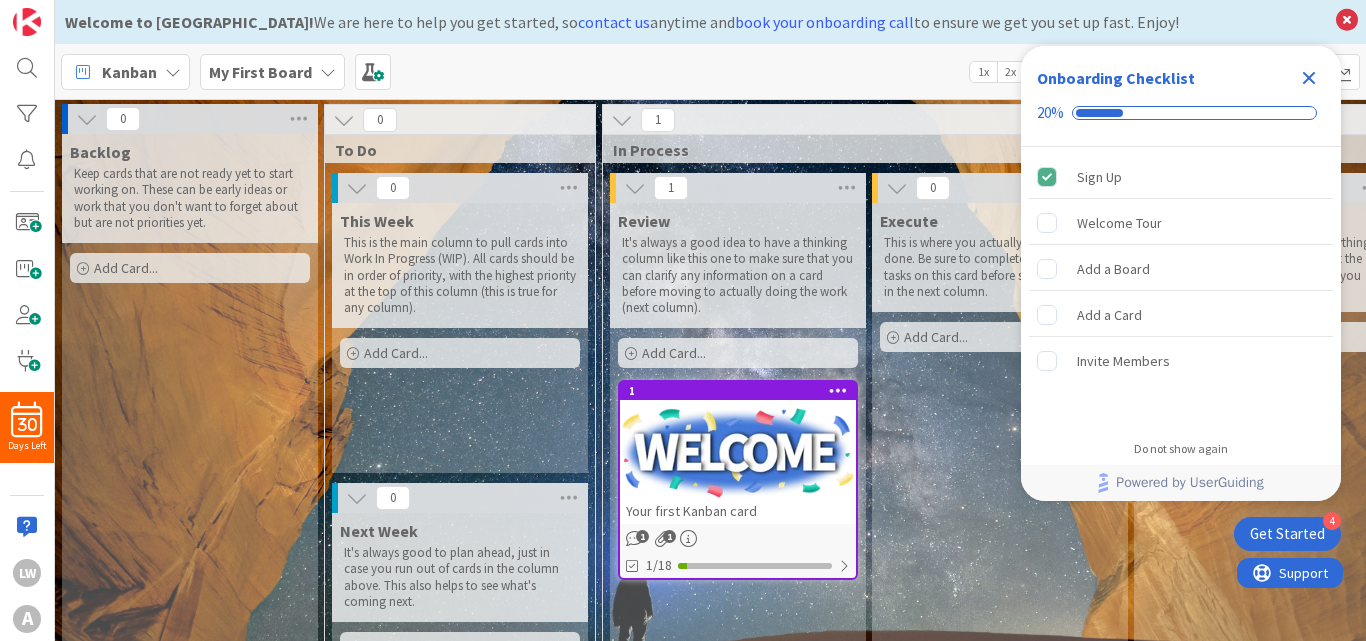 scroll, scrollTop: 0, scrollLeft: 0, axis: both 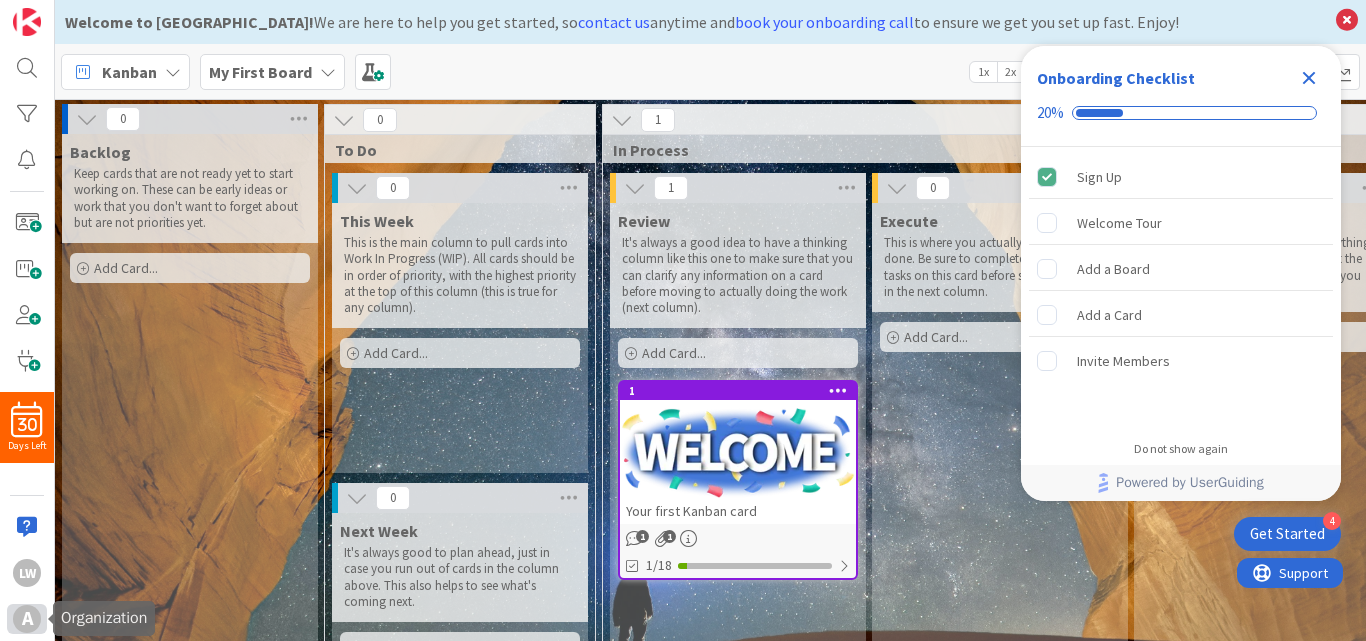 click on "A" at bounding box center (27, 619) 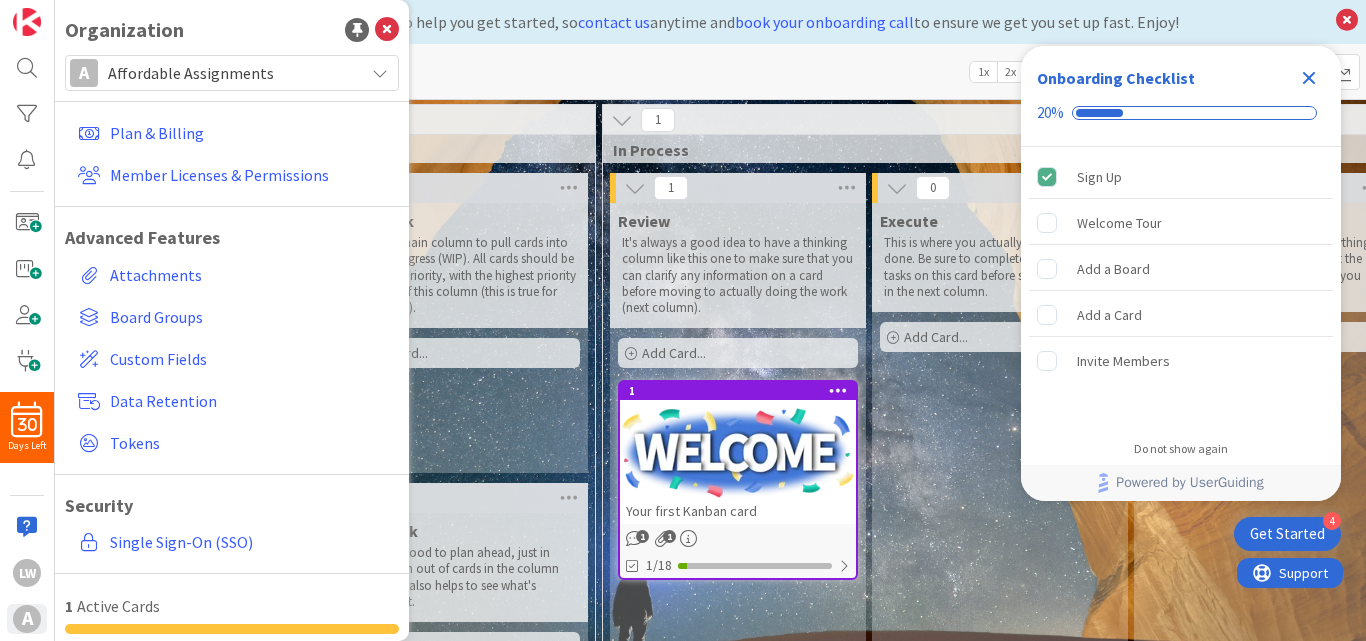 scroll, scrollTop: 0, scrollLeft: 0, axis: both 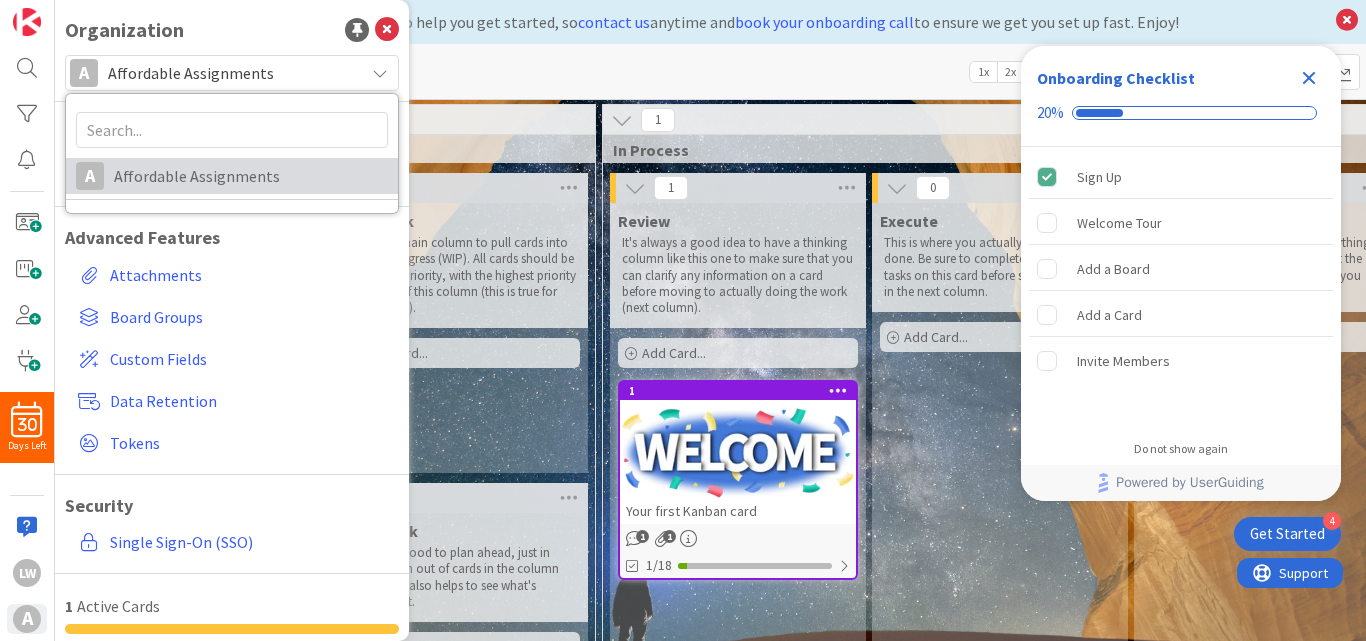 click on "Affordable Assignments" at bounding box center (251, 176) 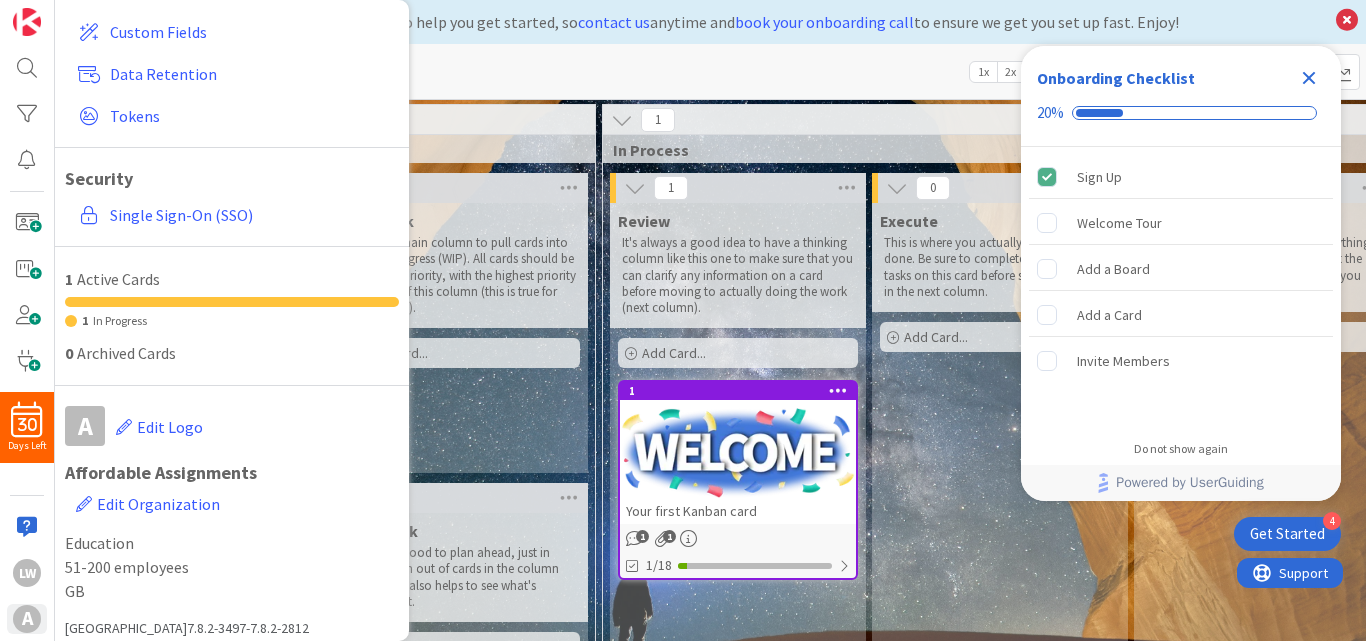 scroll, scrollTop: 340, scrollLeft: 0, axis: vertical 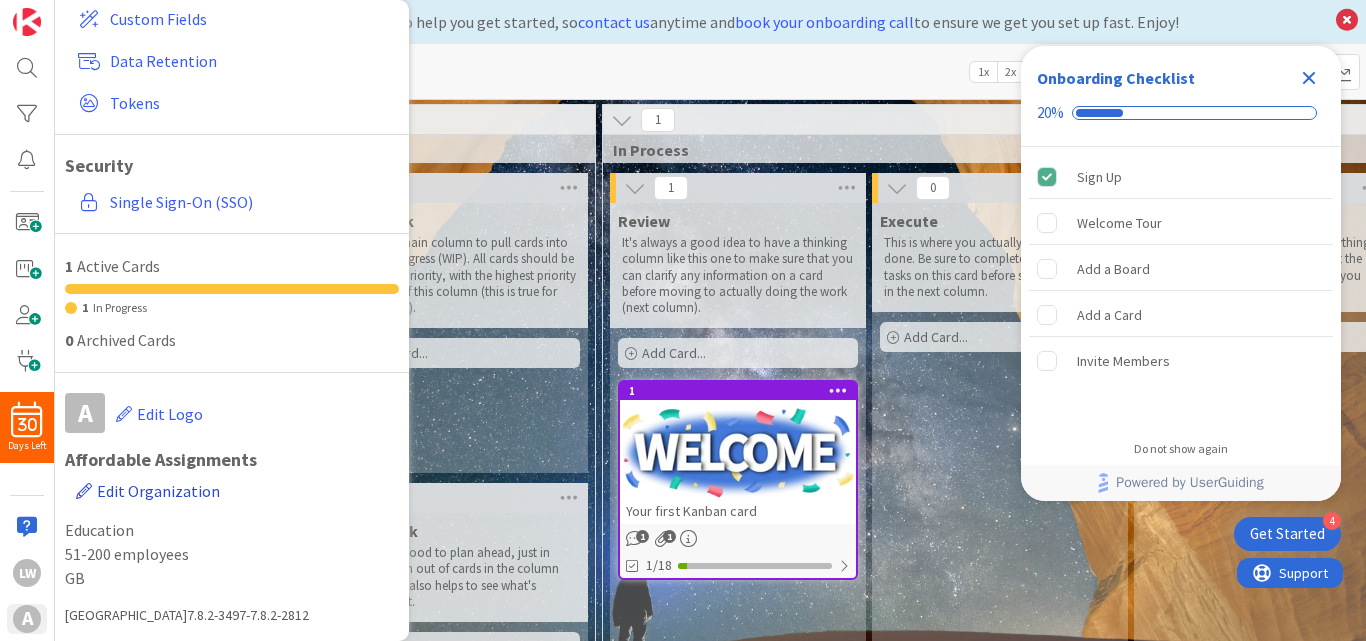 click on "Edit Organization" at bounding box center (158, 491) 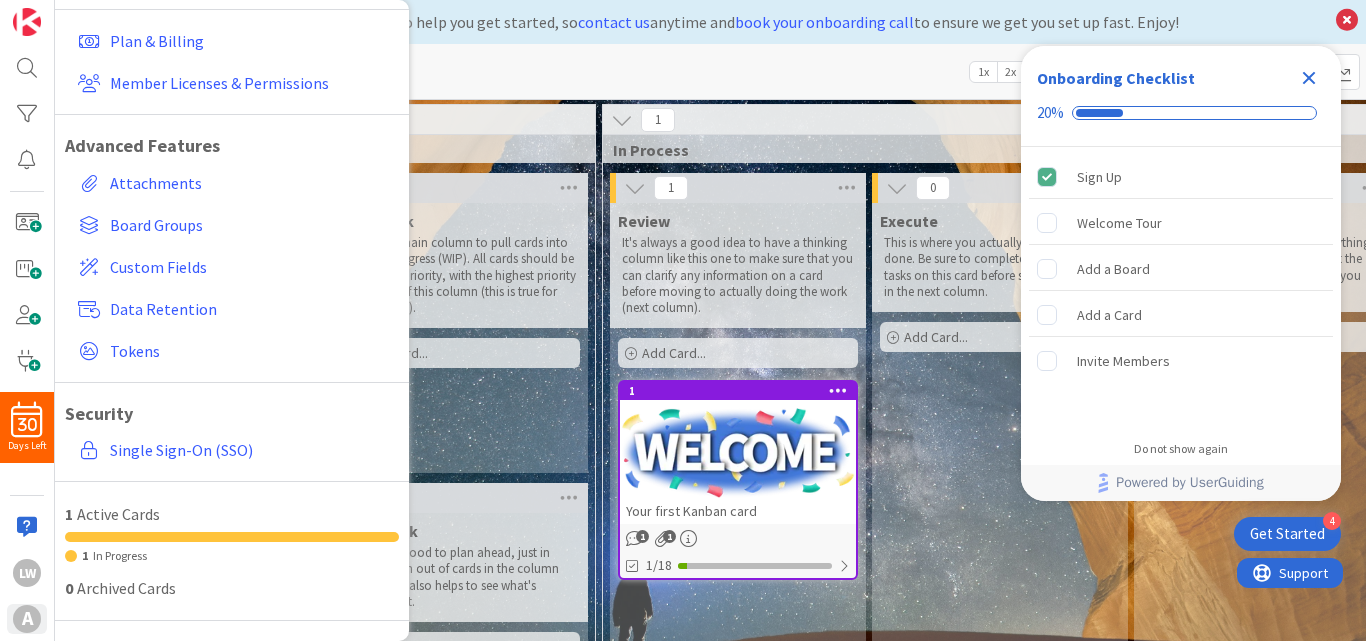 scroll, scrollTop: 0, scrollLeft: 0, axis: both 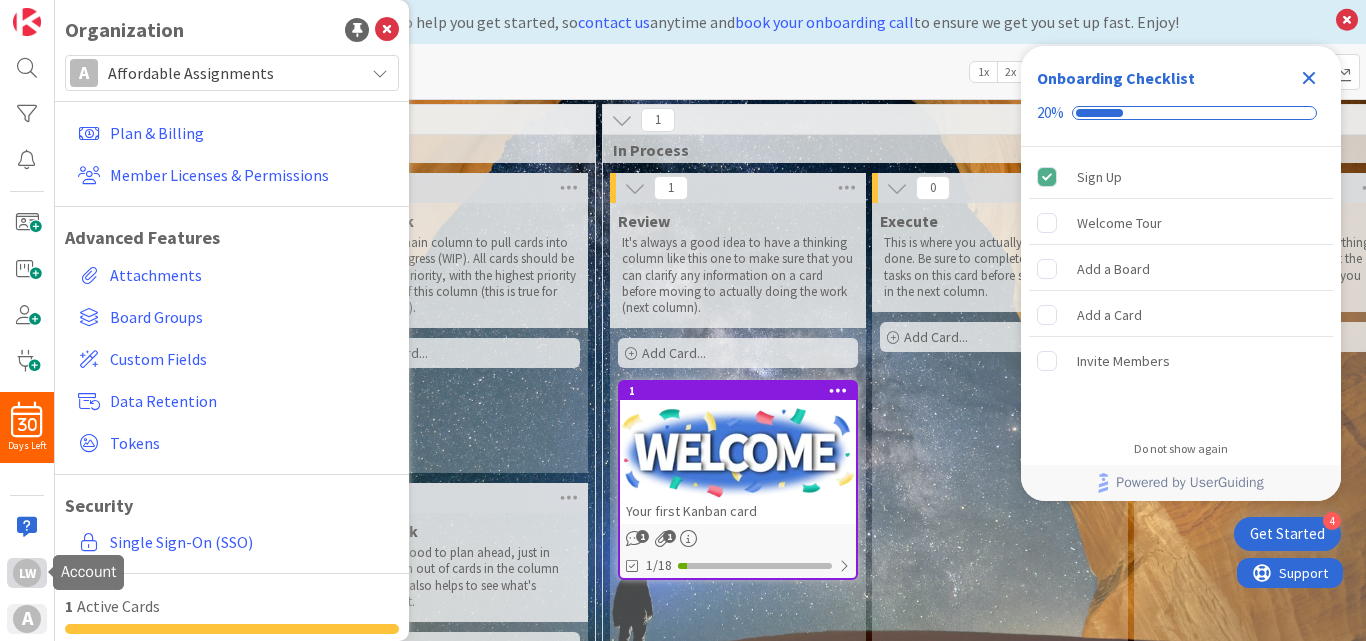 click on "Lw" at bounding box center [27, 573] 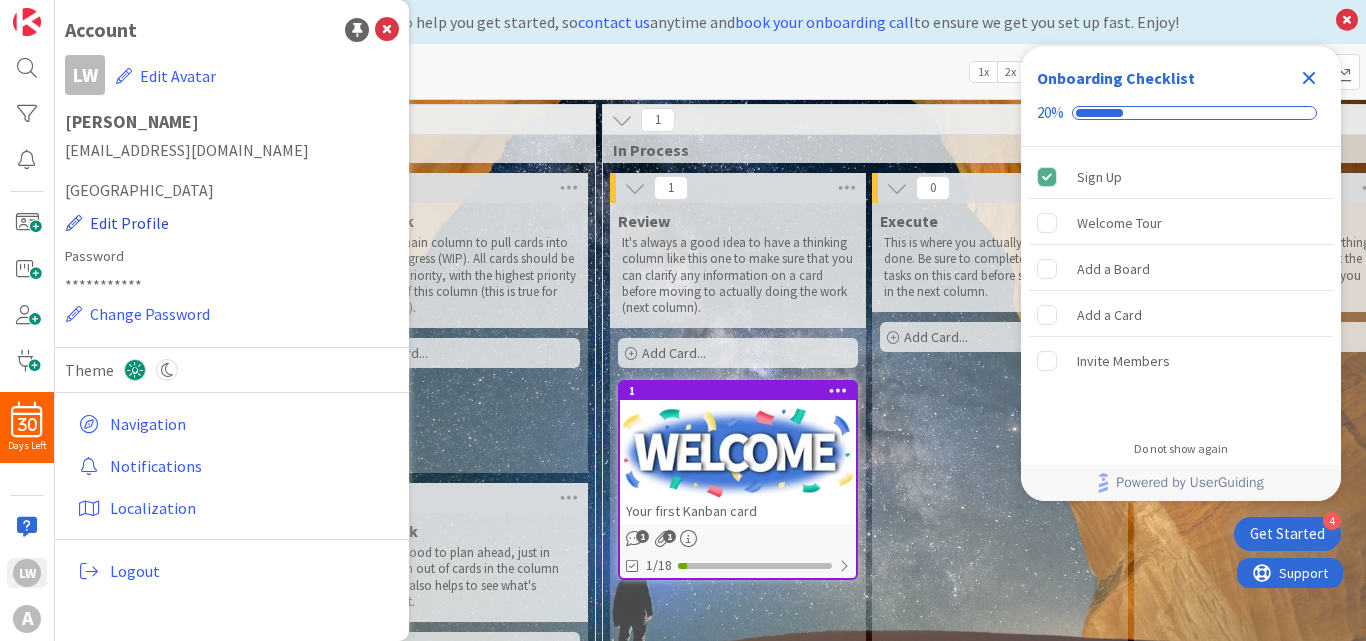 click on "Edit Profile" at bounding box center (117, 223) 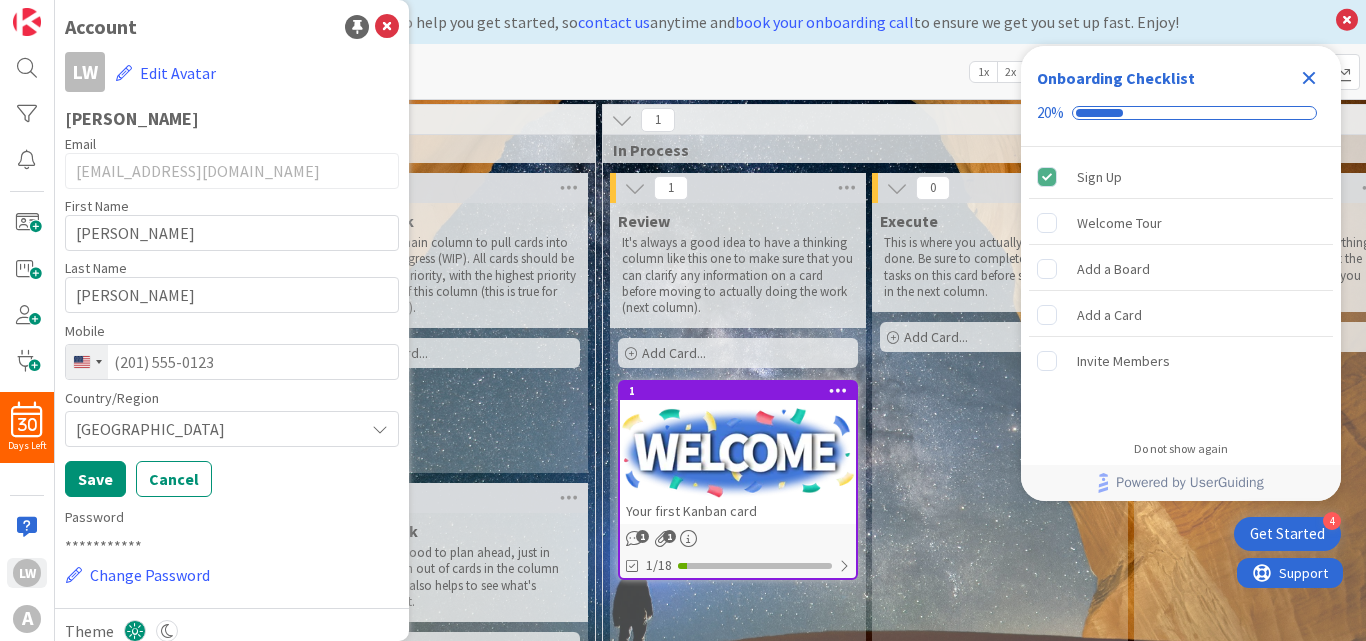 scroll, scrollTop: 0, scrollLeft: 0, axis: both 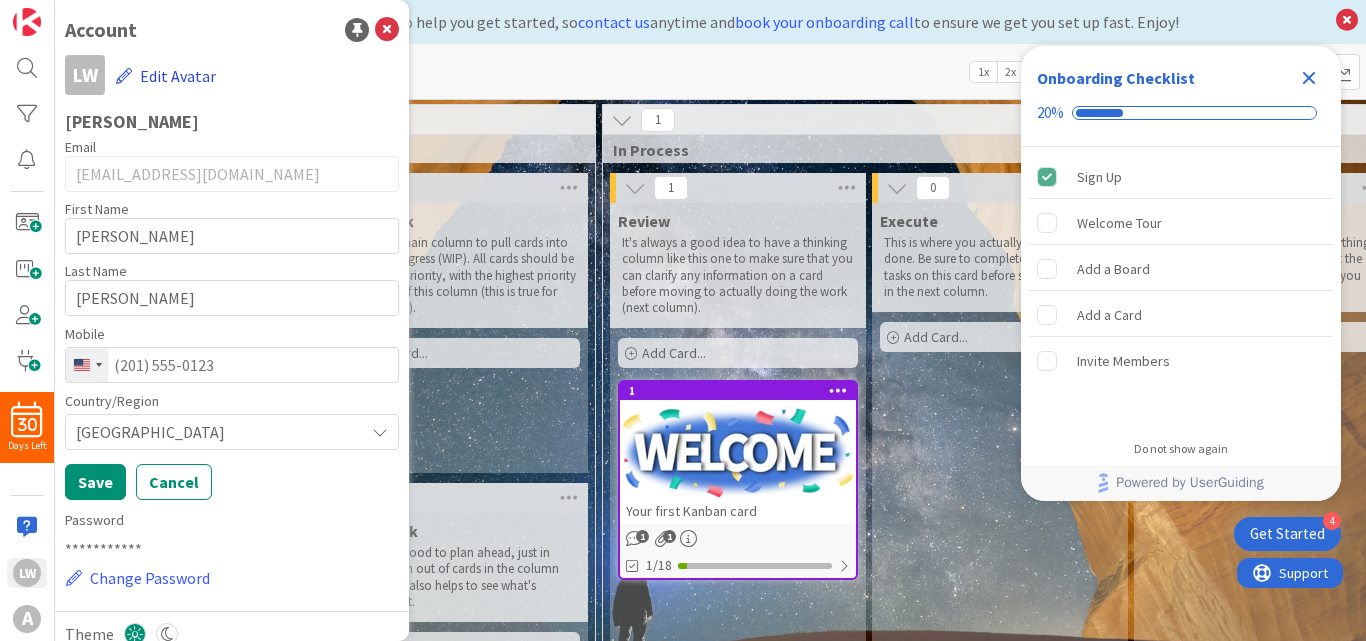 click on "Edit Avatar" at bounding box center (166, 76) 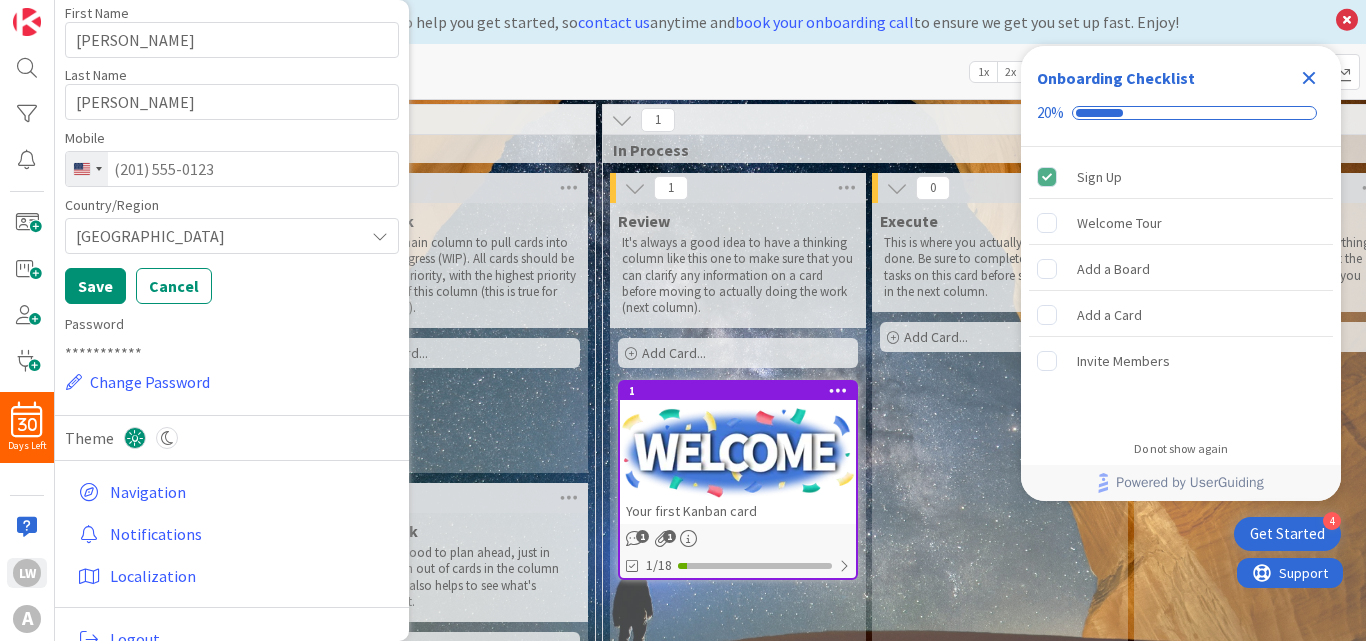 scroll, scrollTop: 557, scrollLeft: 0, axis: vertical 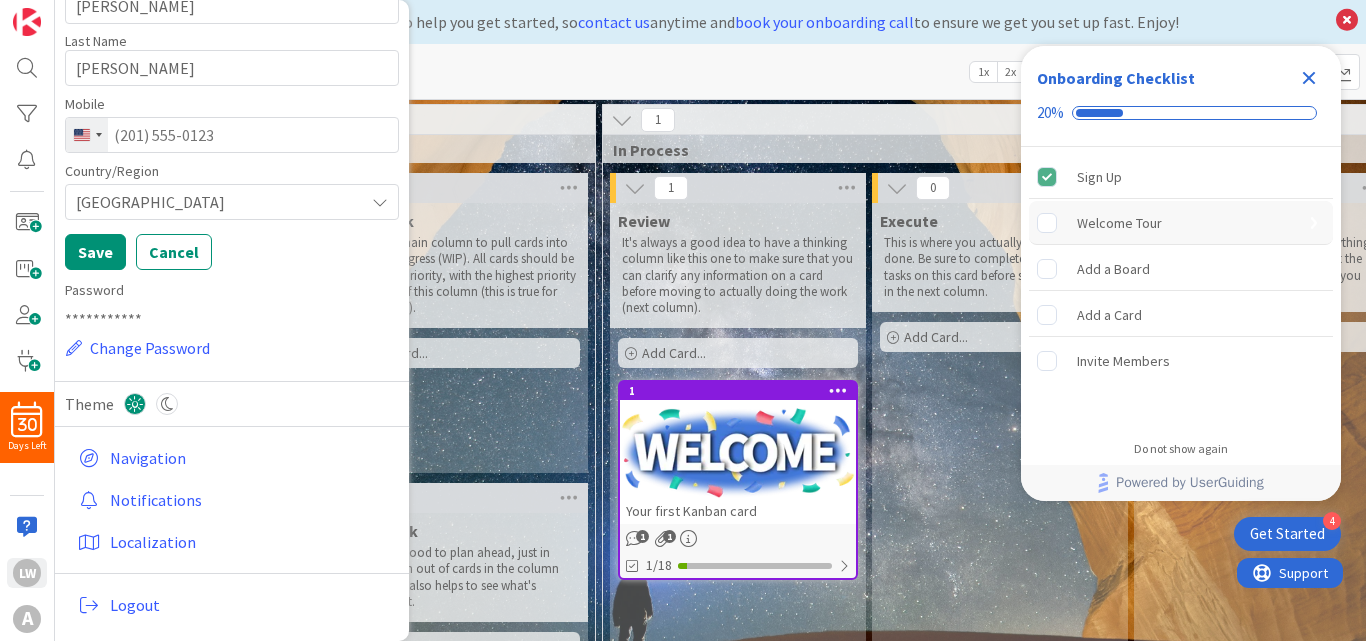 click 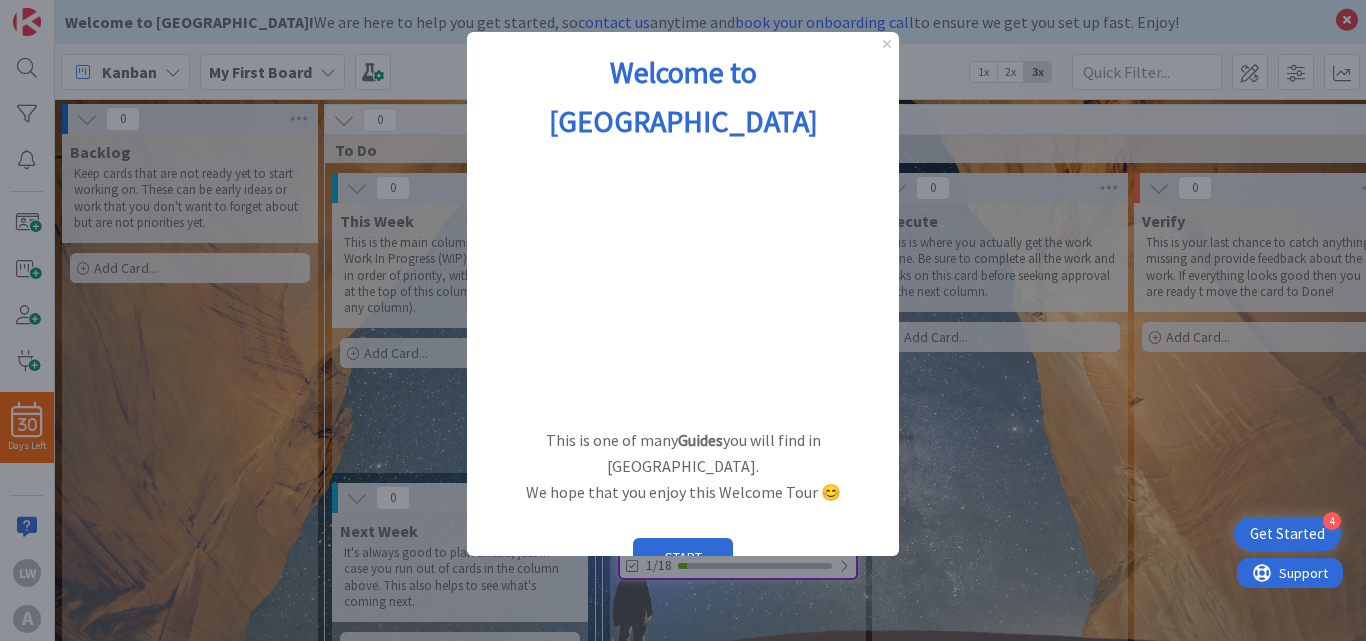 scroll, scrollTop: 0, scrollLeft: 0, axis: both 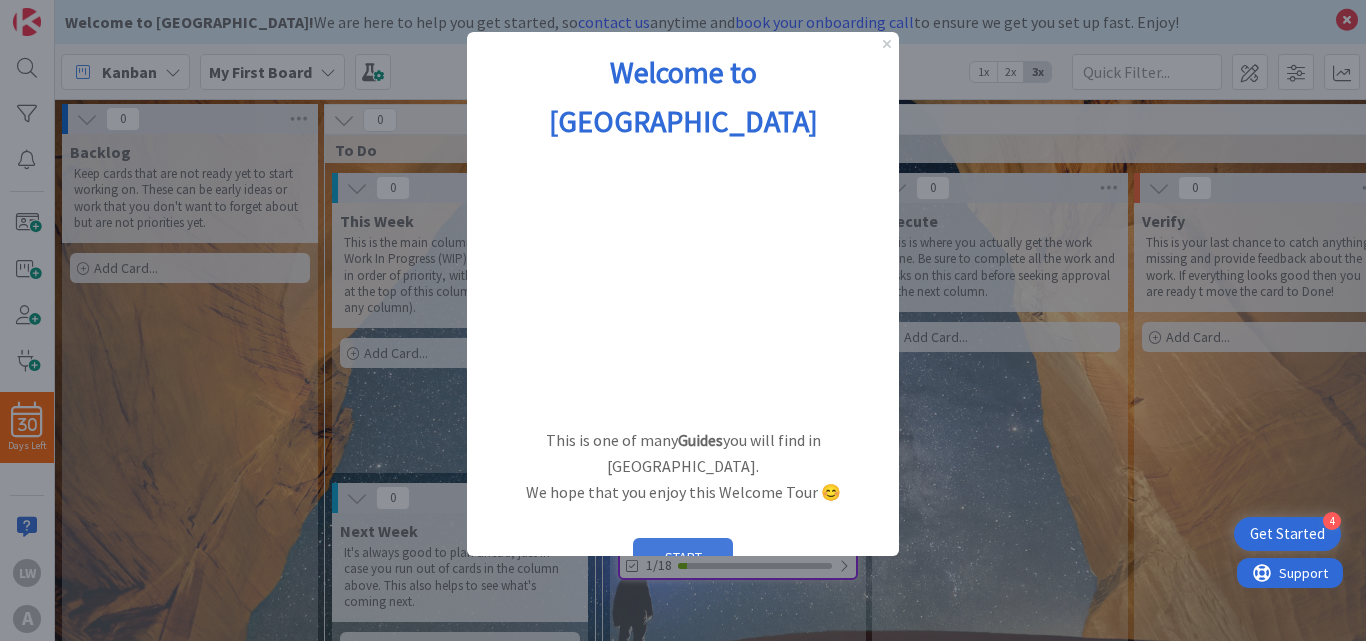 drag, startPoint x: 747, startPoint y: 462, endPoint x: 682, endPoint y: 493, distance: 72.013885 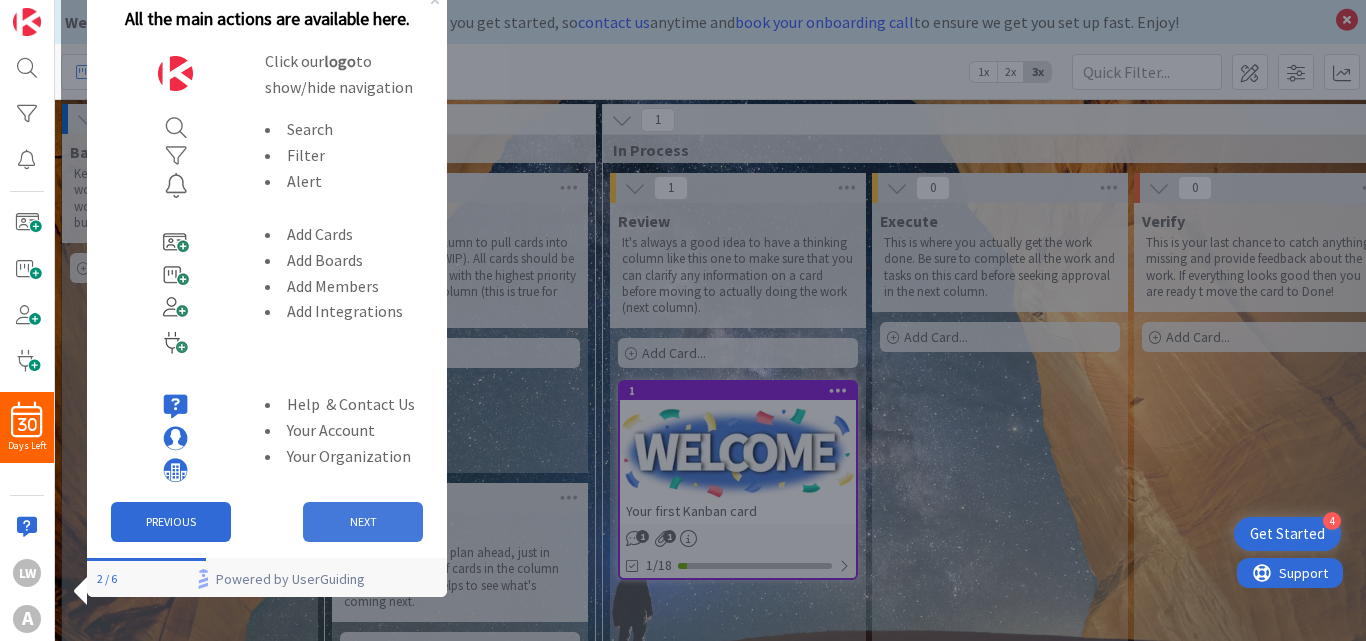 scroll, scrollTop: 0, scrollLeft: 0, axis: both 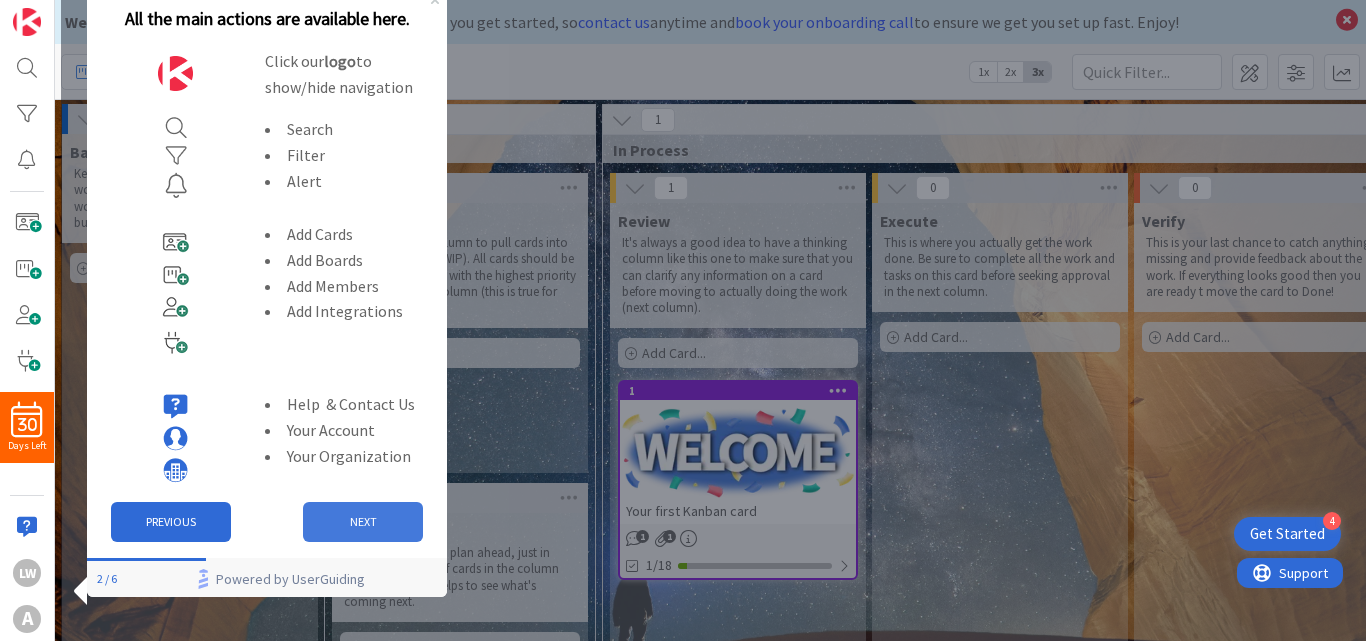 click on "NEXT" at bounding box center [363, 522] 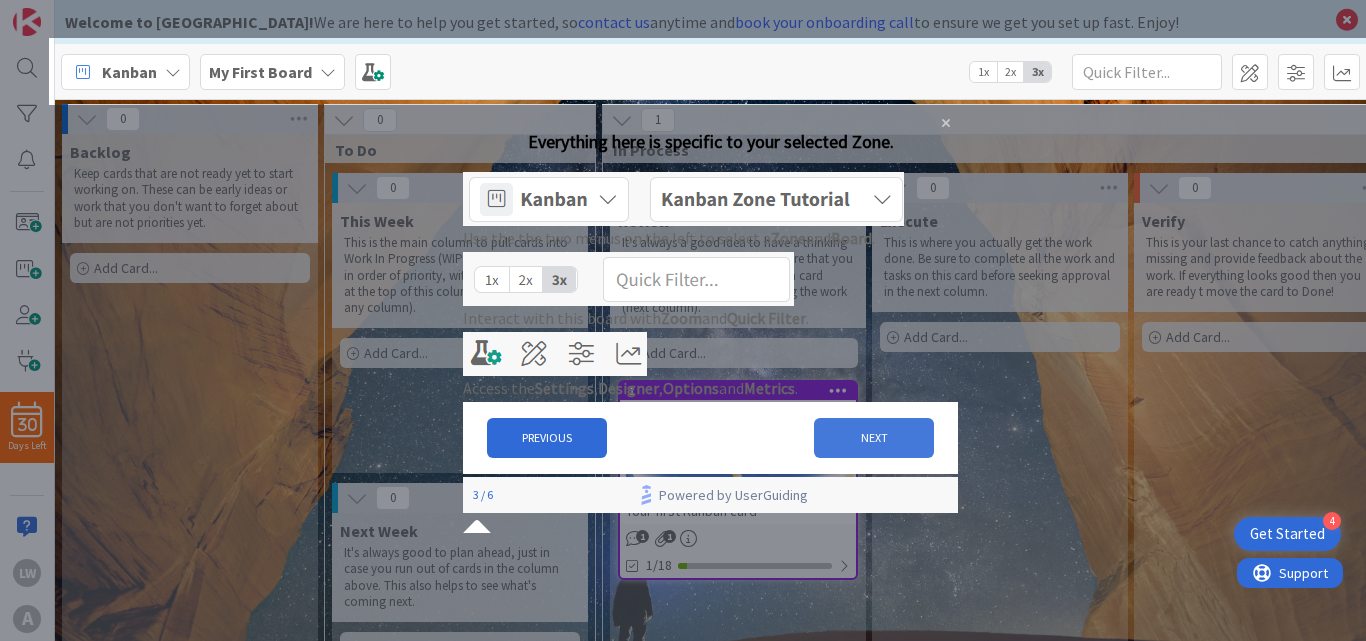 scroll, scrollTop: 0, scrollLeft: 0, axis: both 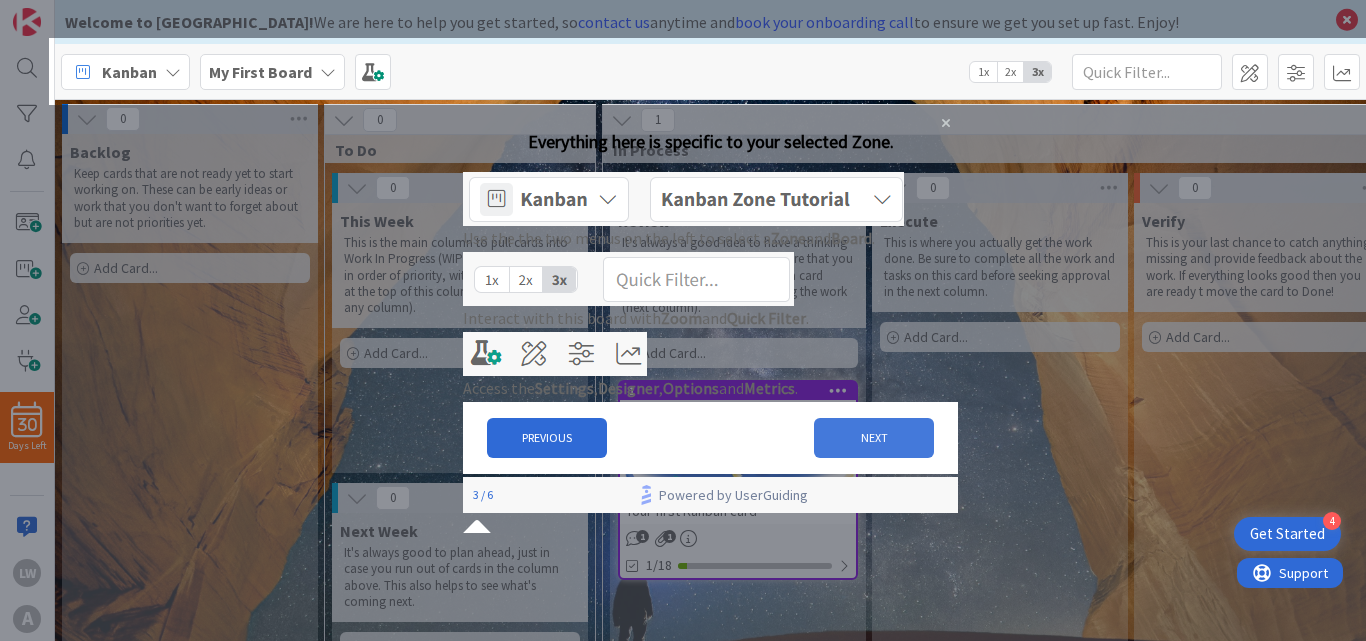 click on "NEXT" at bounding box center (874, 438) 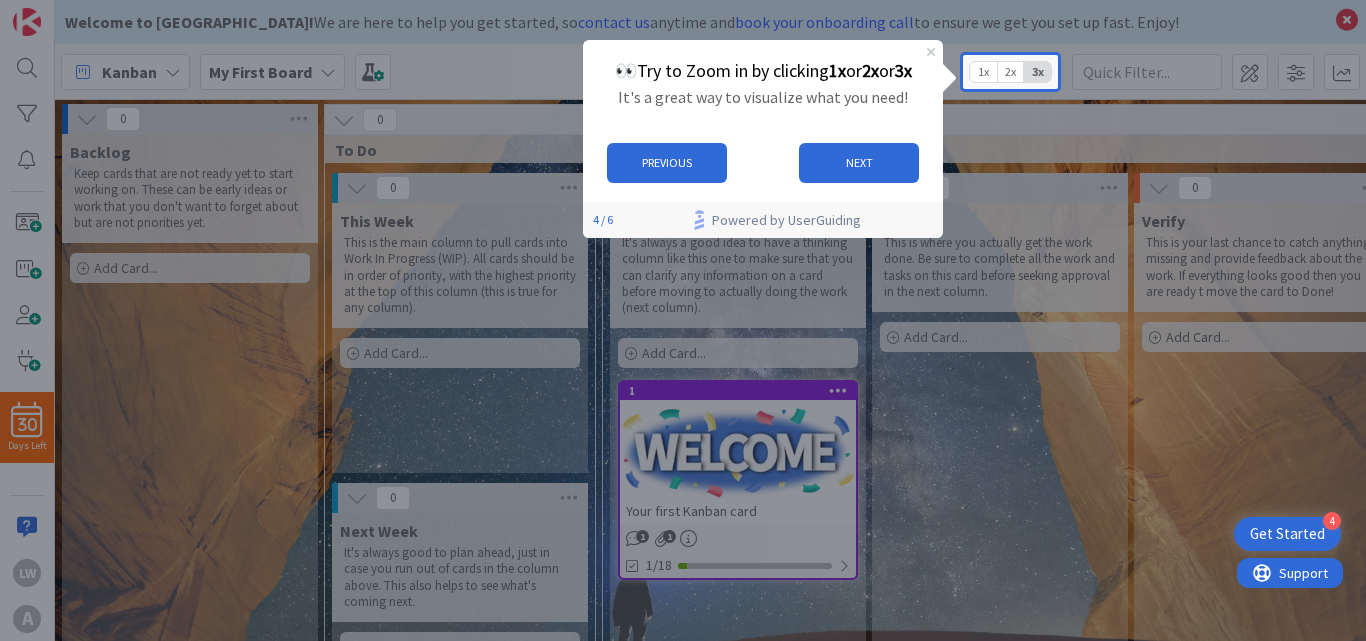 scroll, scrollTop: 0, scrollLeft: 0, axis: both 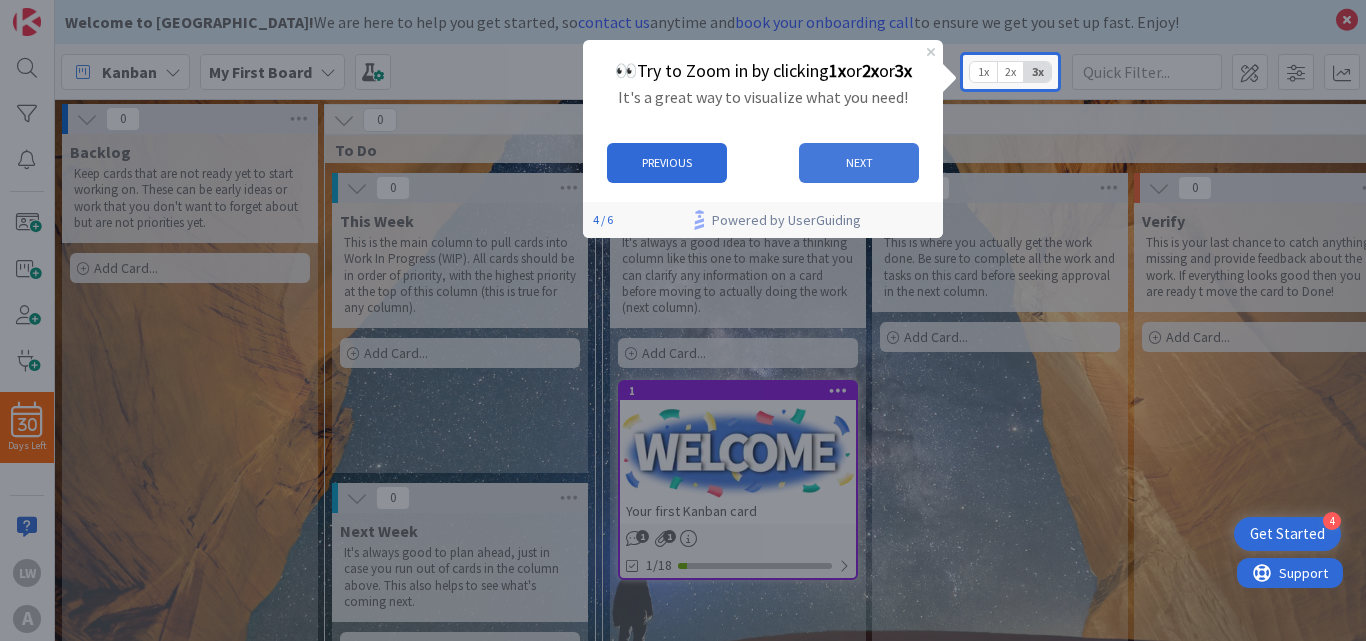 click on "NEXT" at bounding box center [859, 162] 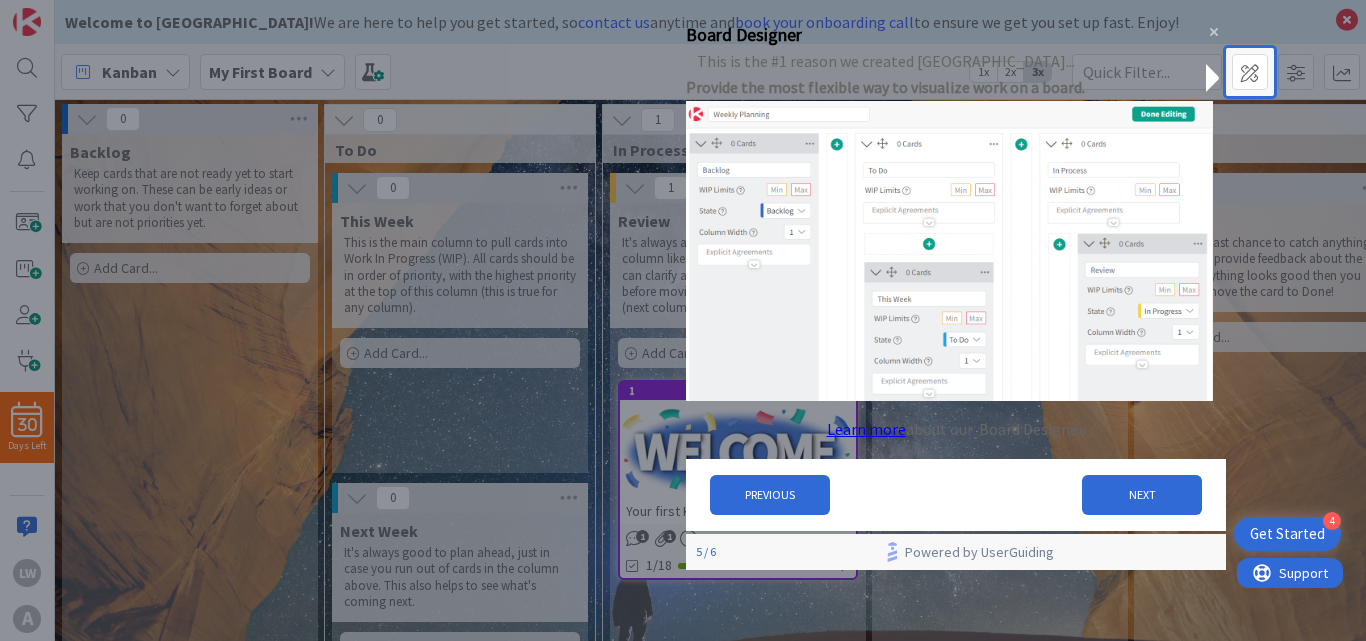 scroll, scrollTop: 0, scrollLeft: 0, axis: both 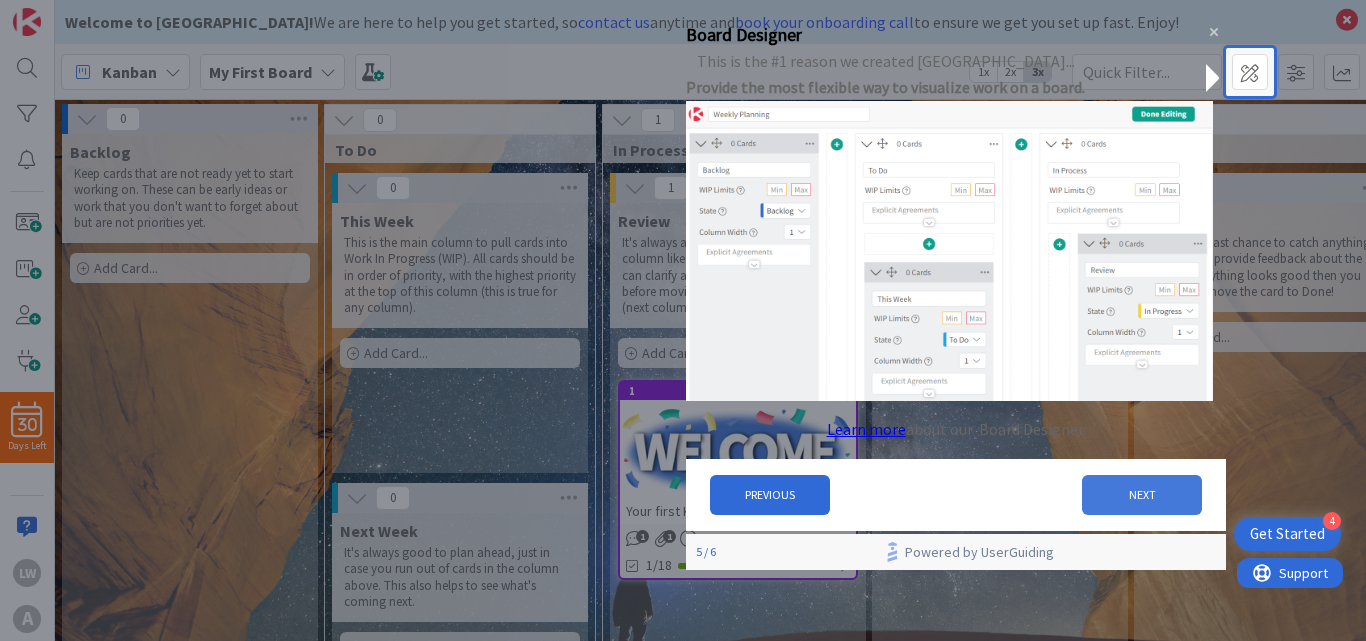 click on "NEXT" at bounding box center (1142, 494) 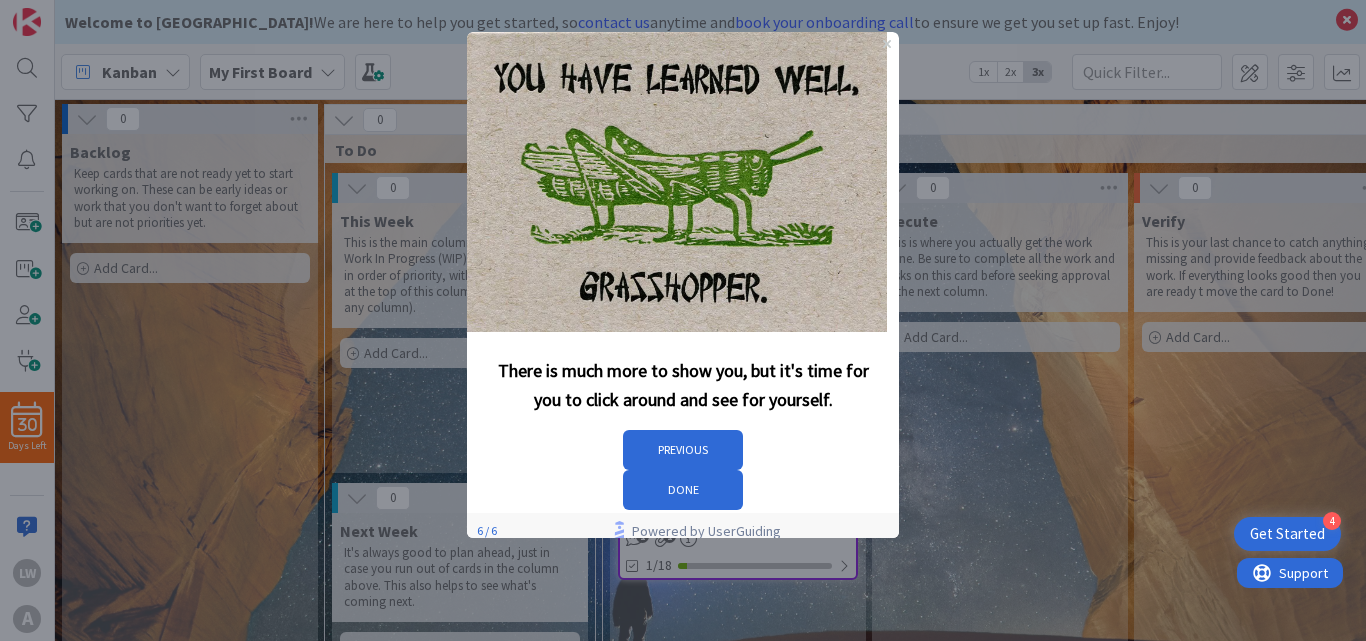scroll, scrollTop: 0, scrollLeft: 0, axis: both 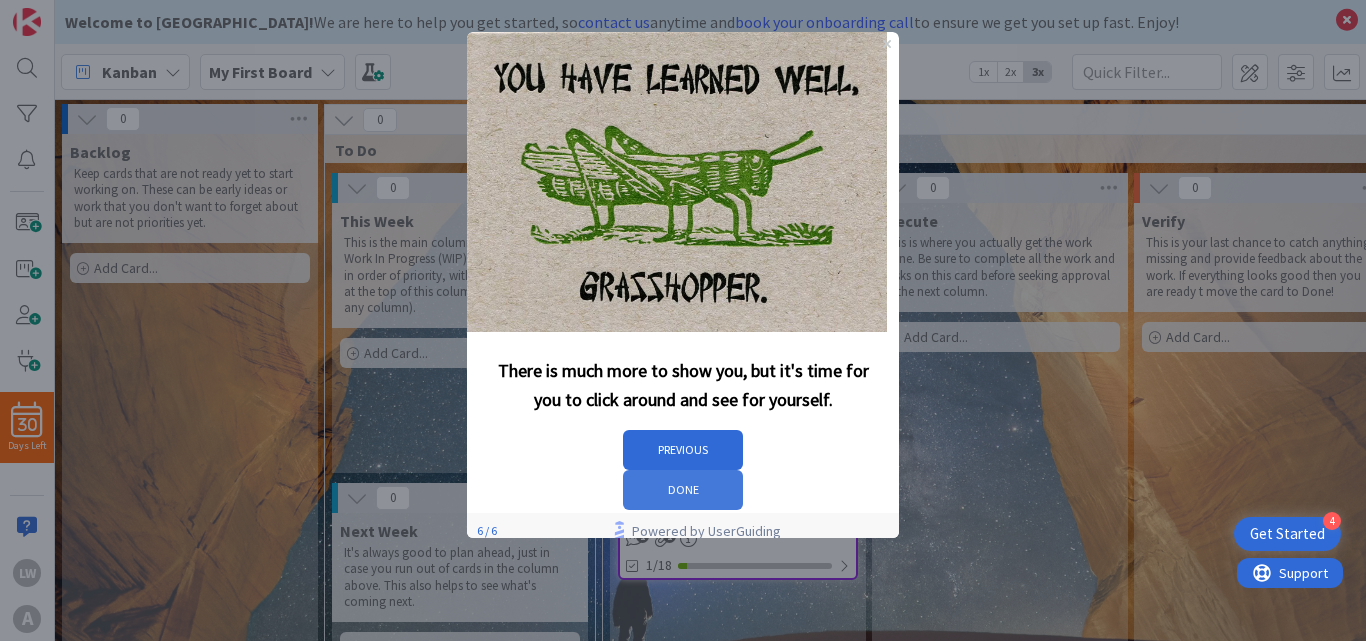 drag, startPoint x: 824, startPoint y: 464, endPoint x: 1269, endPoint y: 509, distance: 447.2695 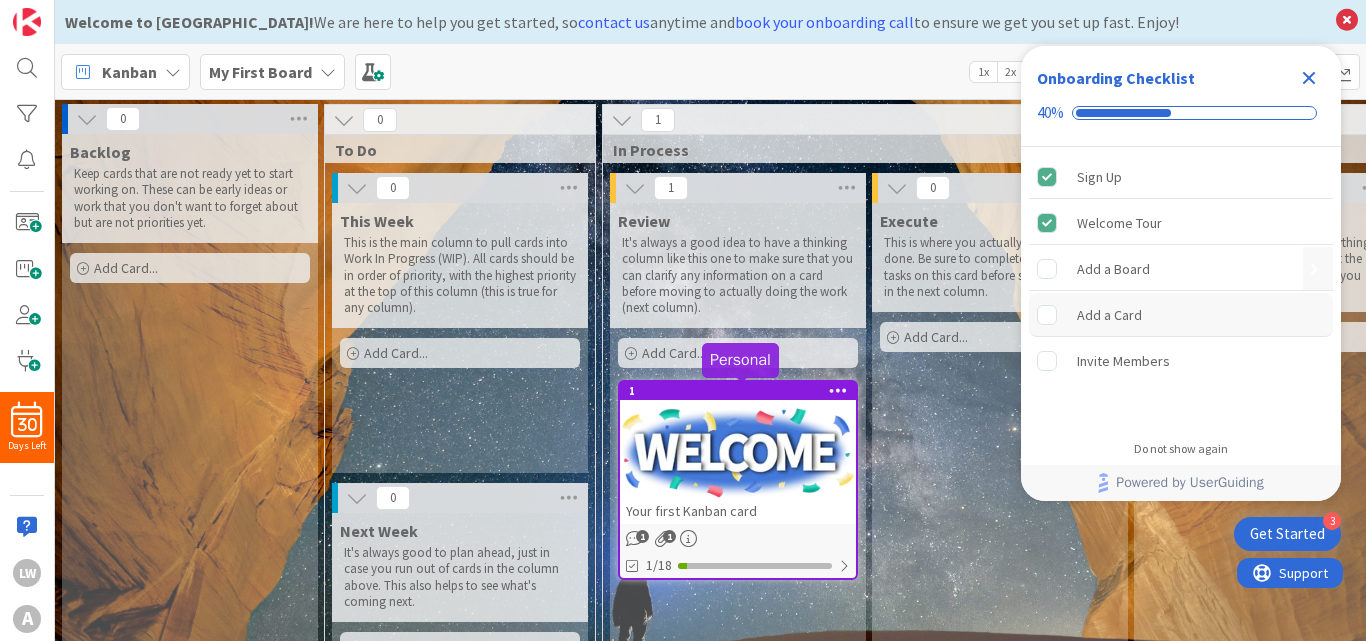 scroll, scrollTop: 0, scrollLeft: 0, axis: both 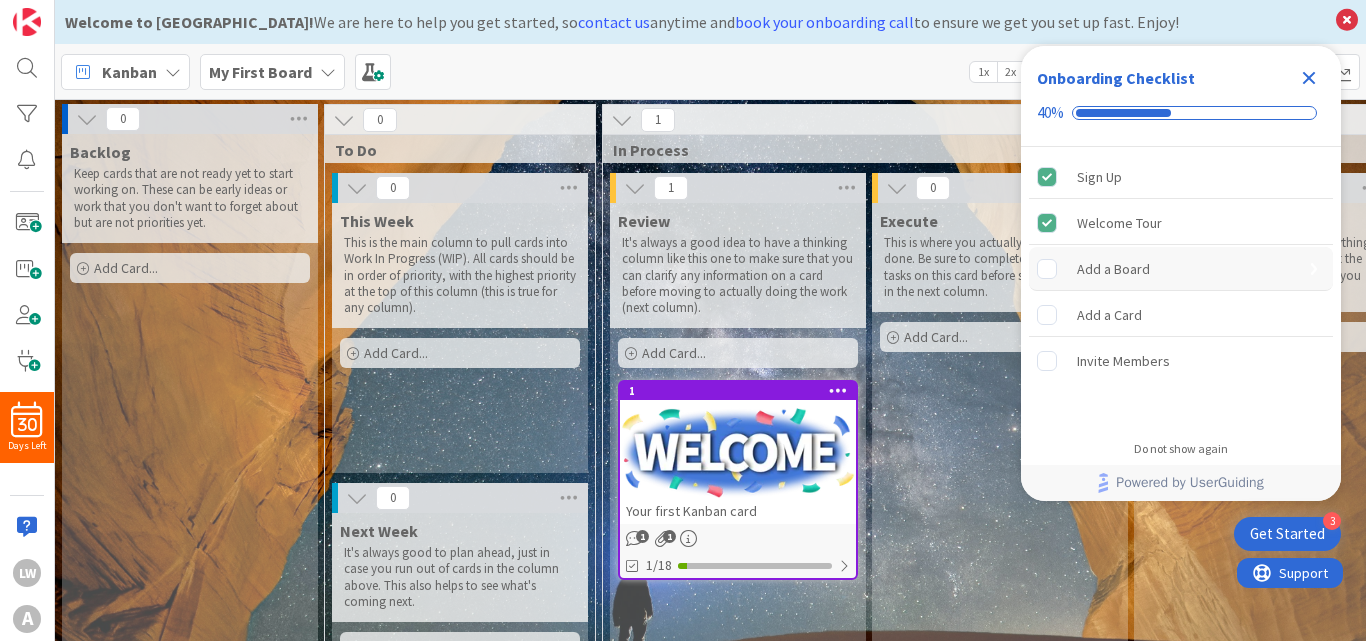 click on "Add a Board" at bounding box center (1113, 269) 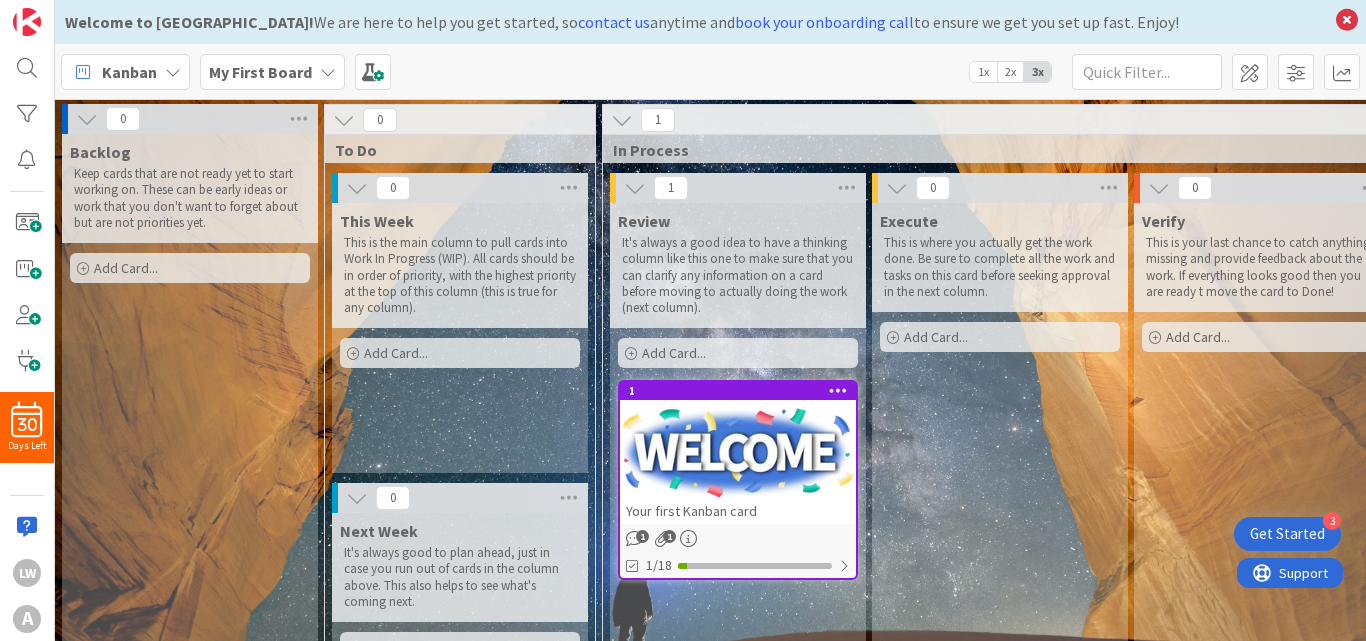 scroll, scrollTop: 0, scrollLeft: 0, axis: both 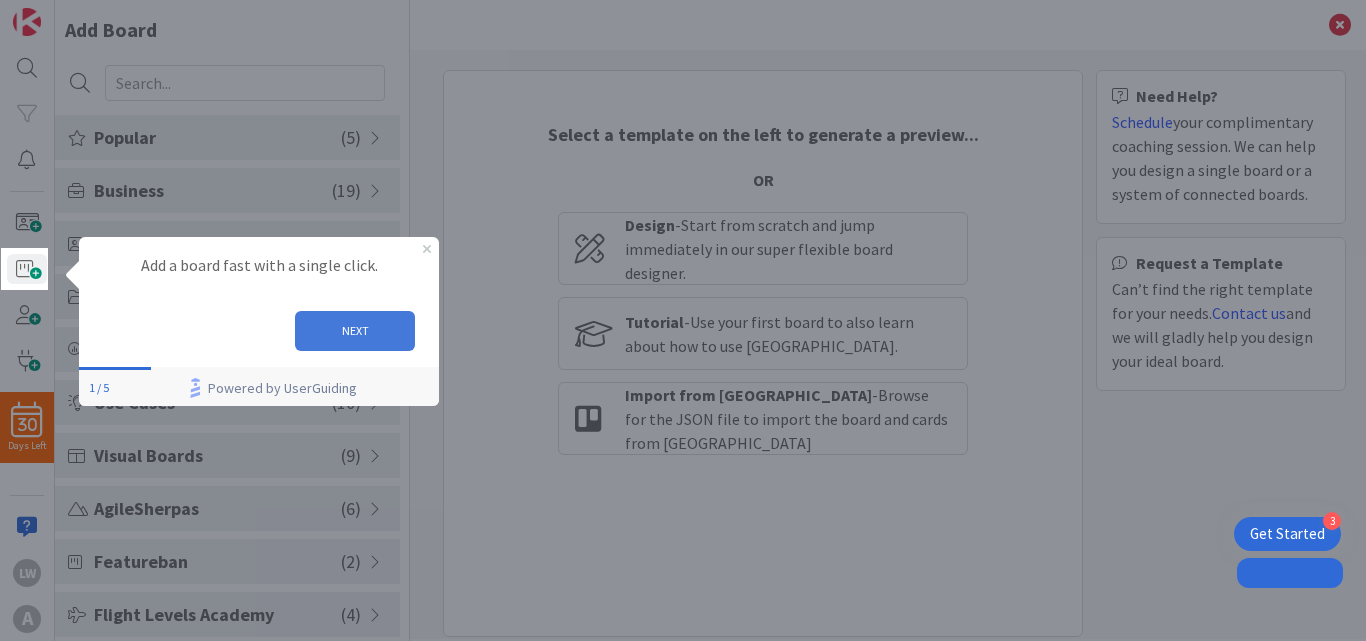 drag, startPoint x: 420, startPoint y: 551, endPoint x: 361, endPoint y: 334, distance: 224.87775 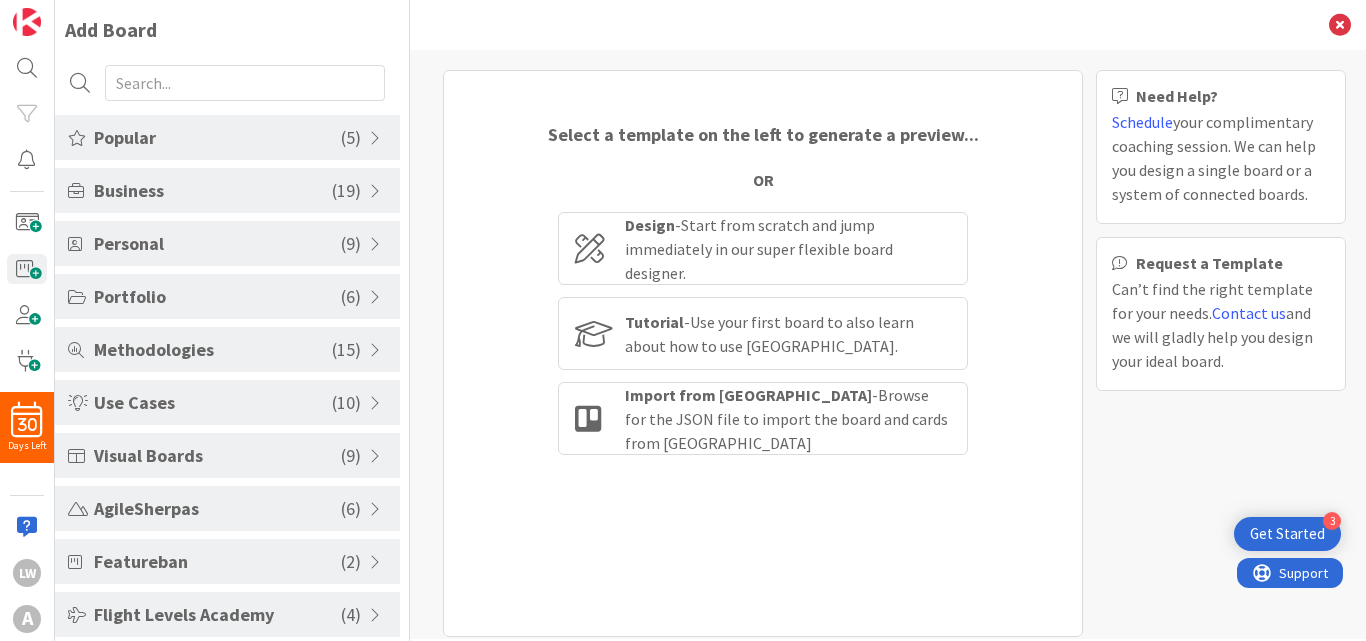 scroll, scrollTop: 0, scrollLeft: 0, axis: both 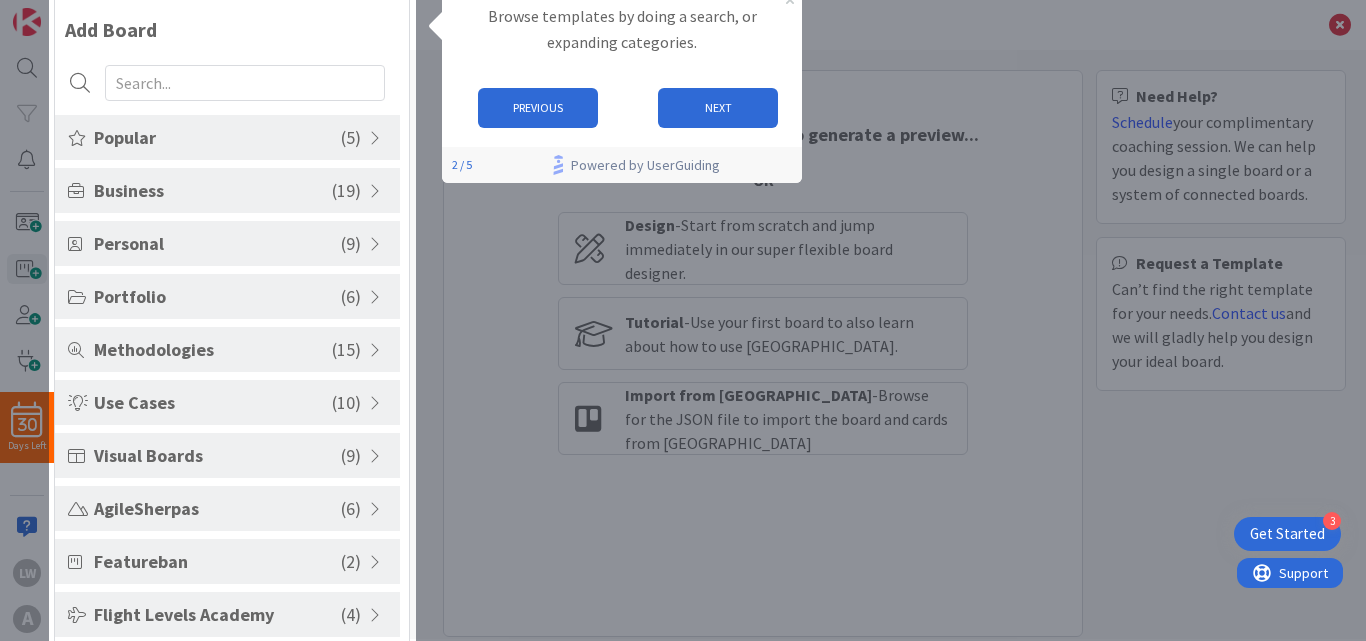 click on "30 Days Left Lw A Add Board Popular ( 5 ) Kanban - Basic Kanban - Fast/Normal Tracks Portfolio Kanban Roadmap Weekly Planning Business ( 19 ) Explore the workflows to efficiently run your business. Learn more... HR - Employee Onboarding HR - Hiring Process HR - New Hire Preparation IT  - Bug Tracking IT - Software Development Legal - Basic Litigation Kanban
Legal - Basic Transactional Kanban
Marketing - Agency Marketing - Blogging Marketing - Internal Team Marketing - Video Production Operations - Creative Process Operations - Crisis Management Operations - Problem Solving Operations - Request for Proposals Operations - Vendor Selection Product - Working Backwards Sales - Lead Tracking Team - Community of Practice Personal ( 9 ) Take charge of your personal life with these boards. Learn more... Cooking - Meal Planning Family - Couples in Love Family - Vacation Planning Family - Wedding Planning Planning - Home Hunting Planning - Language Learning Planning - My Life Planning - Relocation Portfolio ( 6 ) ( 15" at bounding box center [205, 320] 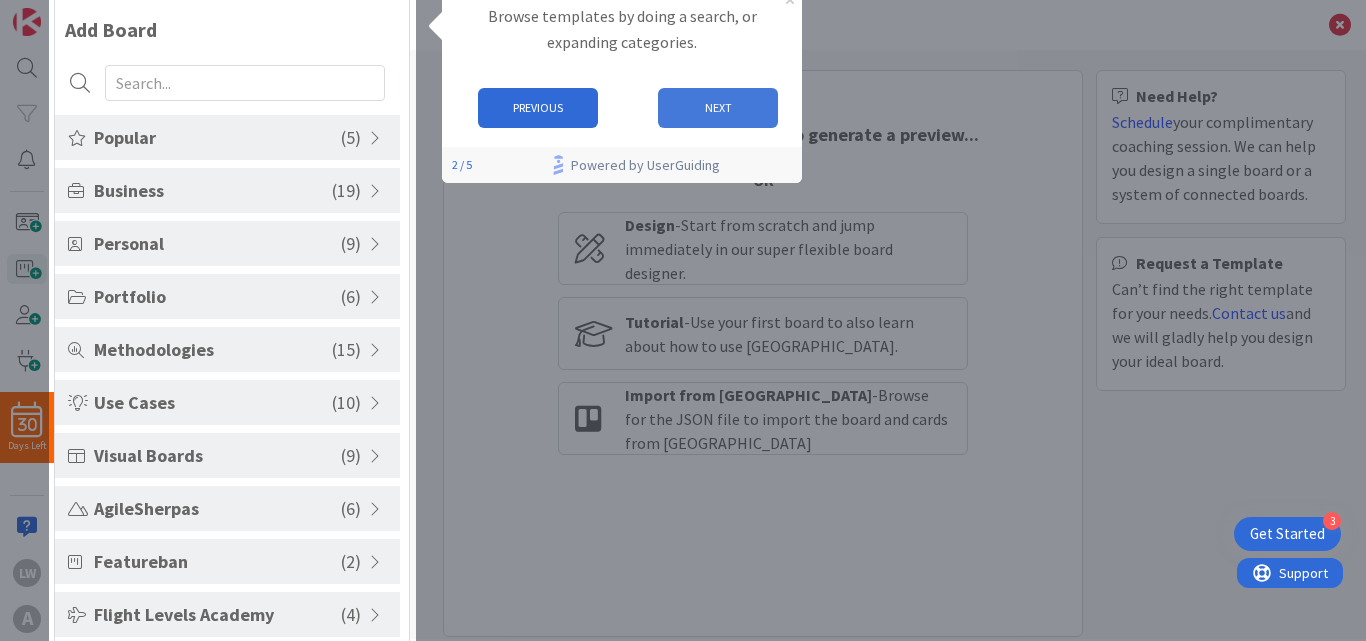 scroll, scrollTop: 0, scrollLeft: 0, axis: both 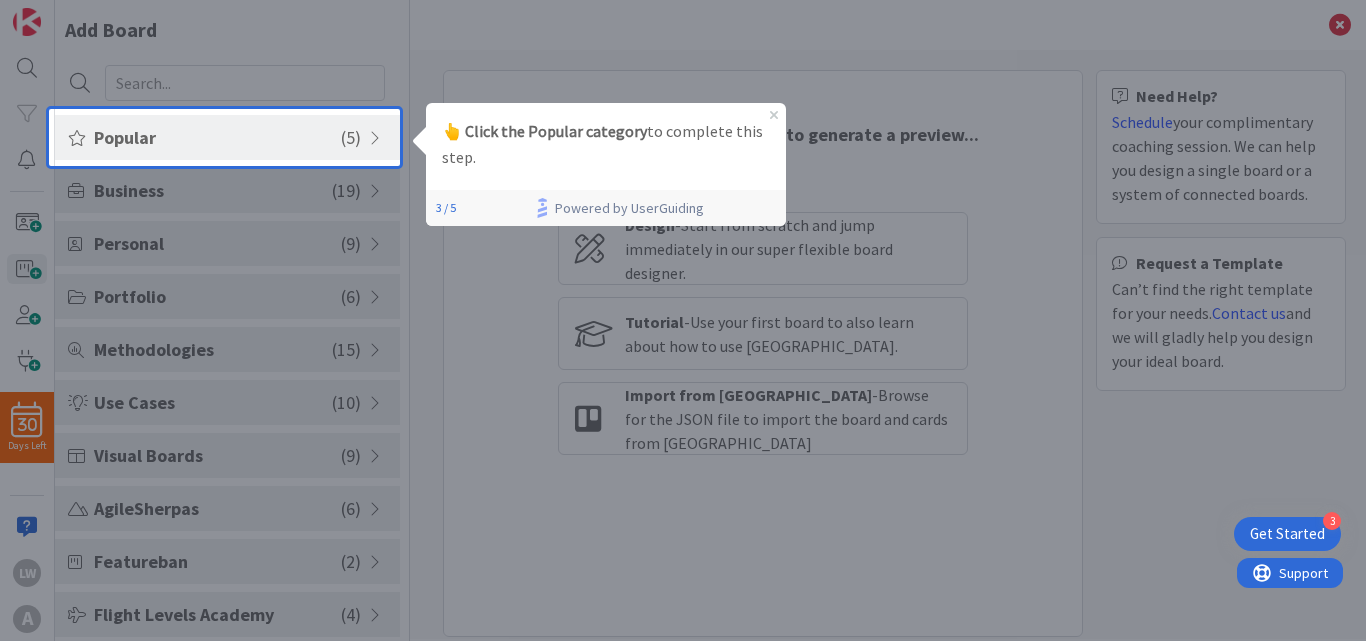 click on "Popular" at bounding box center [217, 137] 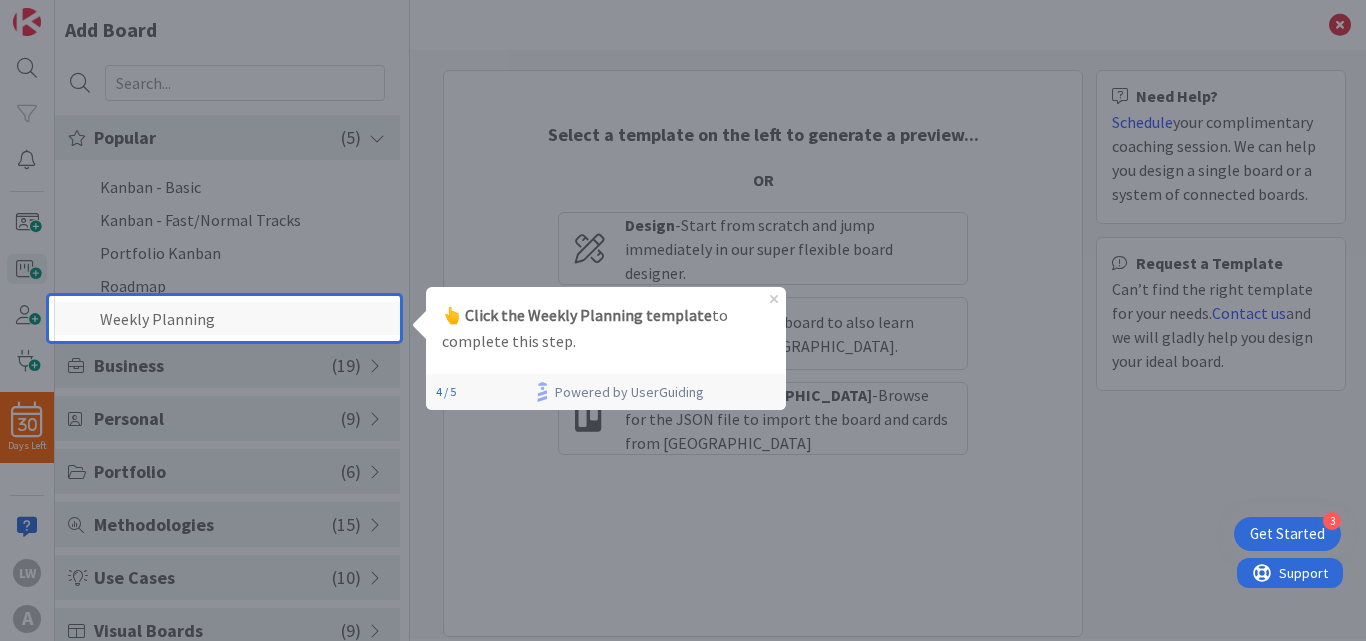 scroll, scrollTop: 0, scrollLeft: 0, axis: both 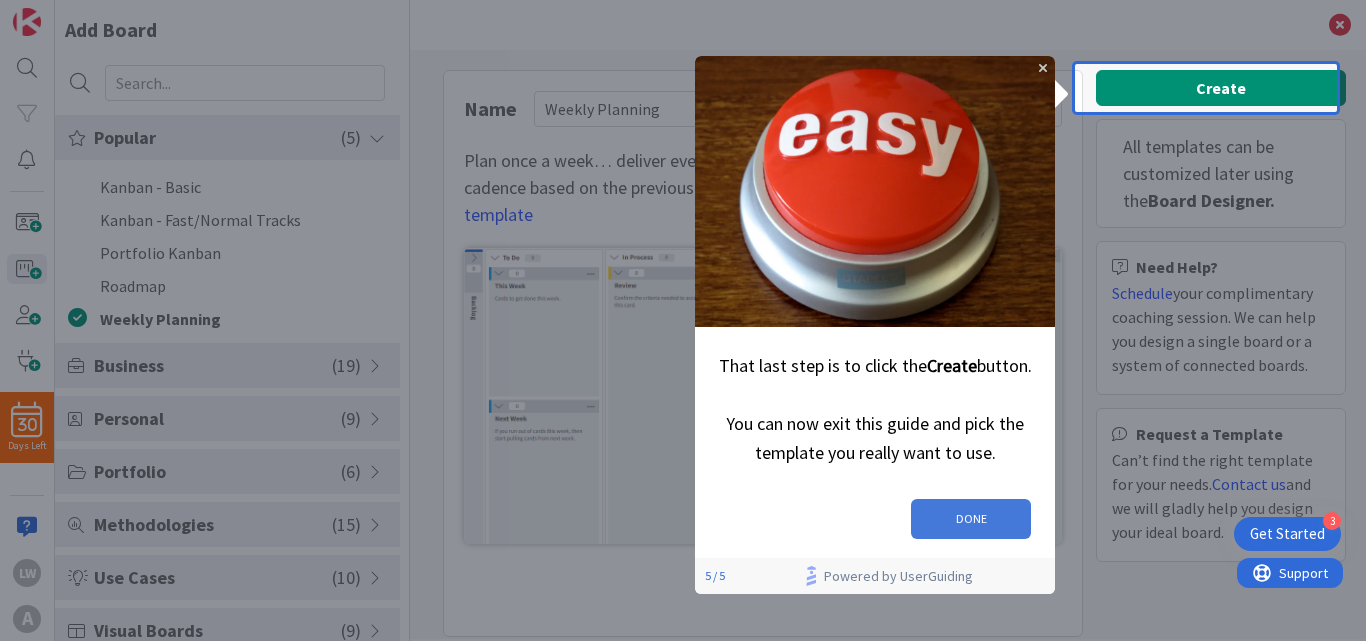 click on "DONE" at bounding box center (971, 519) 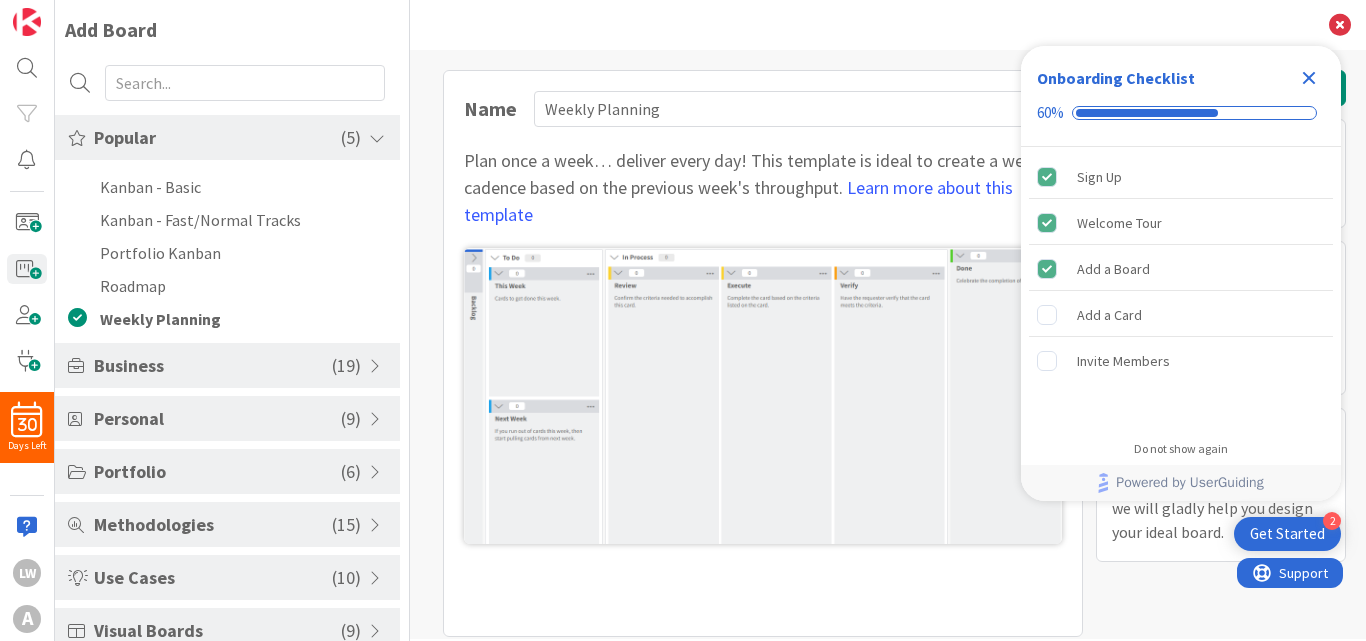scroll, scrollTop: 0, scrollLeft: 0, axis: both 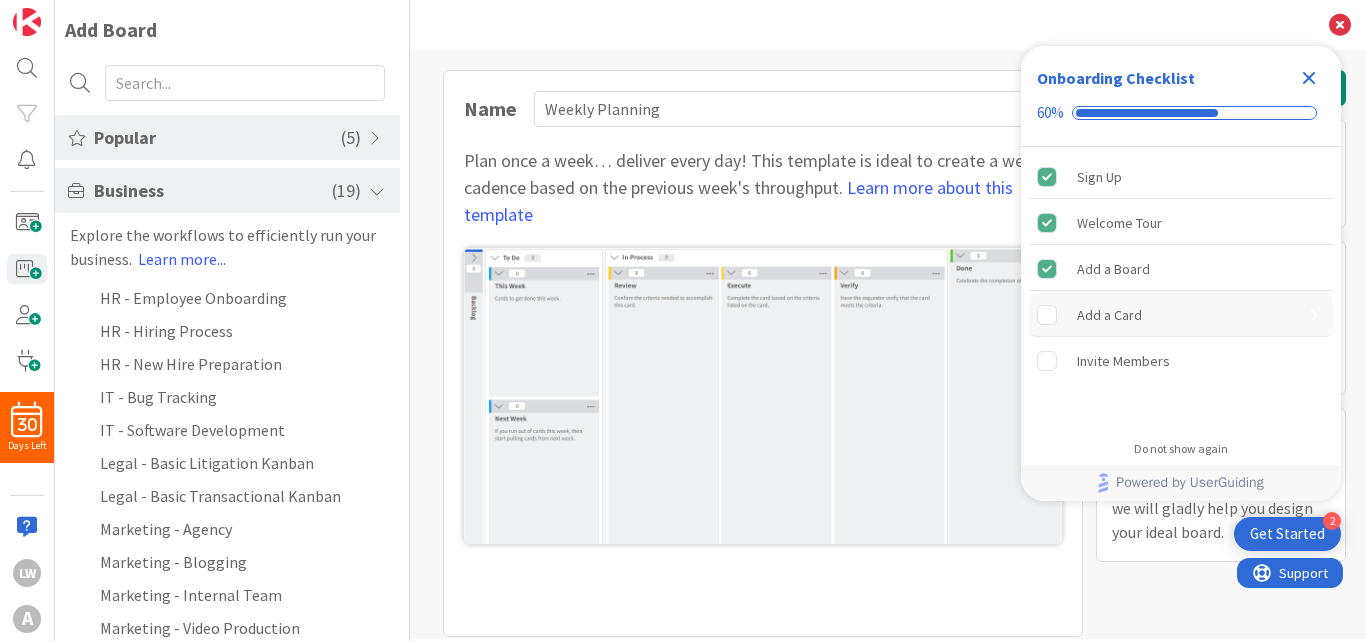 click on "Add a Card" at bounding box center [1109, 315] 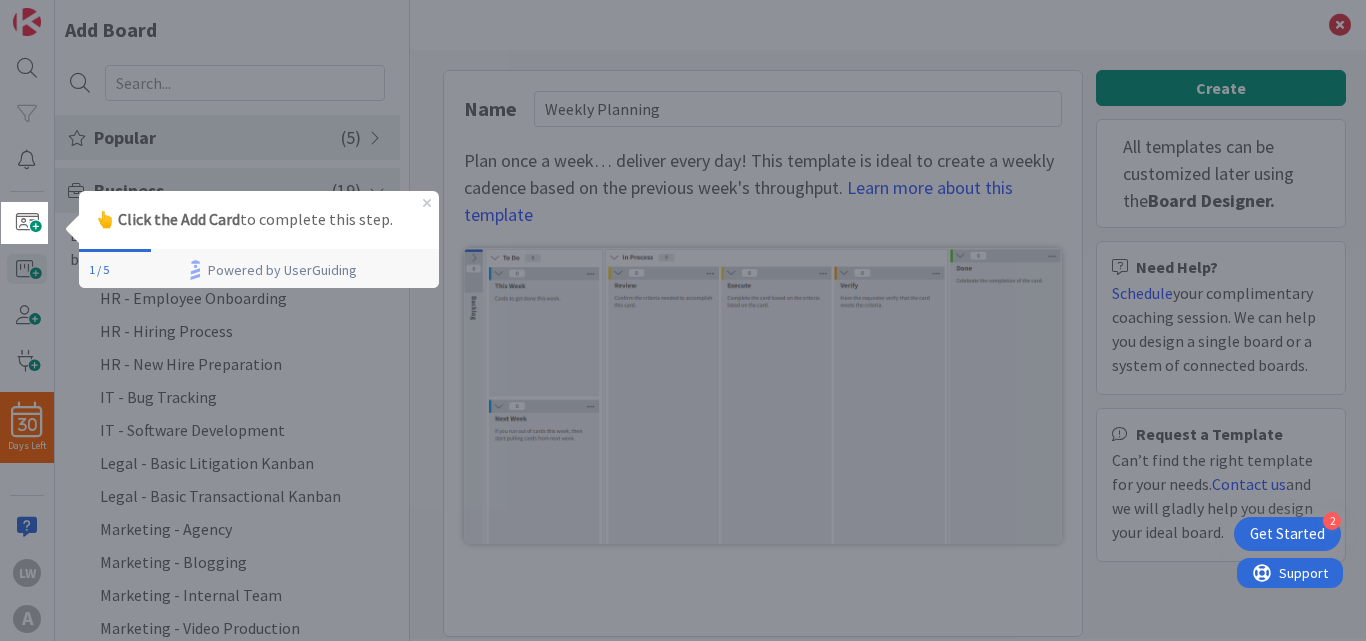 scroll, scrollTop: 0, scrollLeft: 0, axis: both 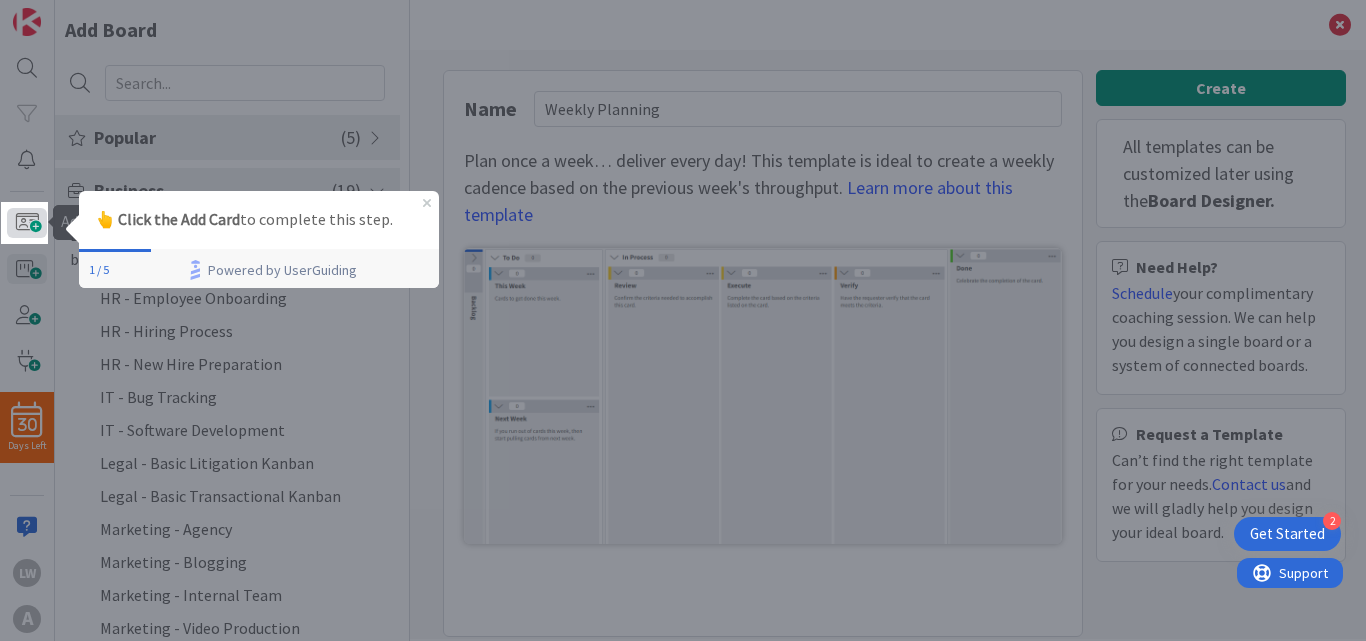 click at bounding box center [27, 223] 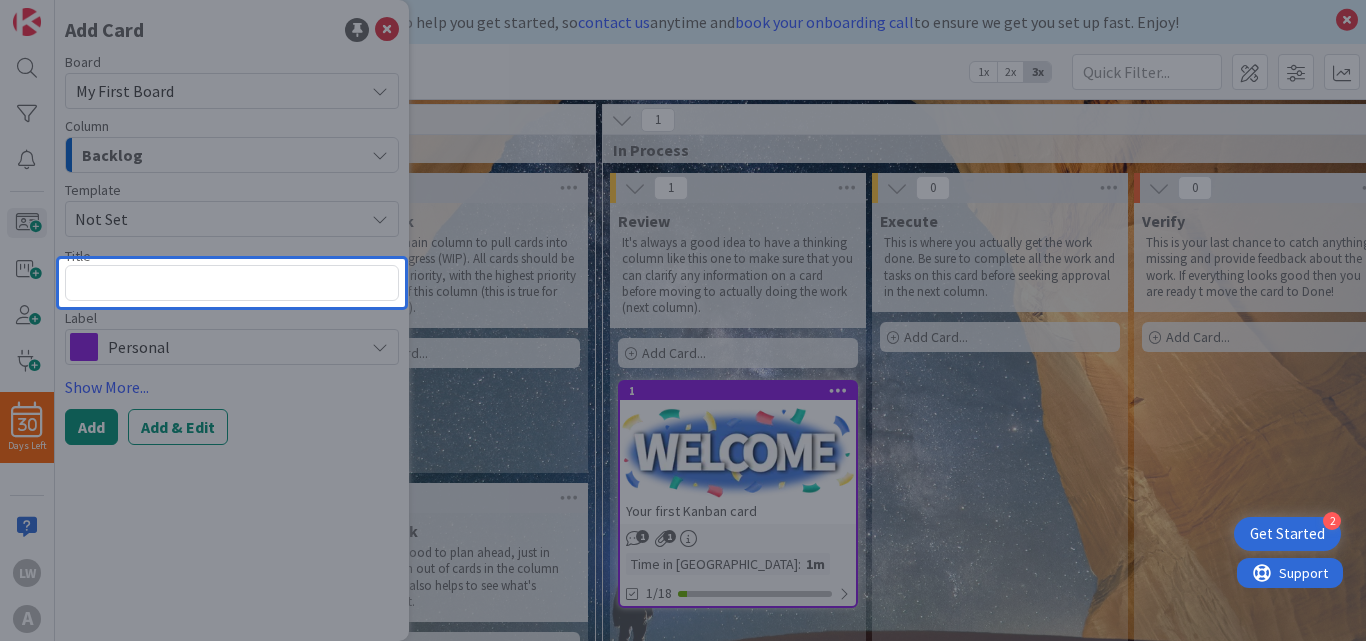 scroll, scrollTop: 0, scrollLeft: 0, axis: both 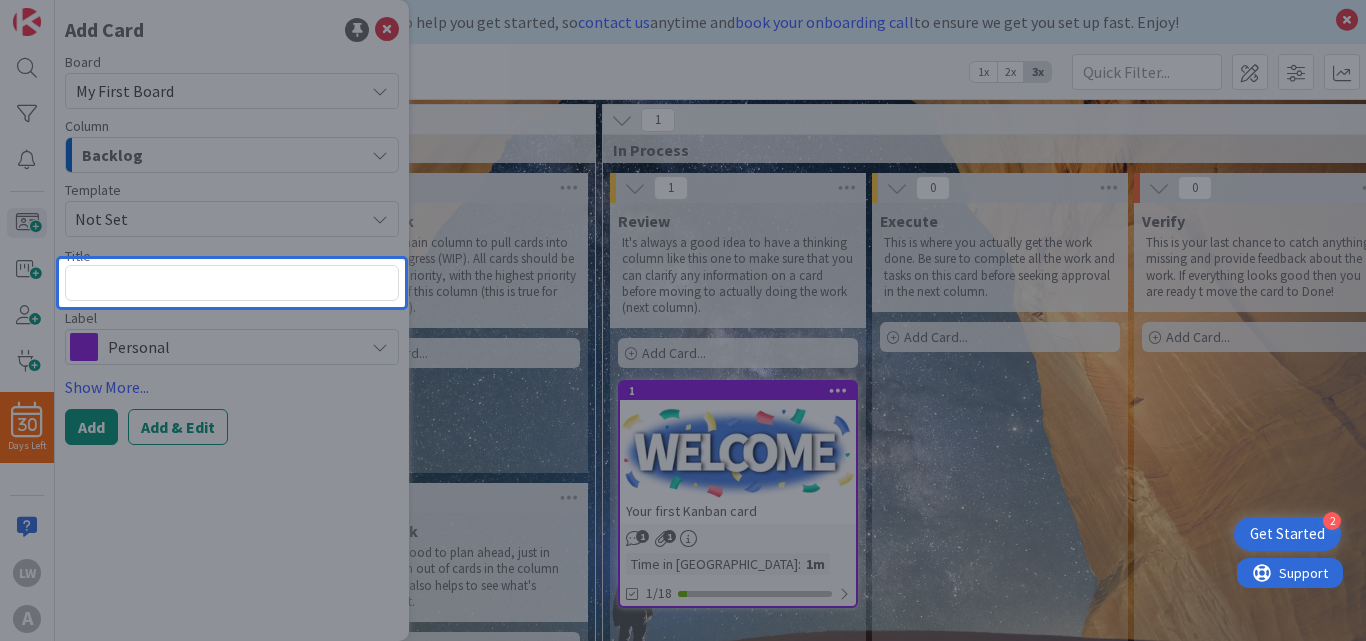 click at bounding box center (232, 283) 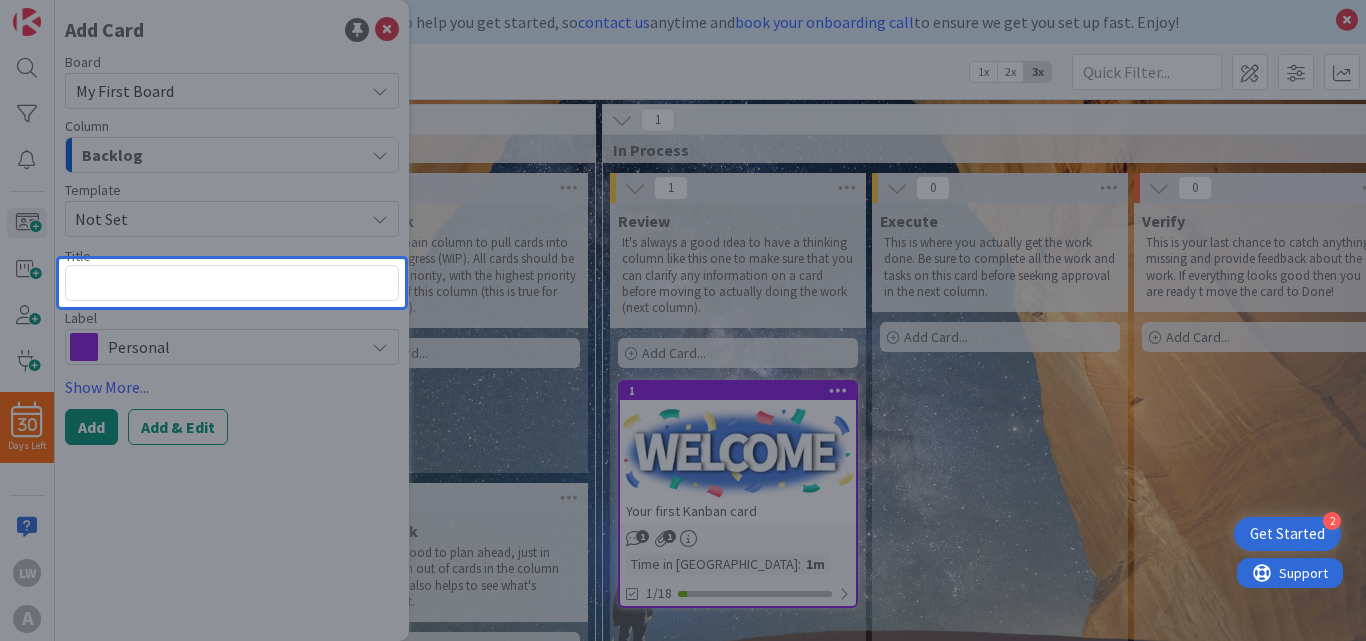 type on "x" 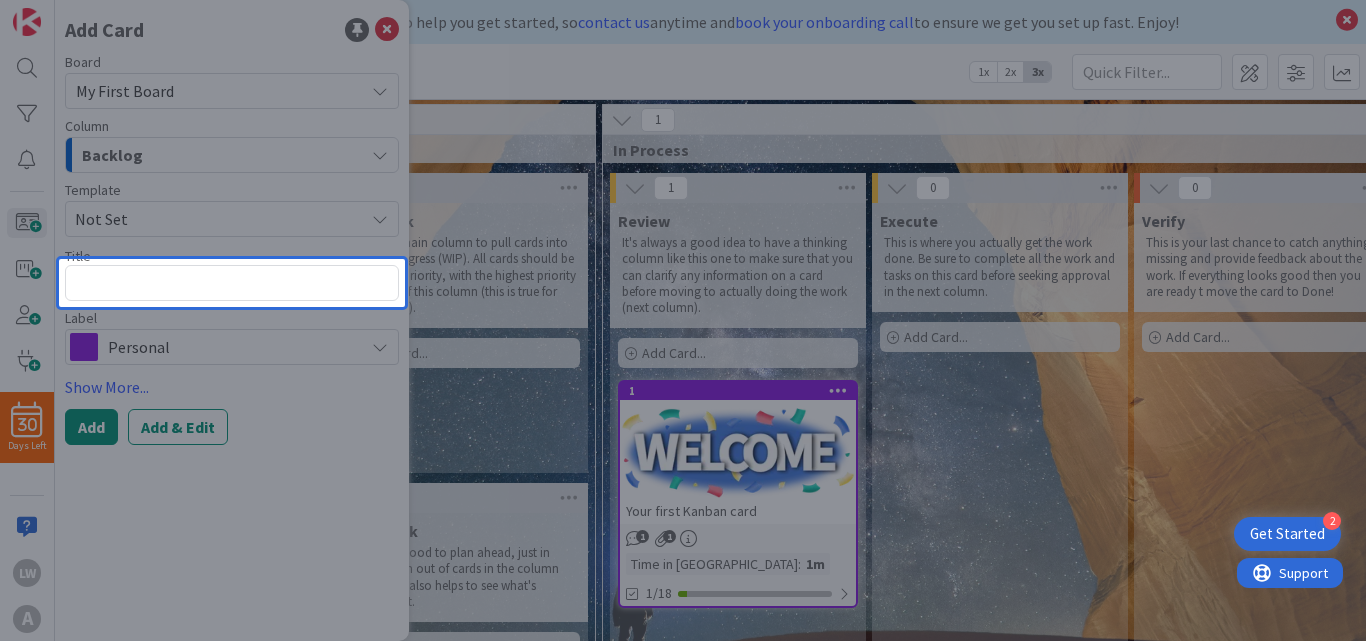 type on "A" 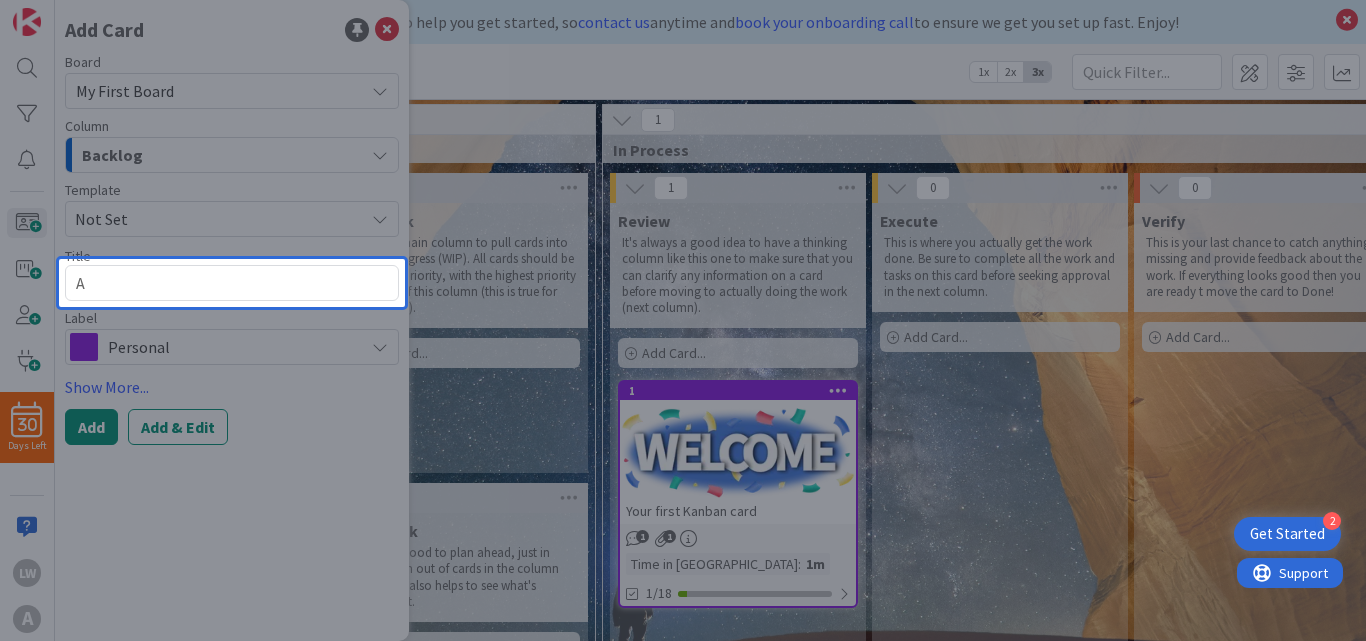type on "x" 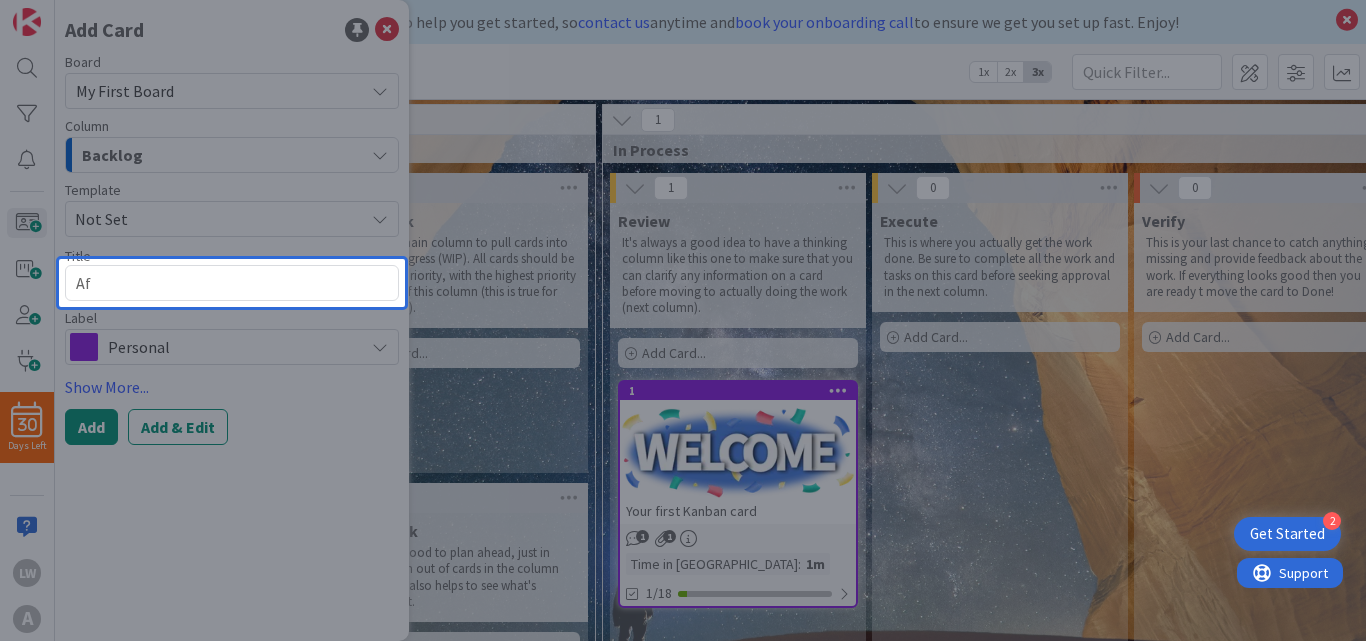 type on "x" 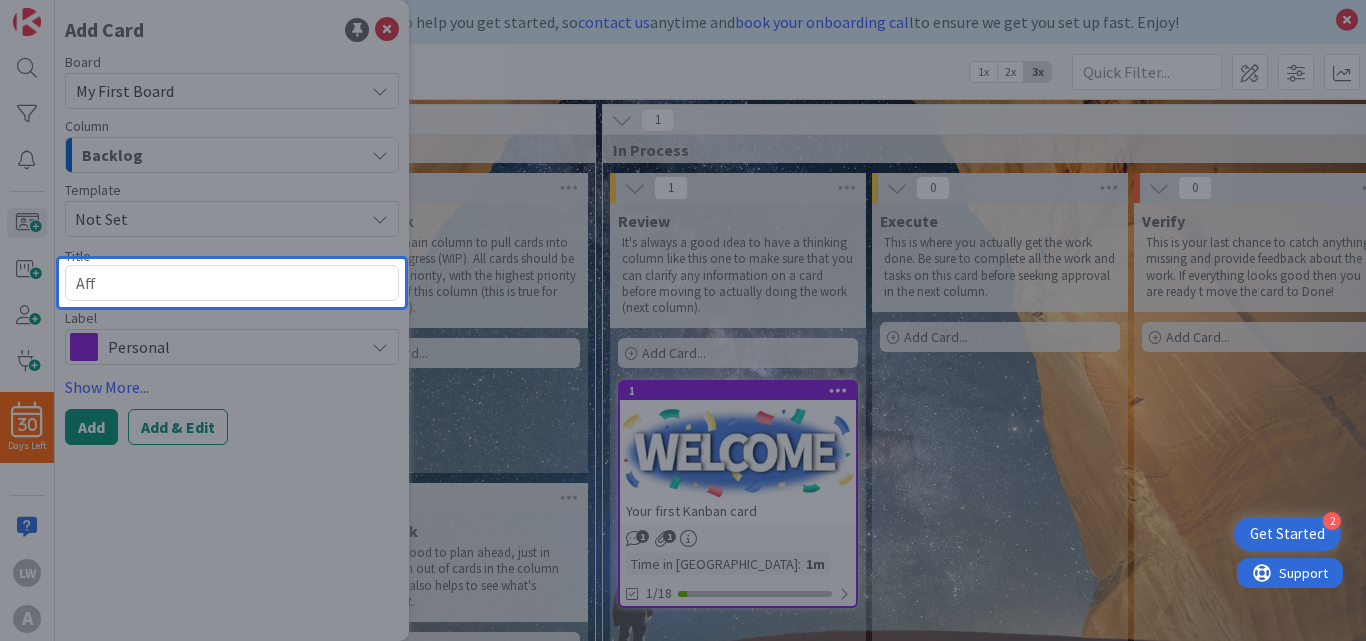 type on "x" 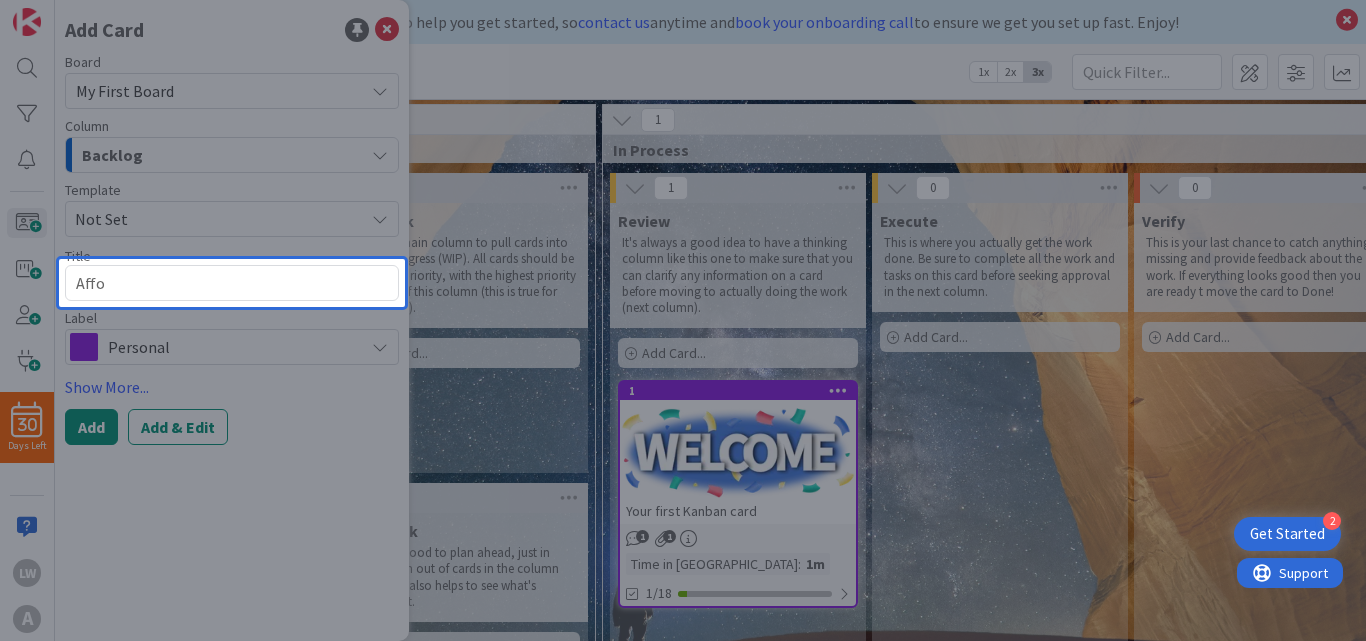 type on "x" 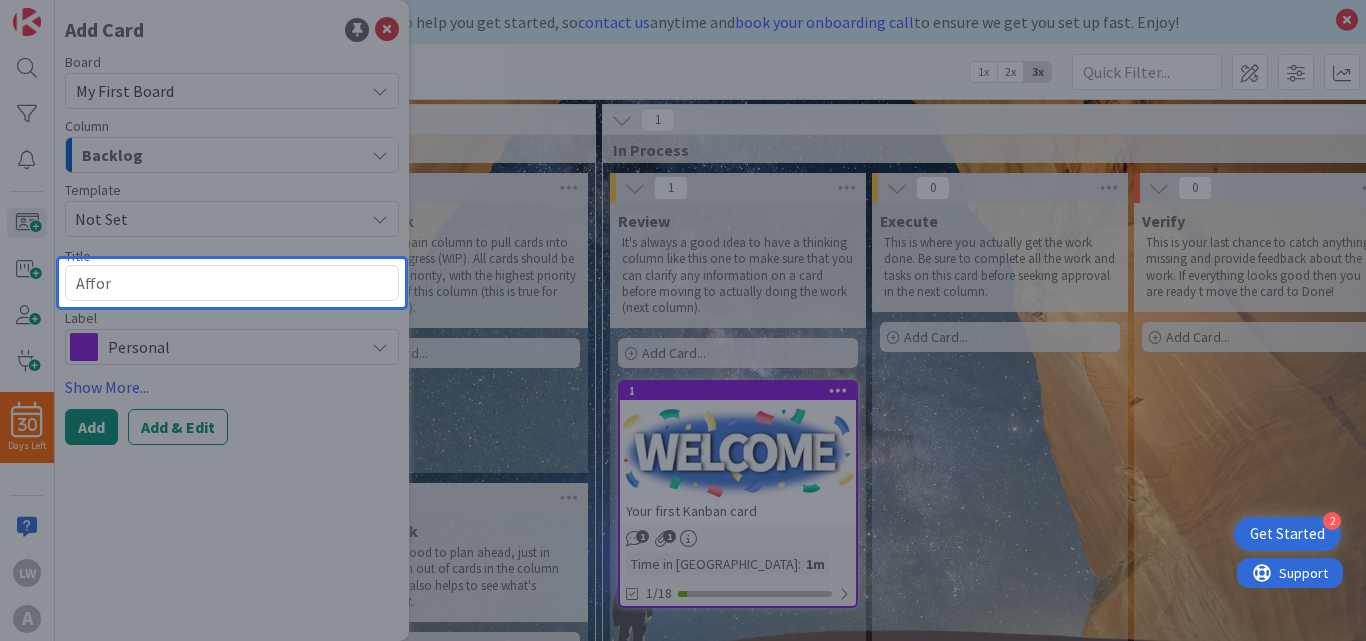 type on "x" 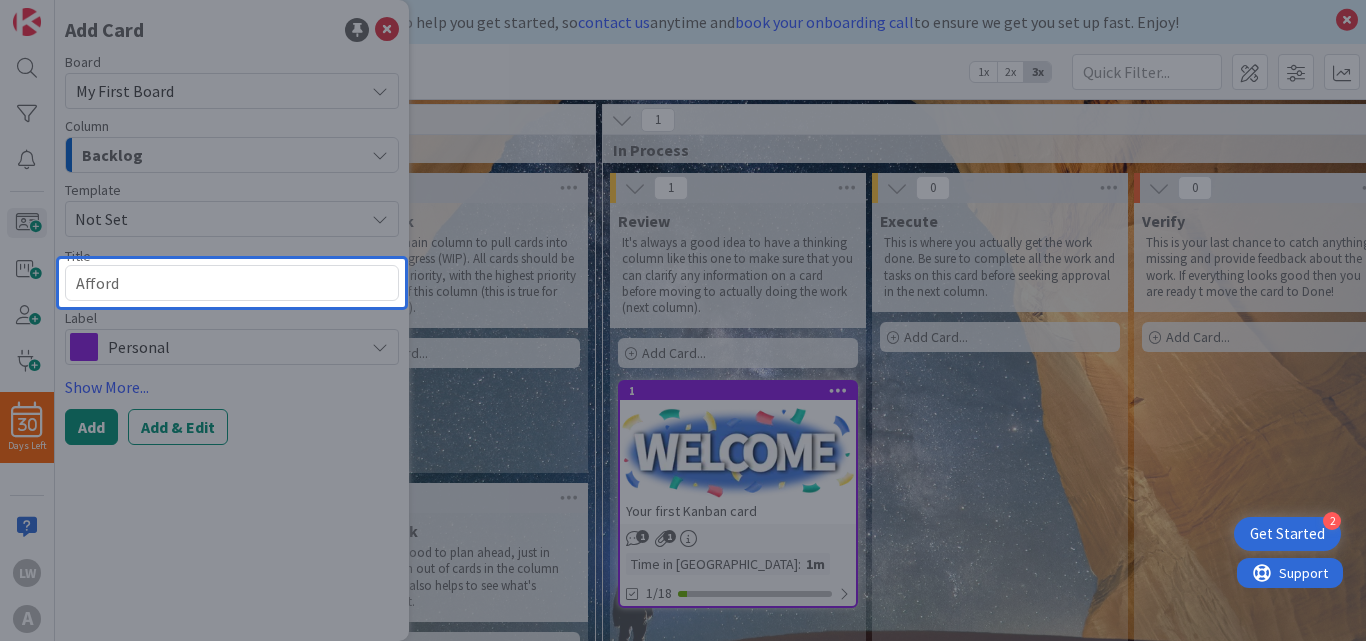 type on "x" 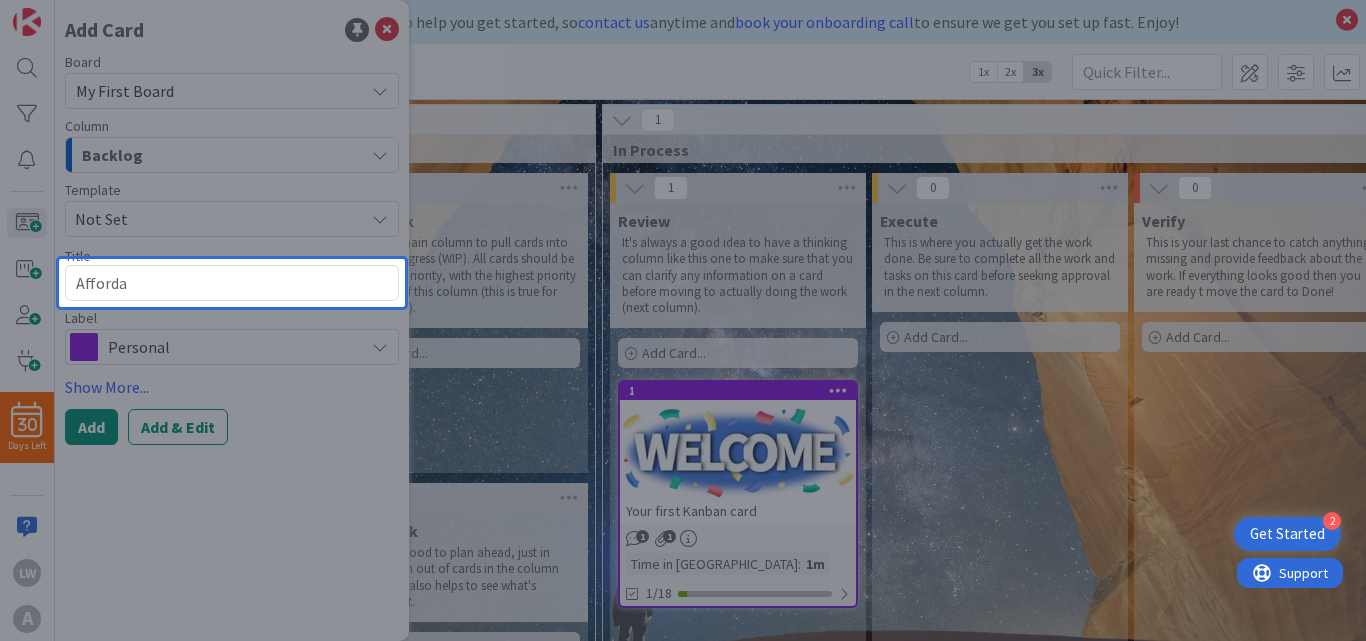 type on "x" 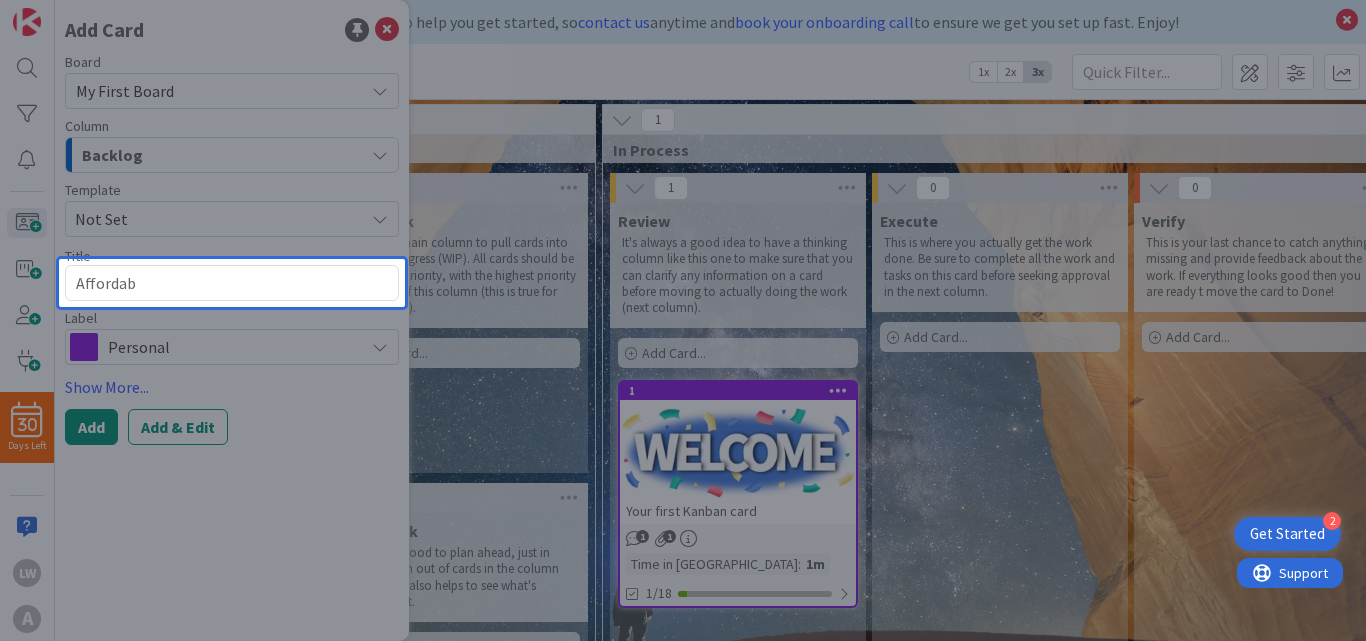 type on "x" 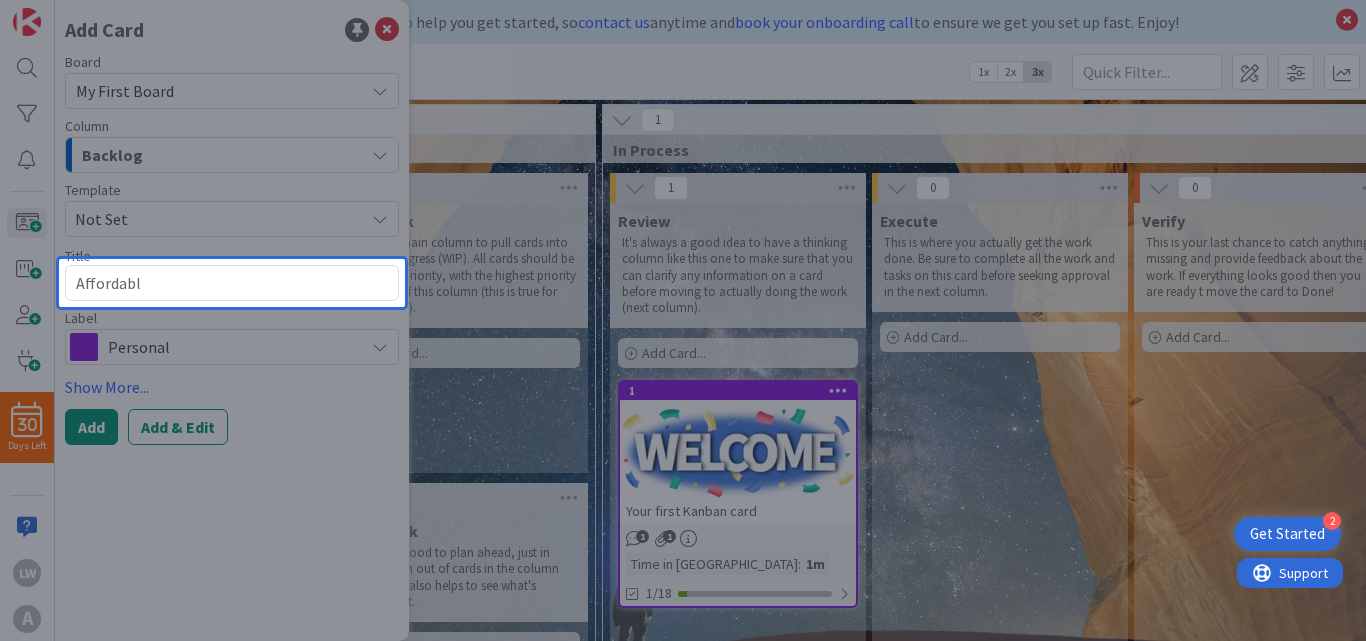 type on "x" 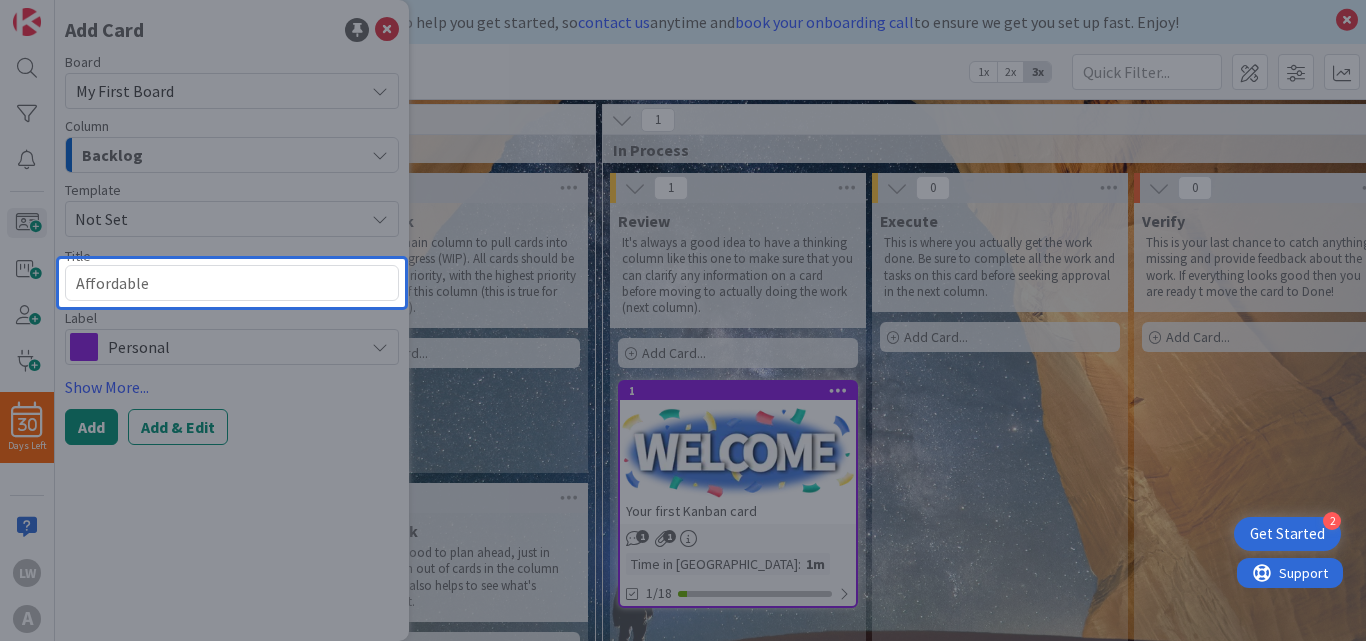 type on "x" 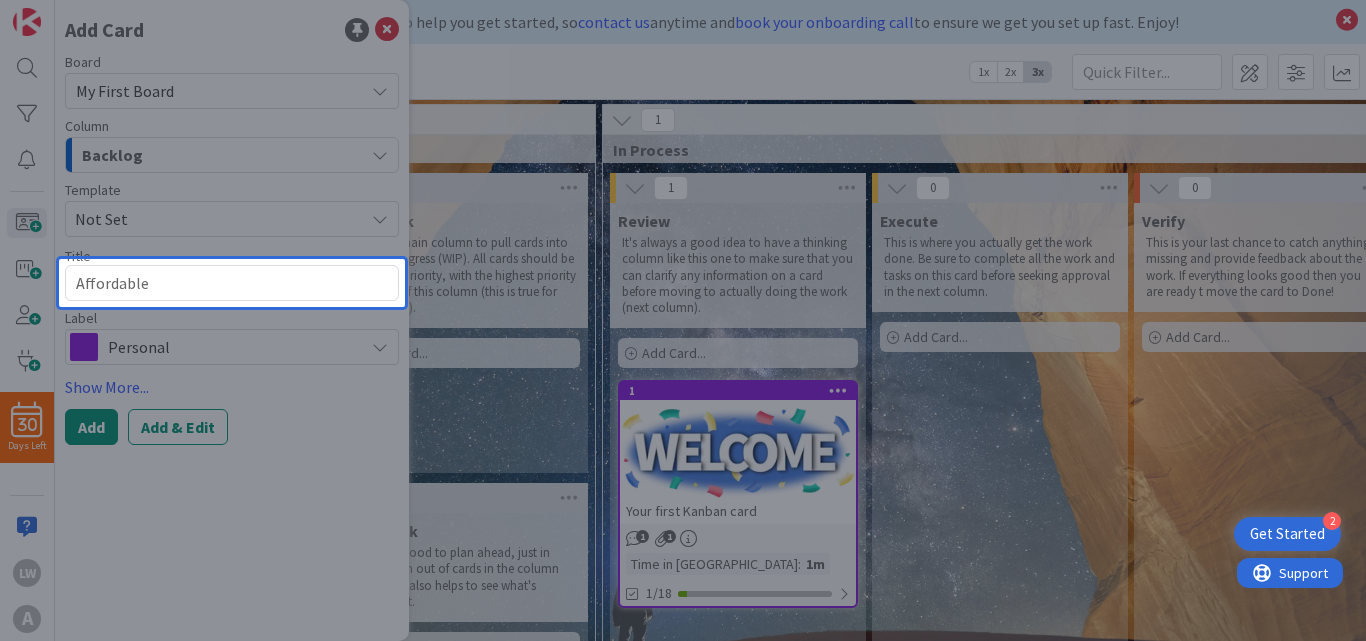 type on "x" 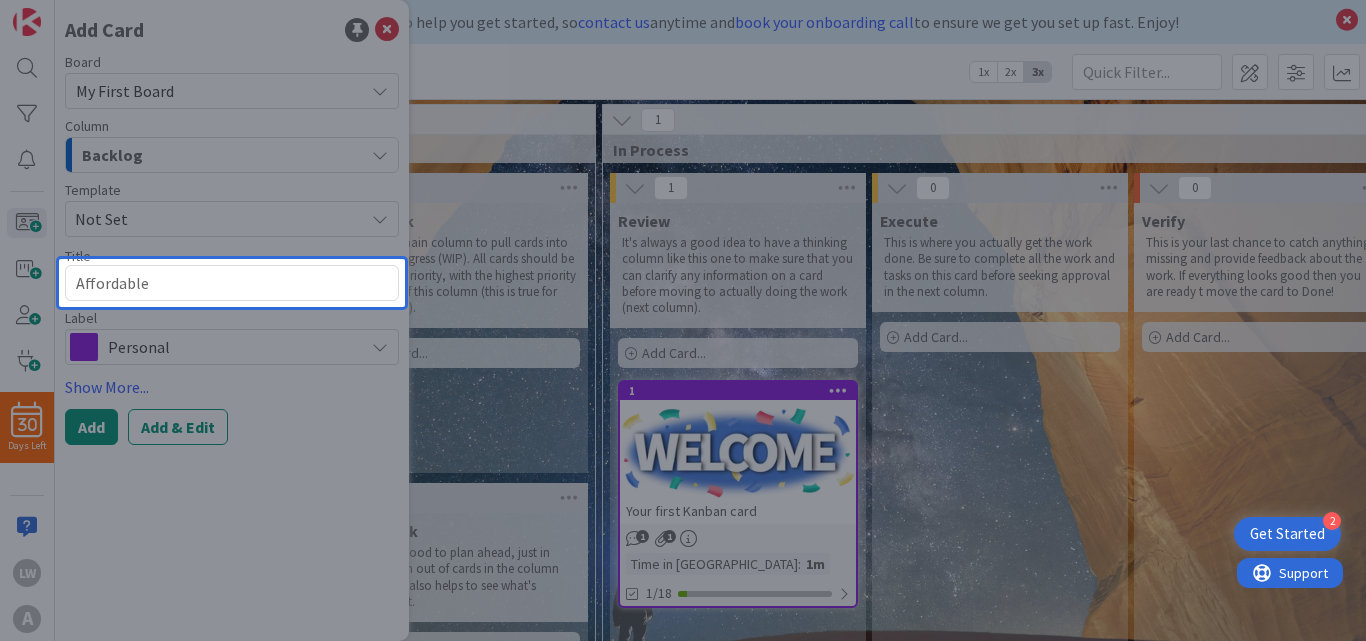 type on "Affordable a" 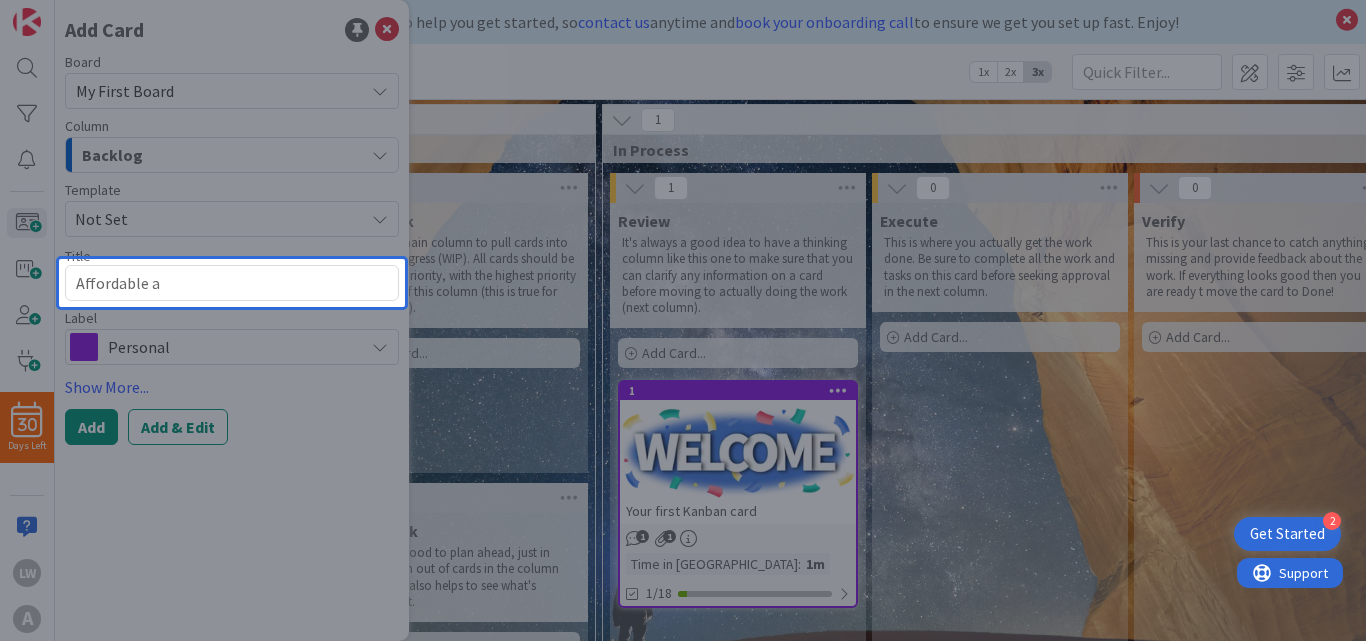 type on "x" 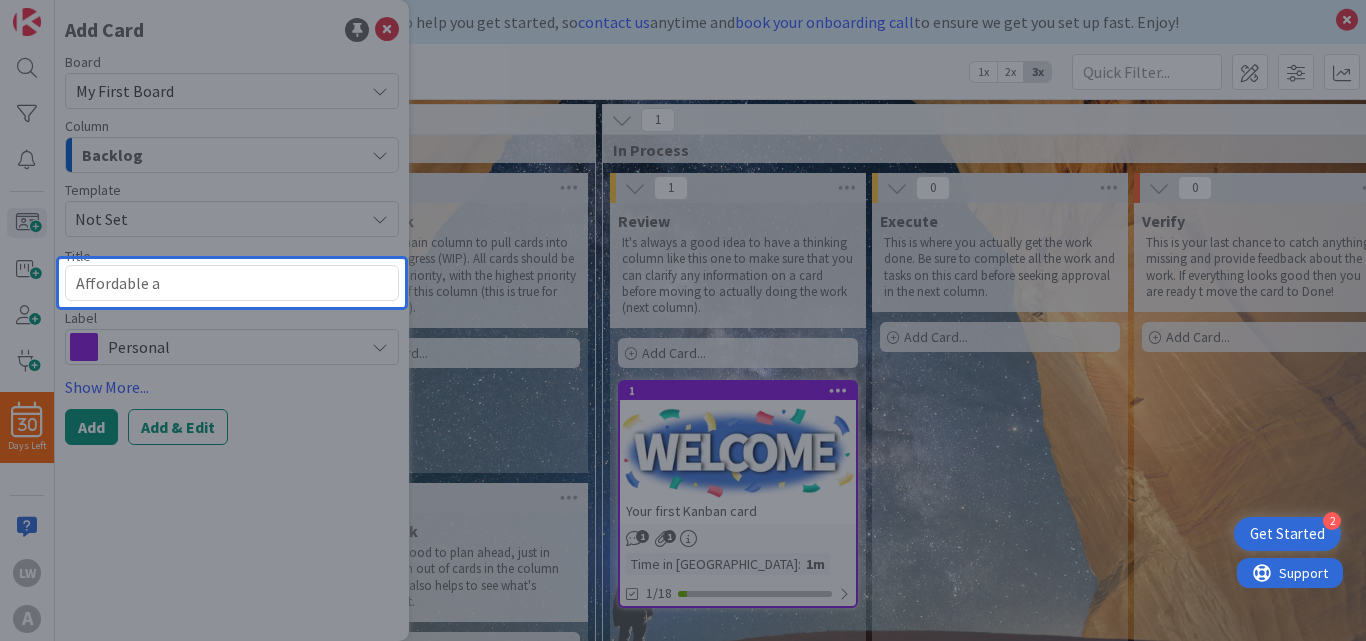 type on "Affordable" 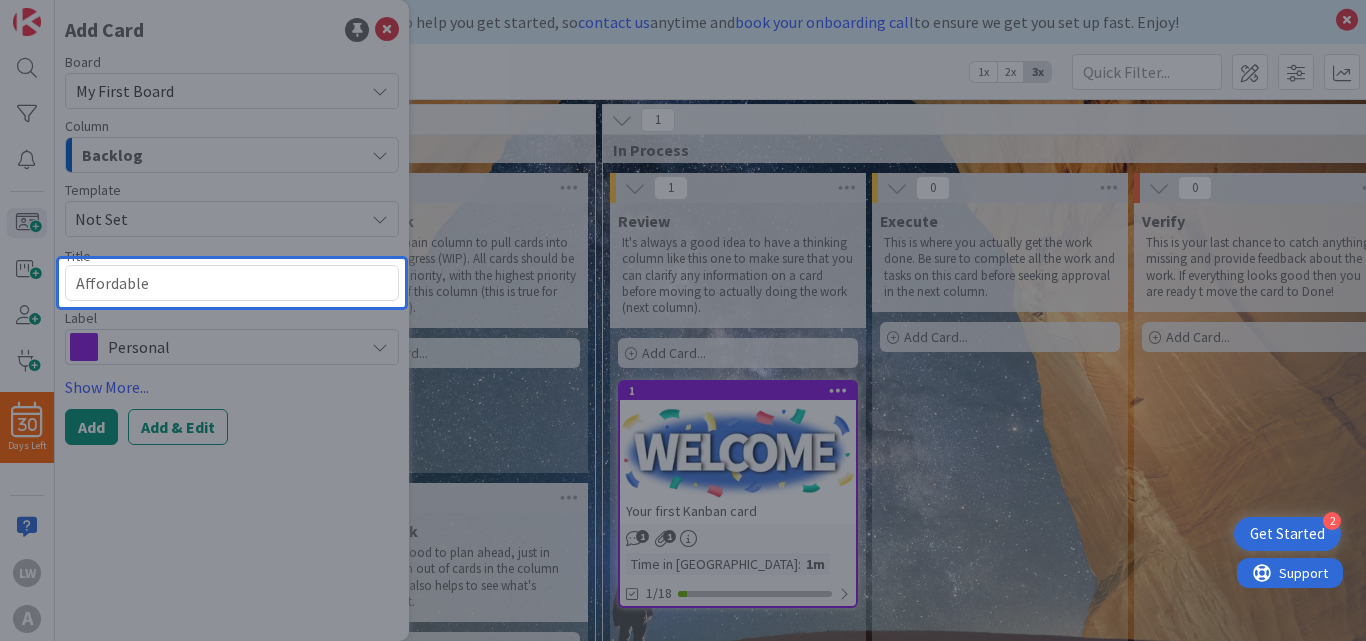 type on "x" 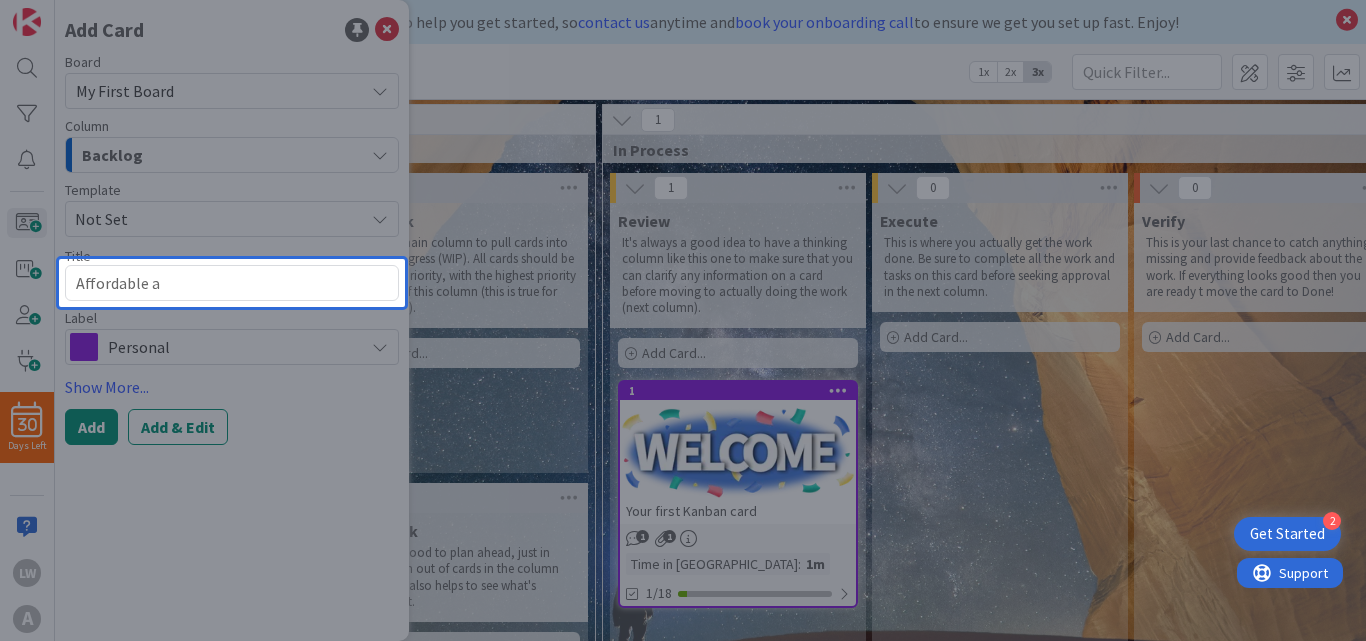 type on "x" 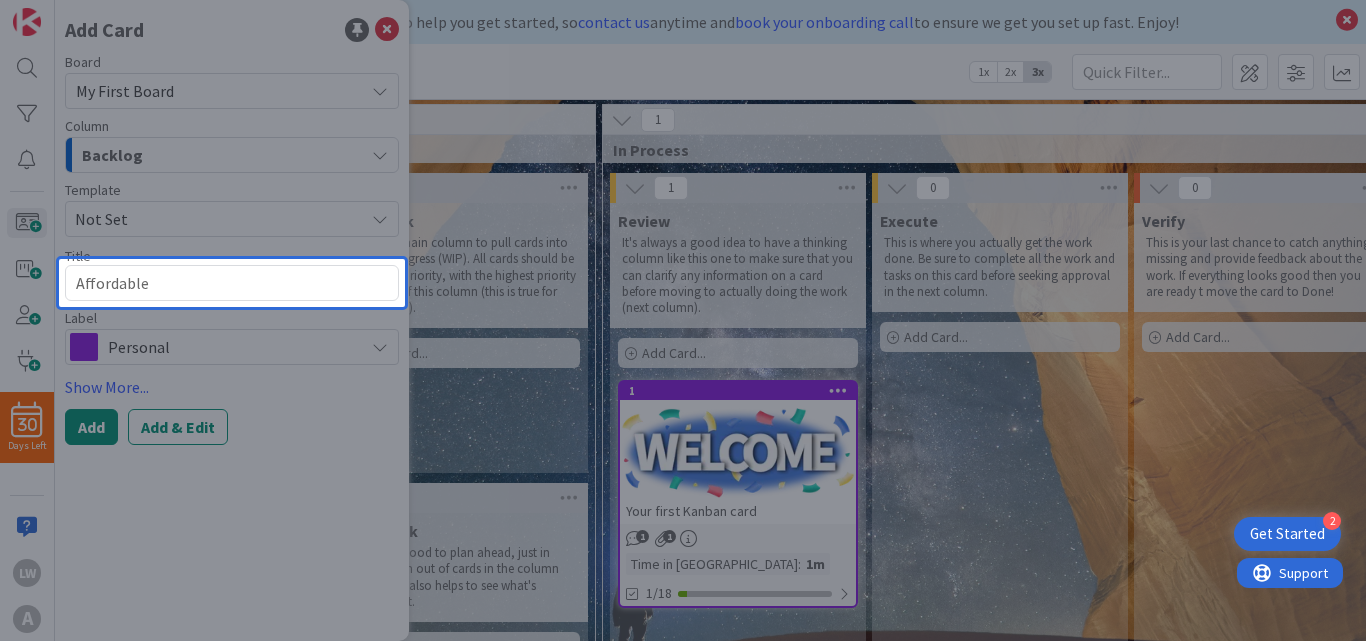type on "x" 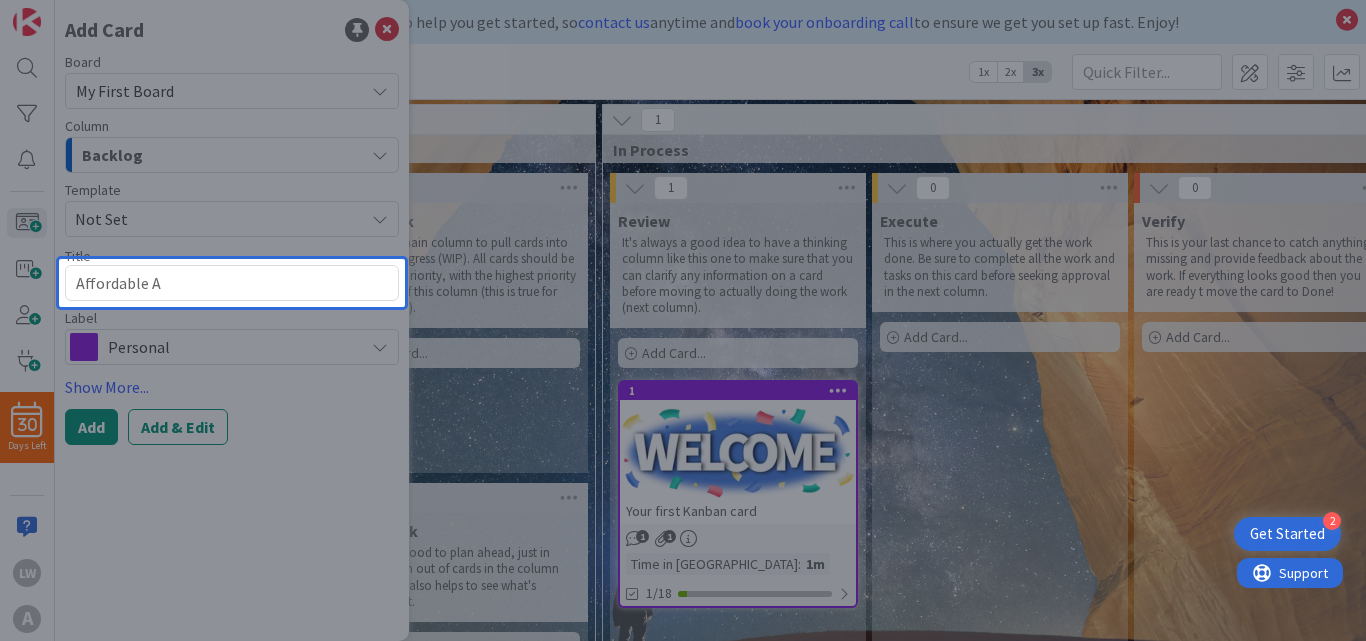 type on "x" 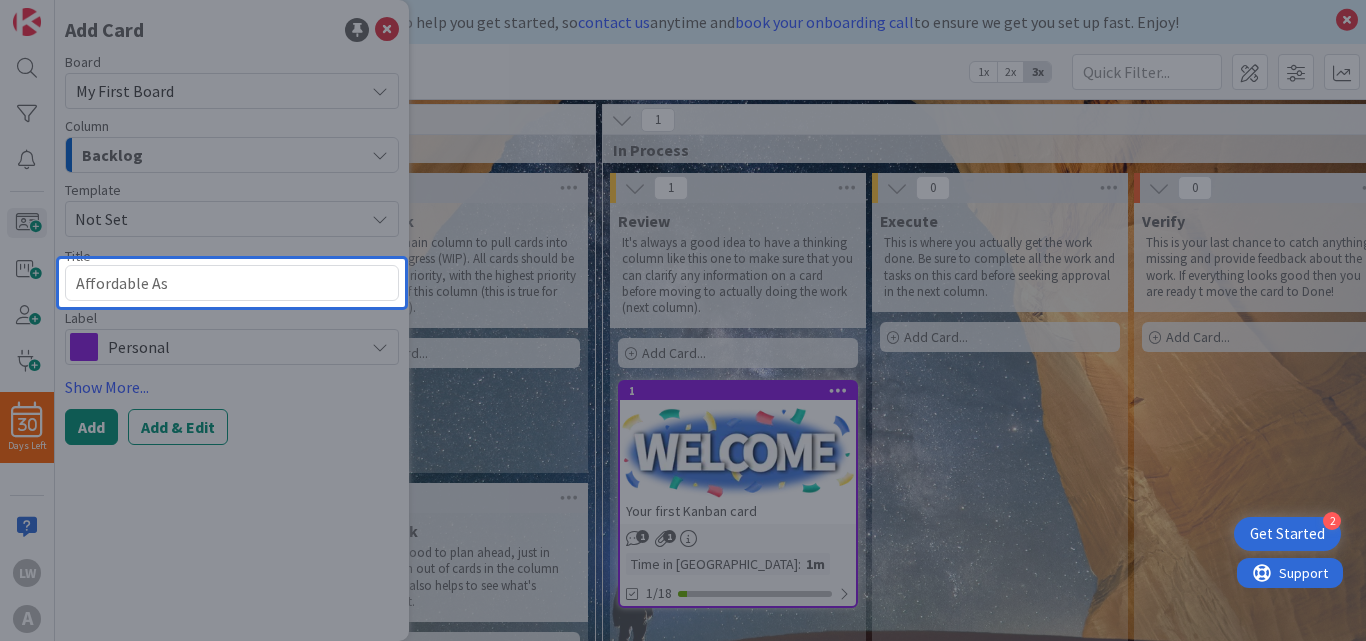 type on "x" 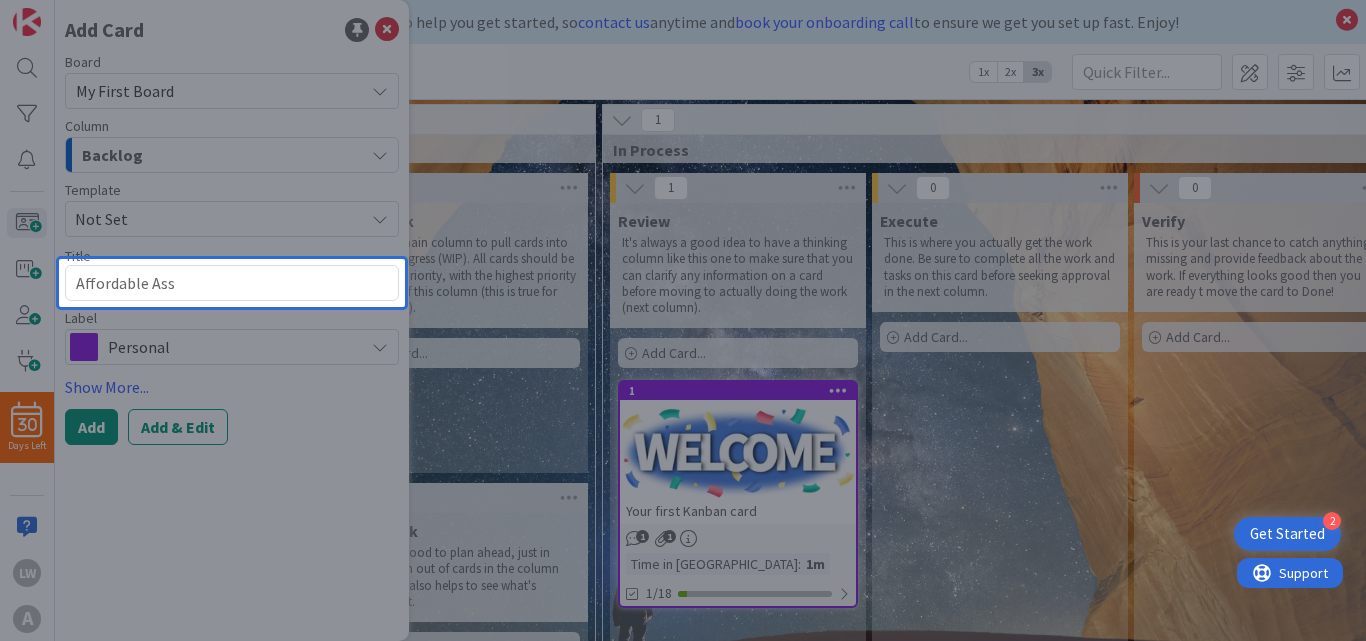 type on "x" 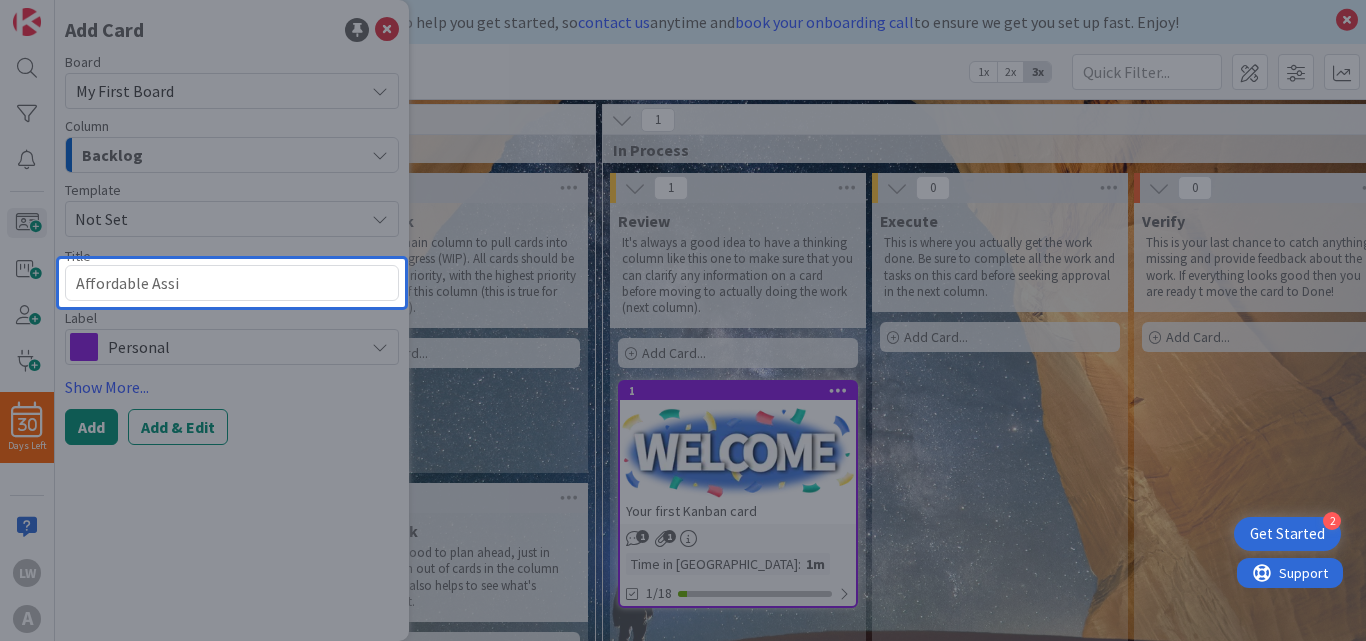 type on "x" 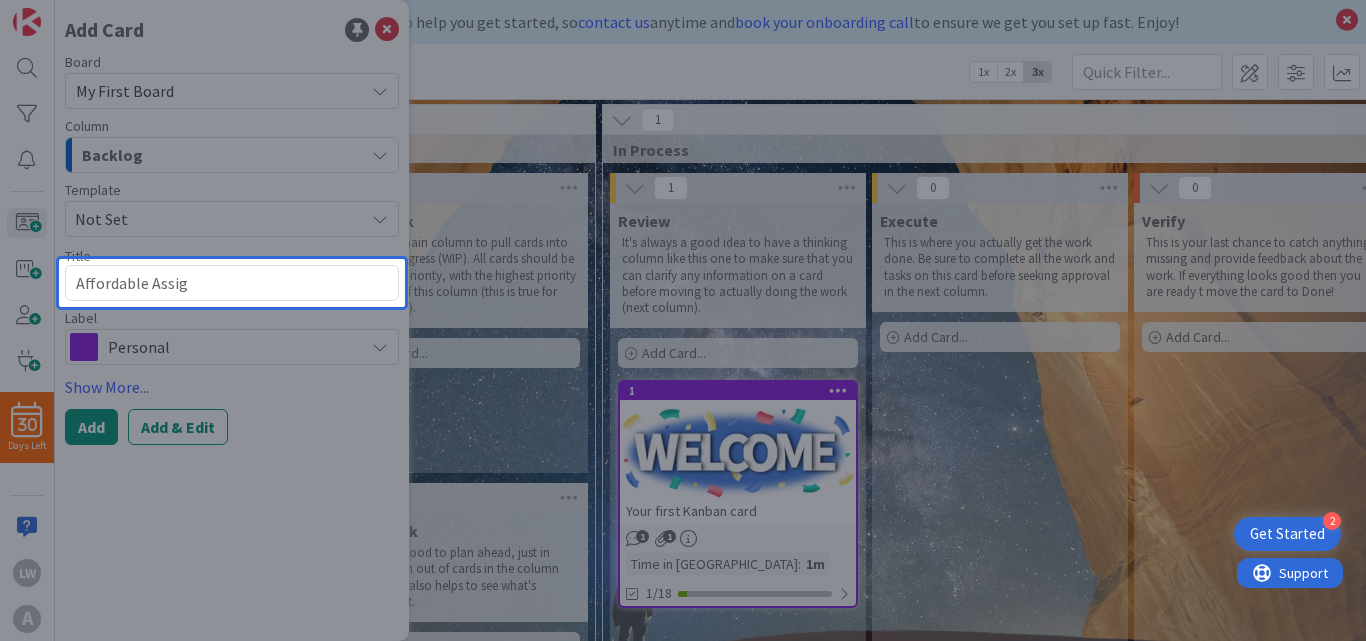 type on "x" 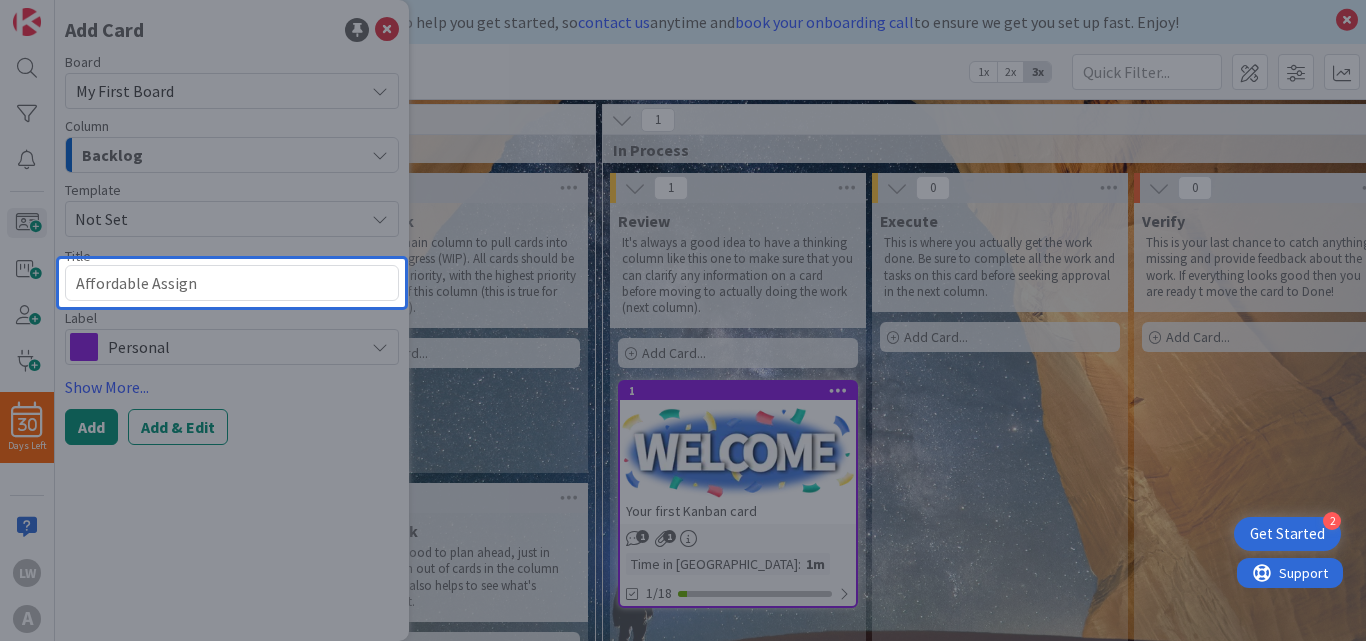 type on "x" 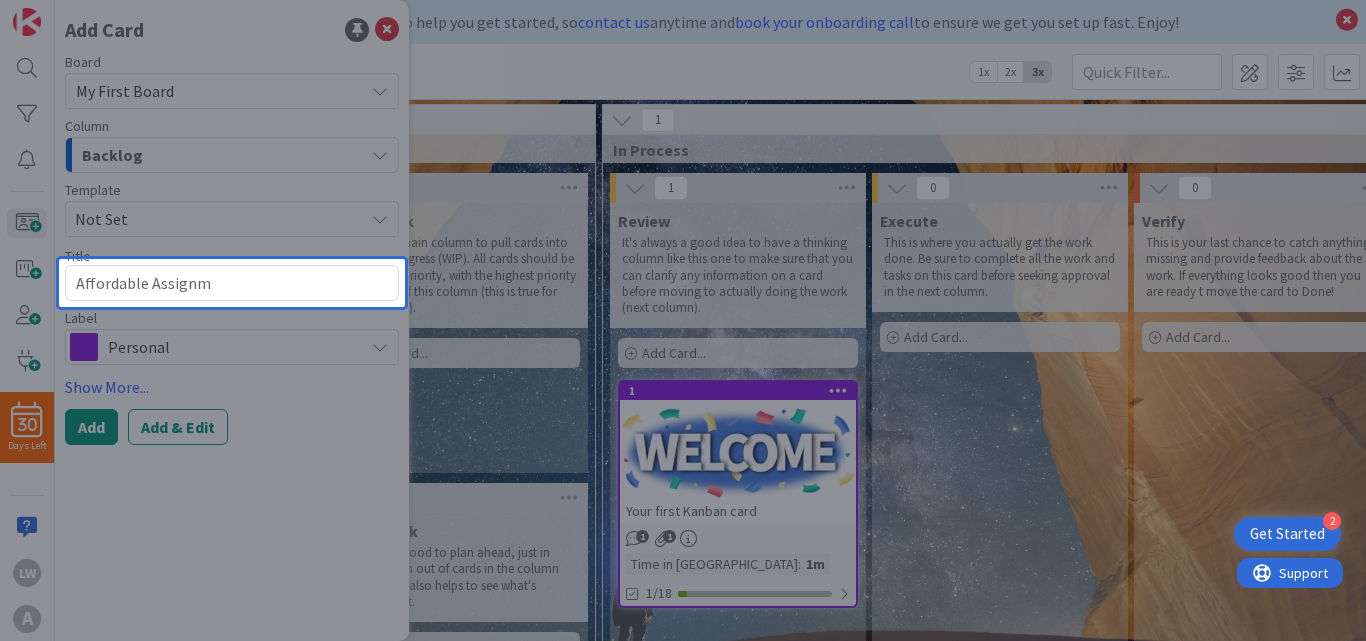 type on "x" 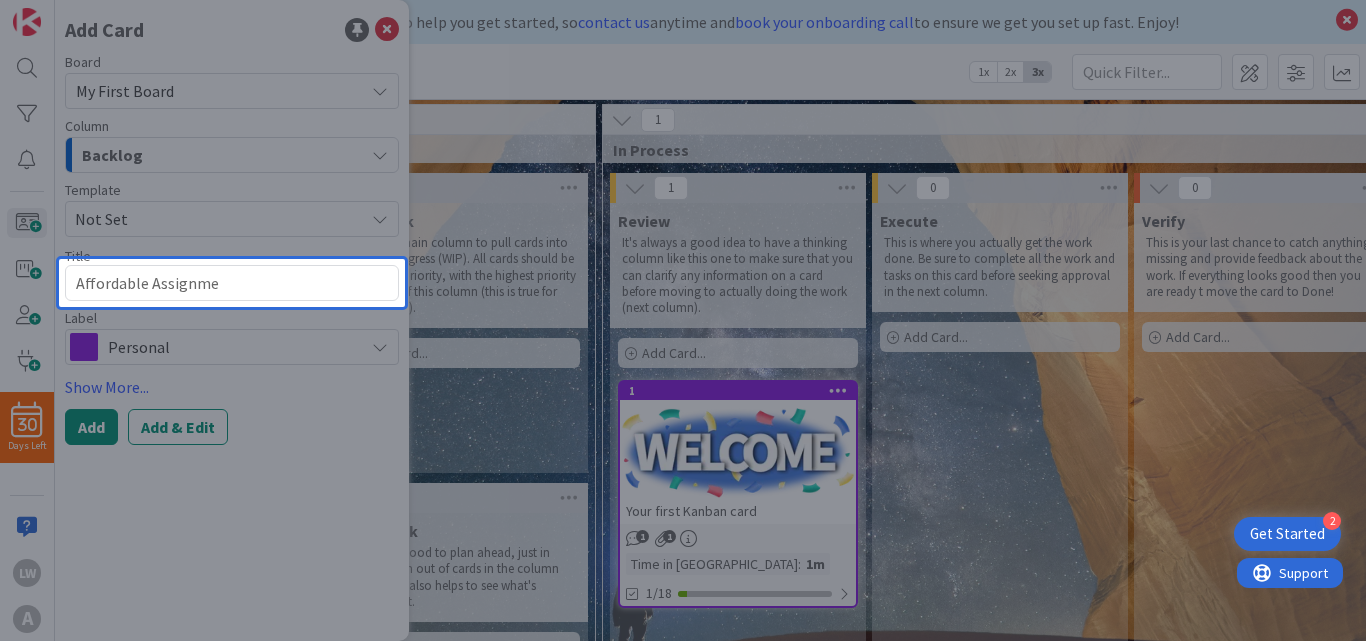type on "x" 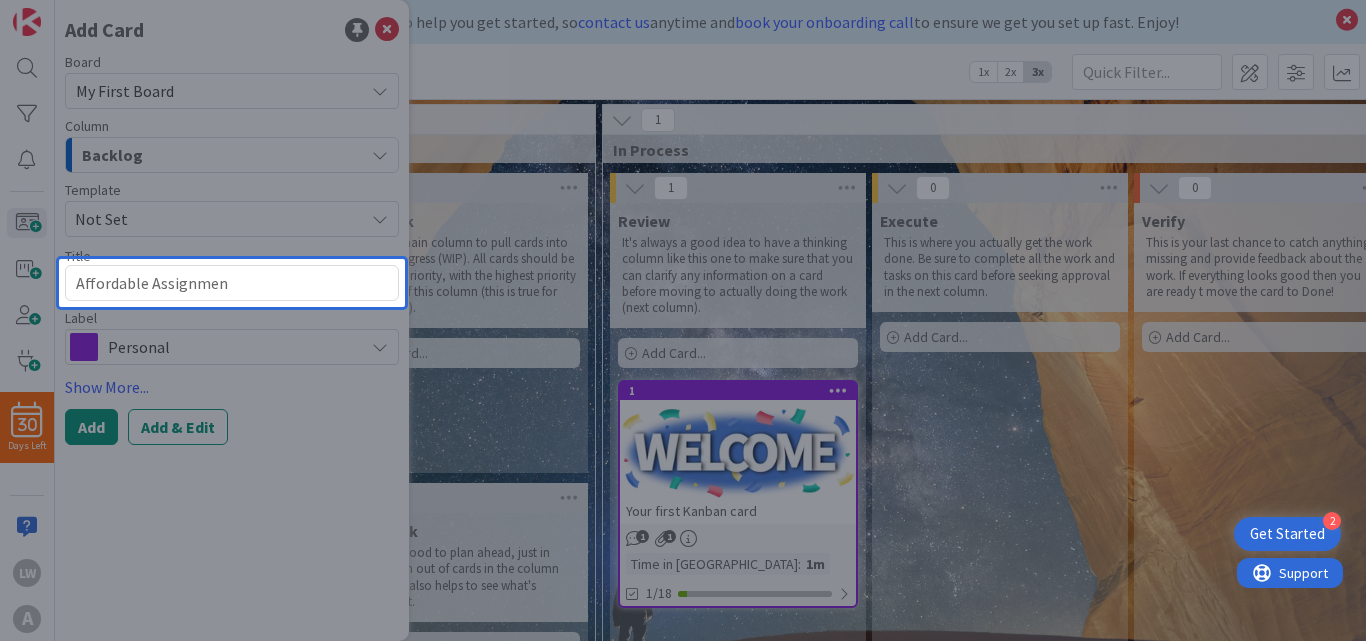 type on "x" 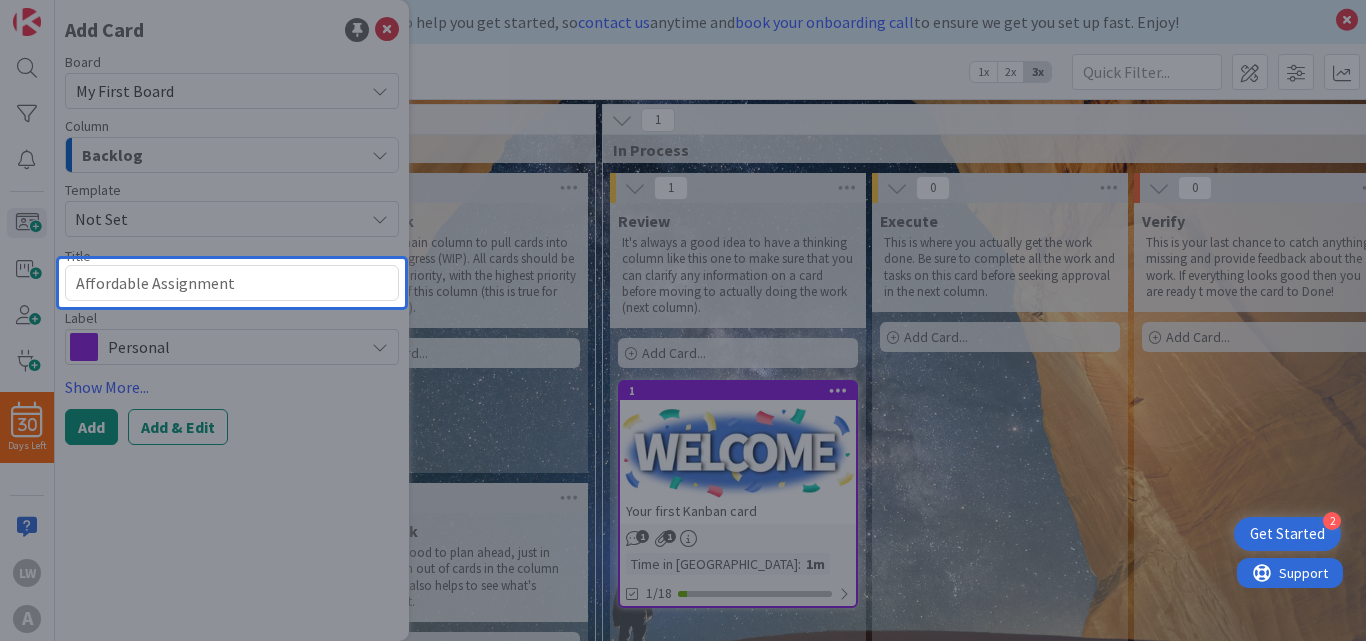 type on "x" 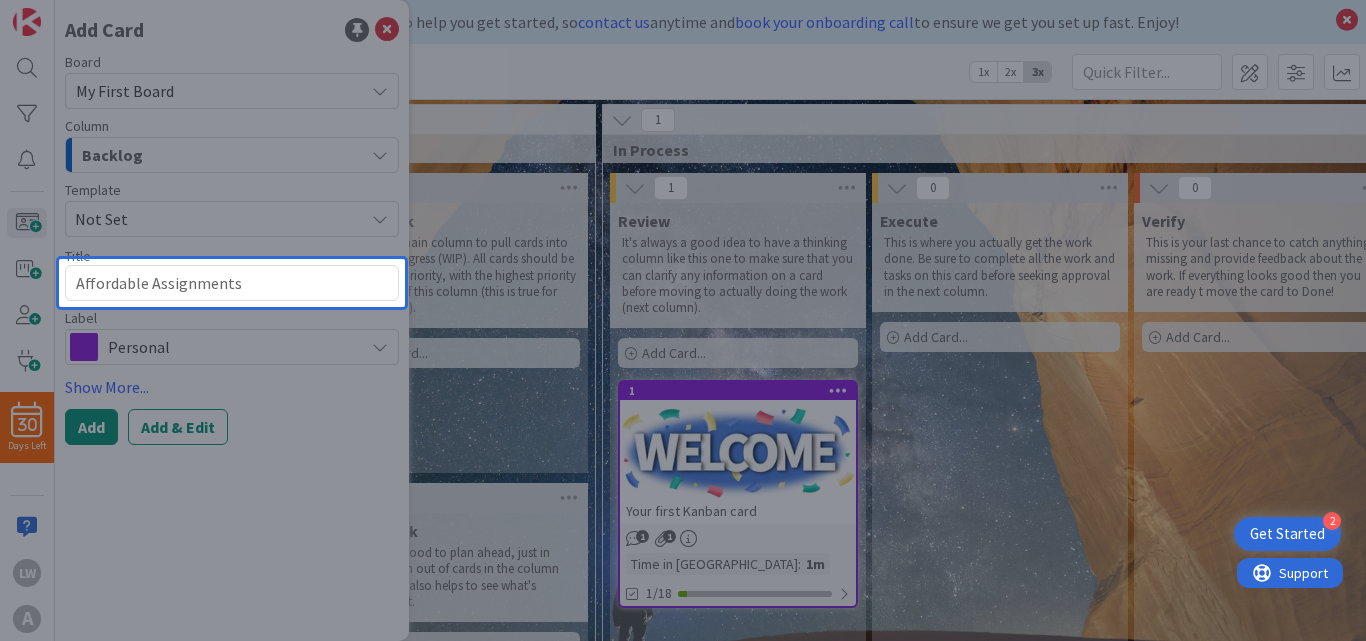 click at bounding box center (232, 474) 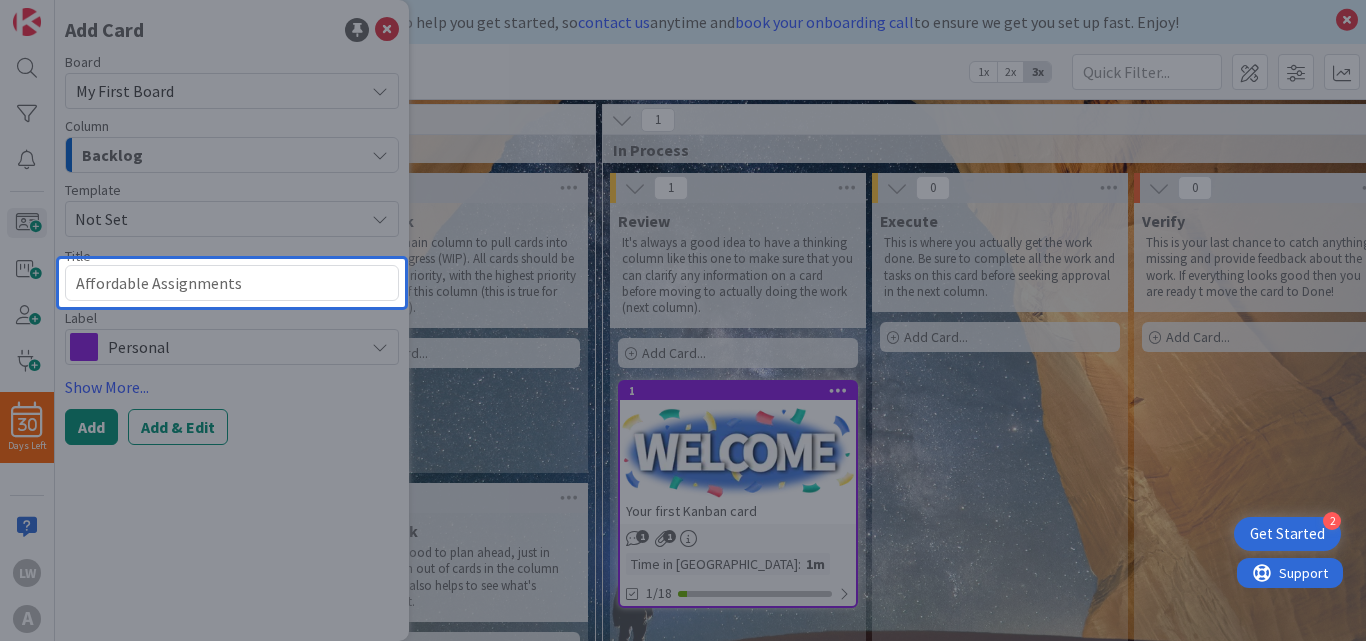 click on "Get Started" at bounding box center (1287, 534) 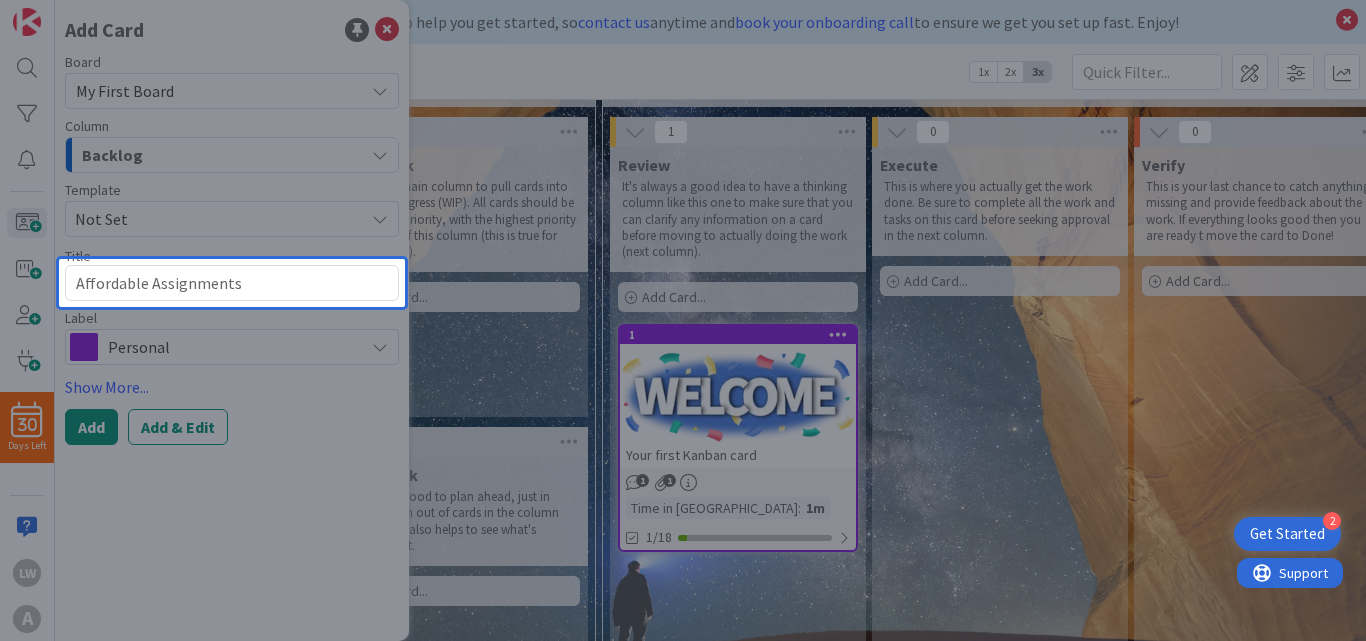 scroll, scrollTop: 0, scrollLeft: 0, axis: both 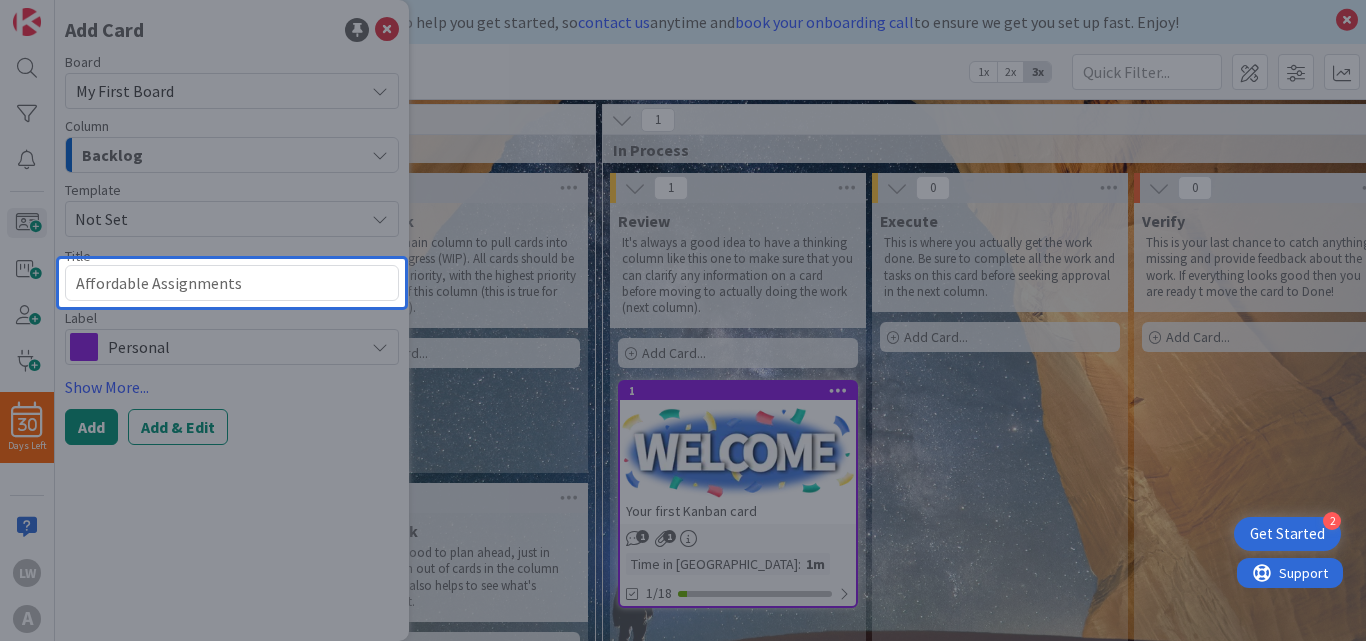 click at bounding box center [232, 474] 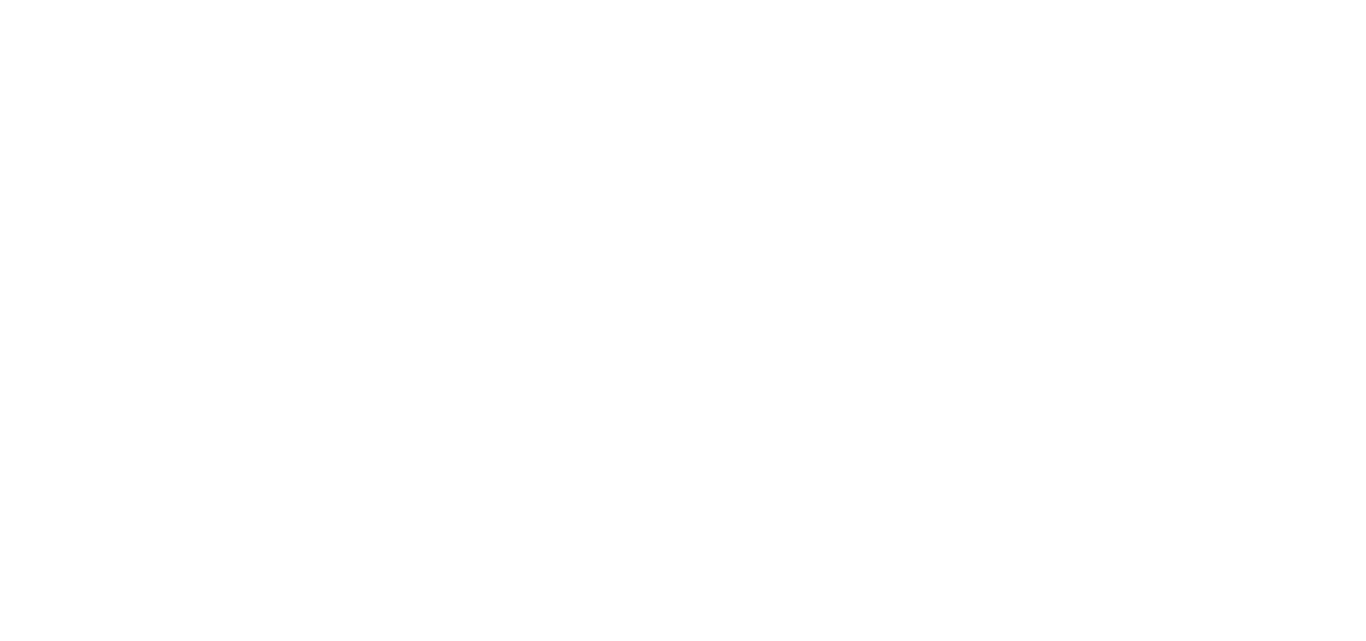 scroll, scrollTop: 0, scrollLeft: 0, axis: both 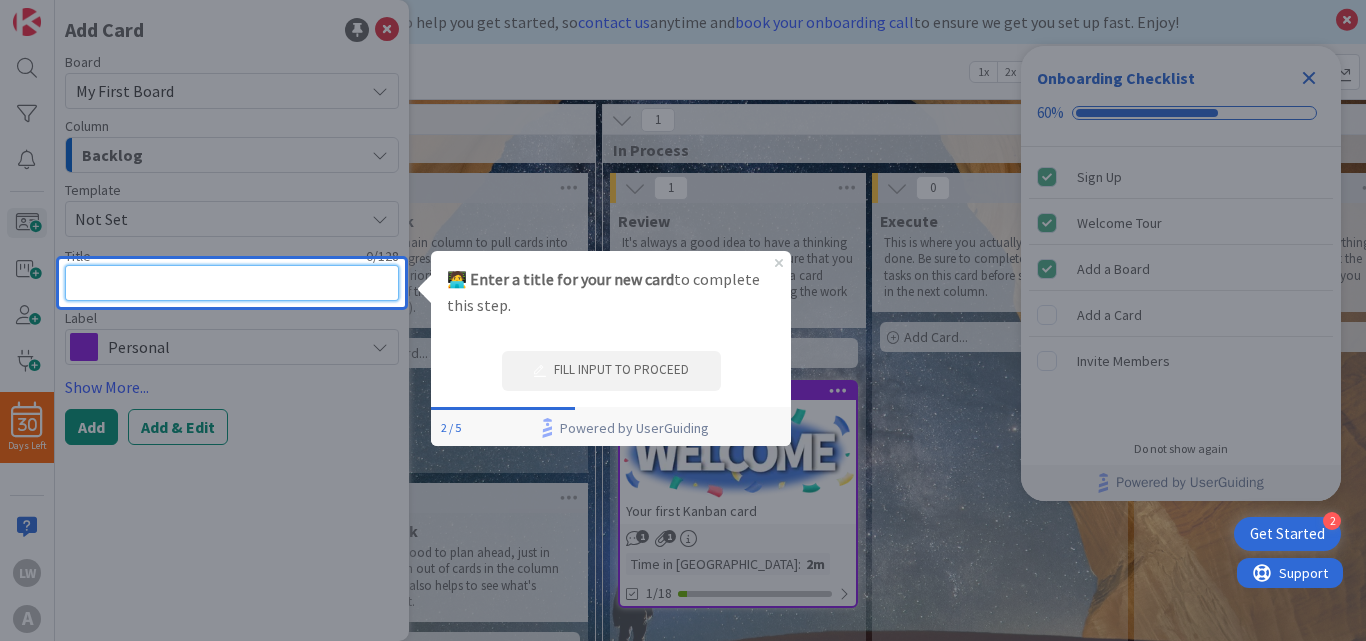 click at bounding box center (232, 283) 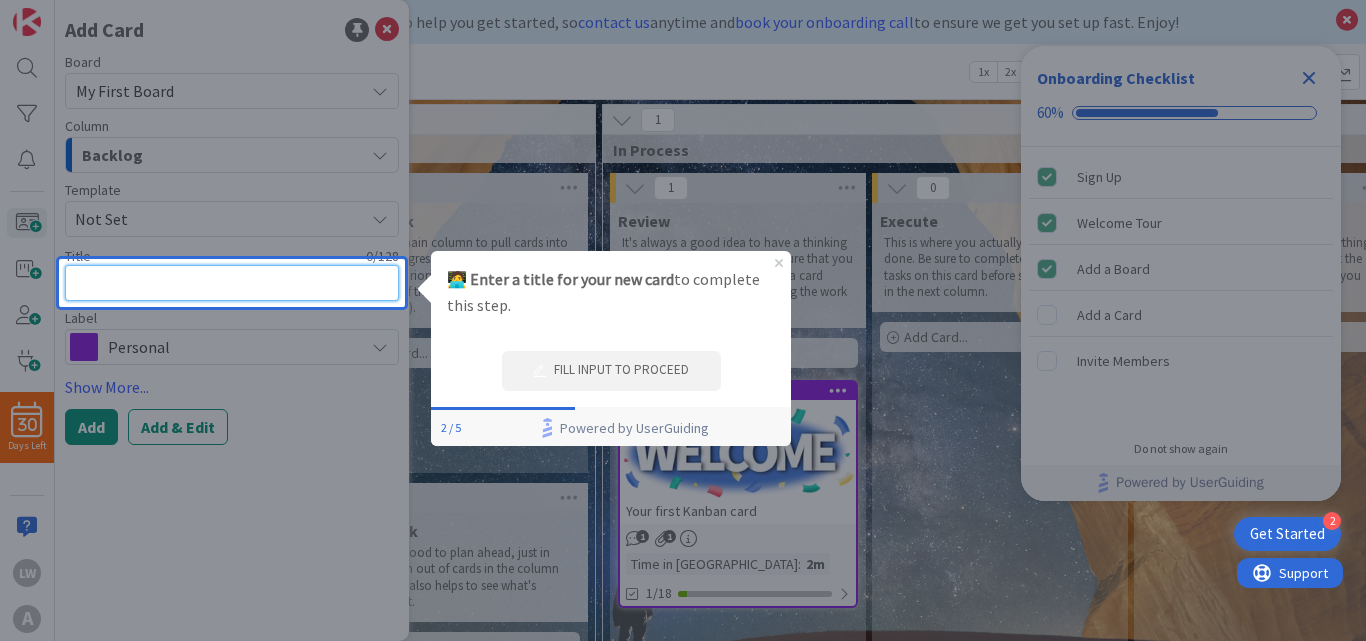 click at bounding box center (232, 283) 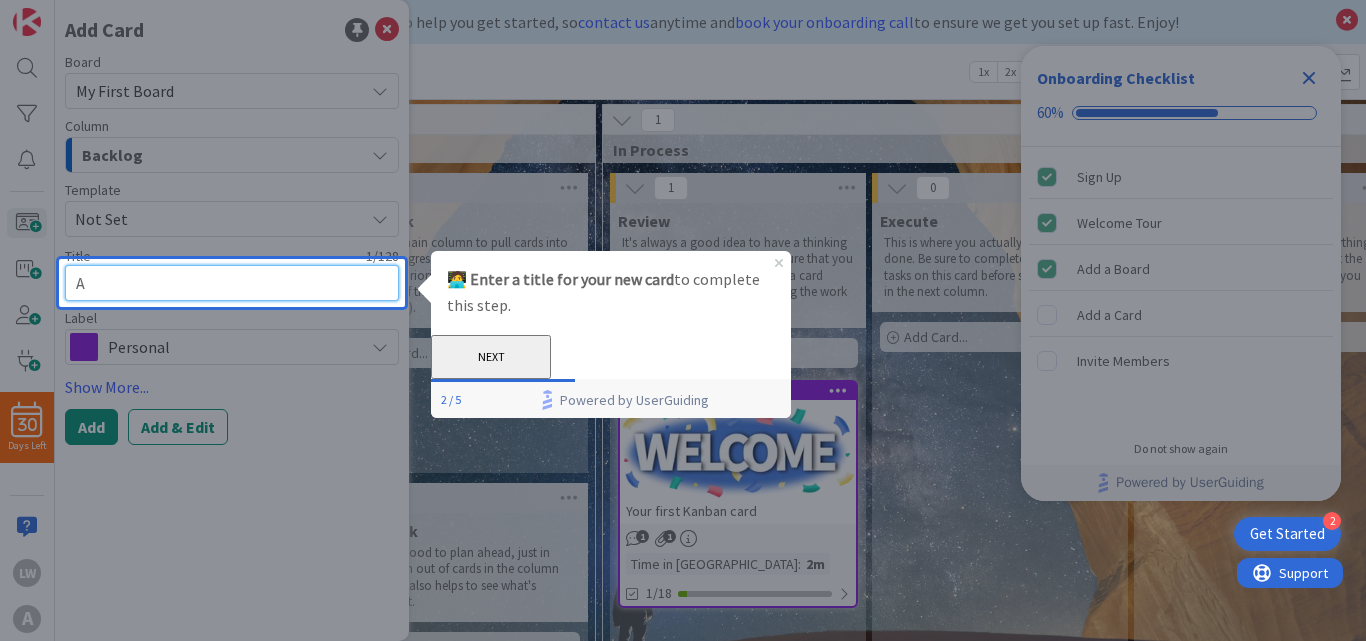 type on "x" 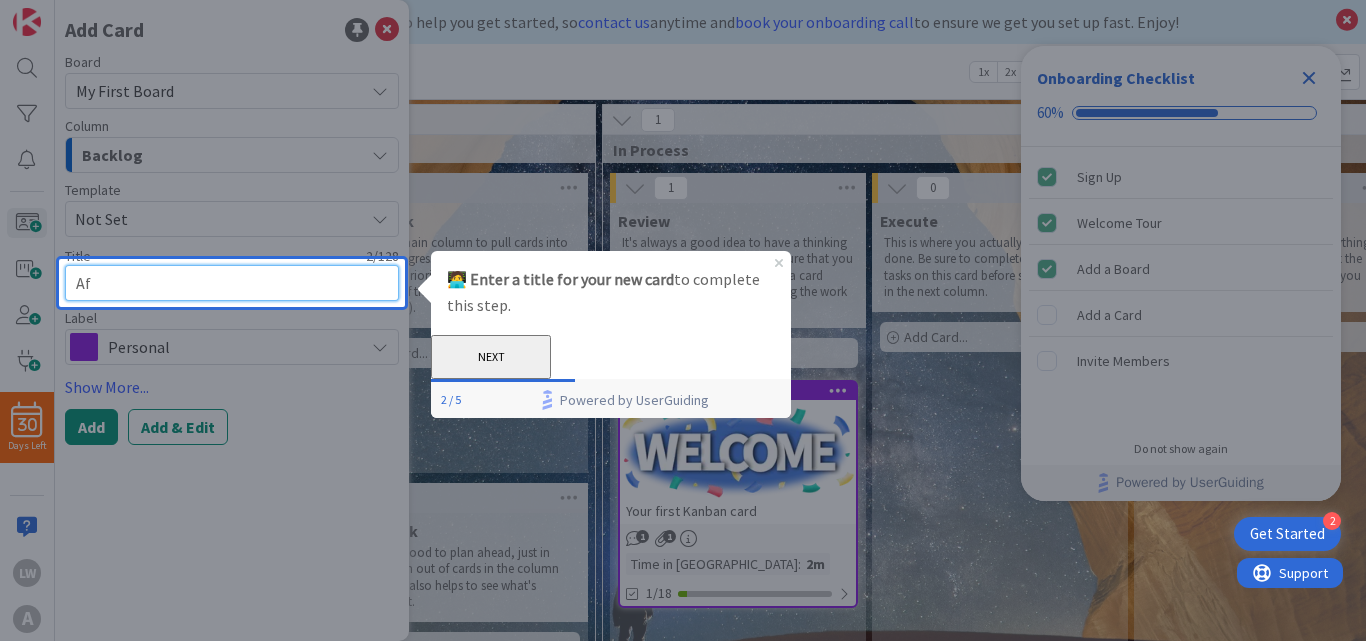 type on "x" 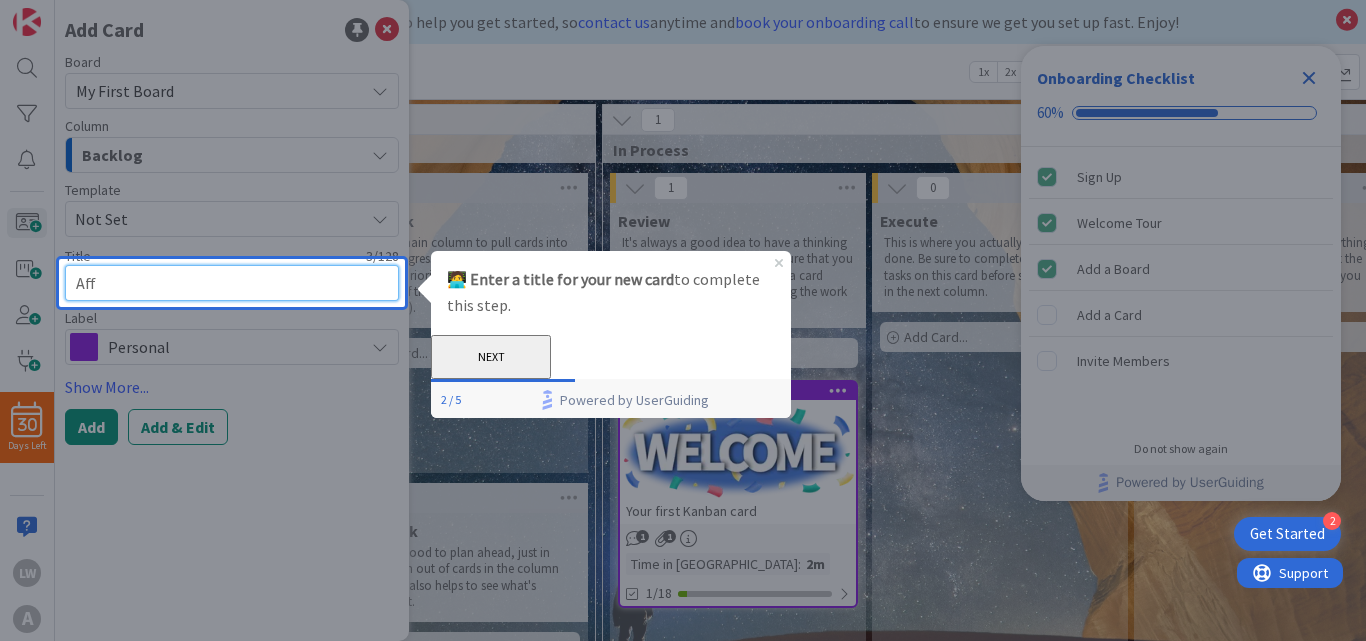 type on "x" 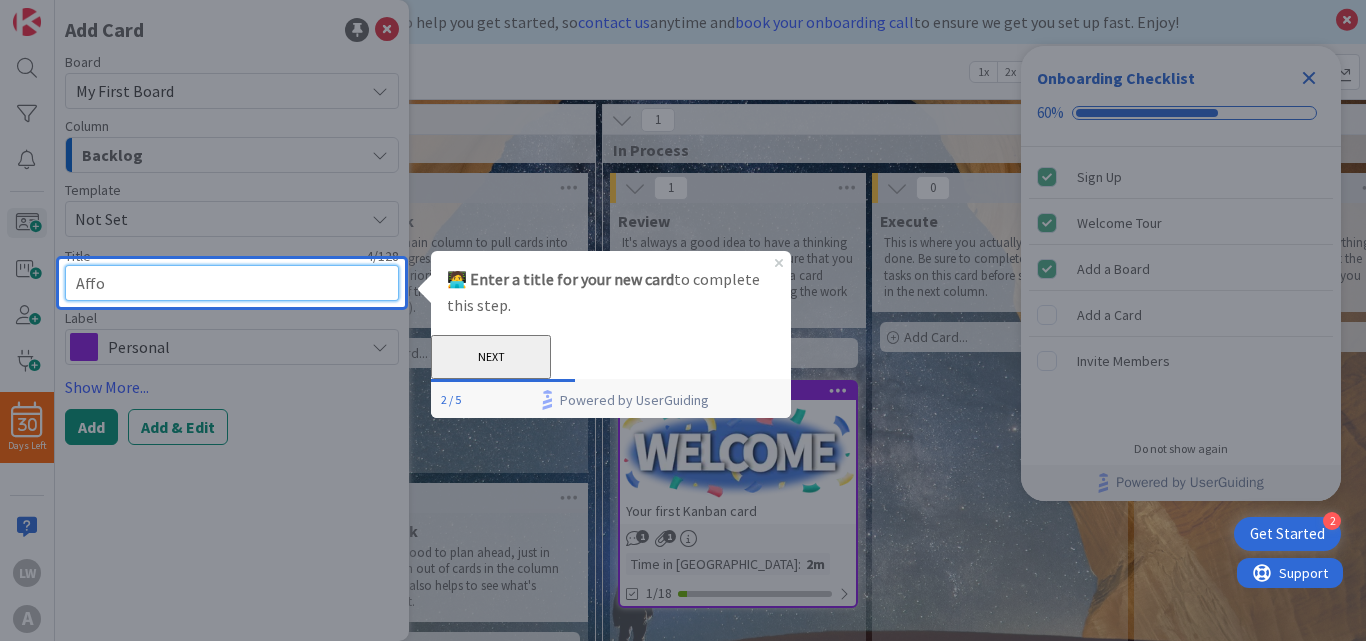type on "x" 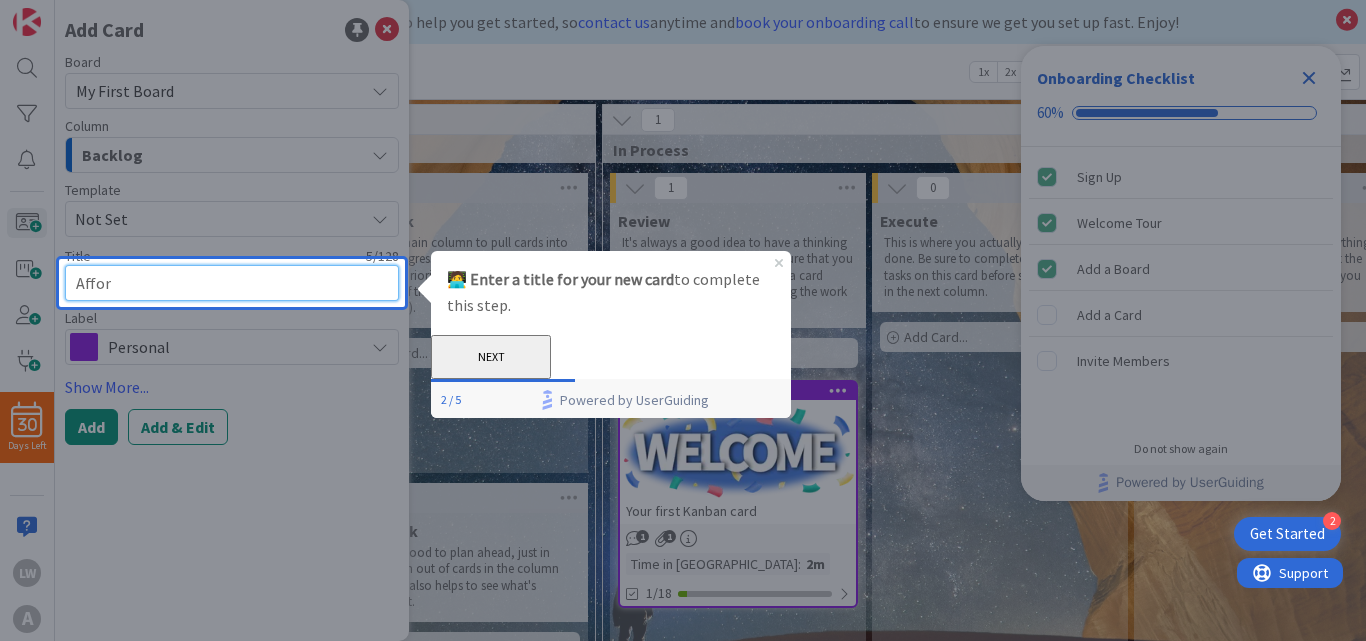 type on "x" 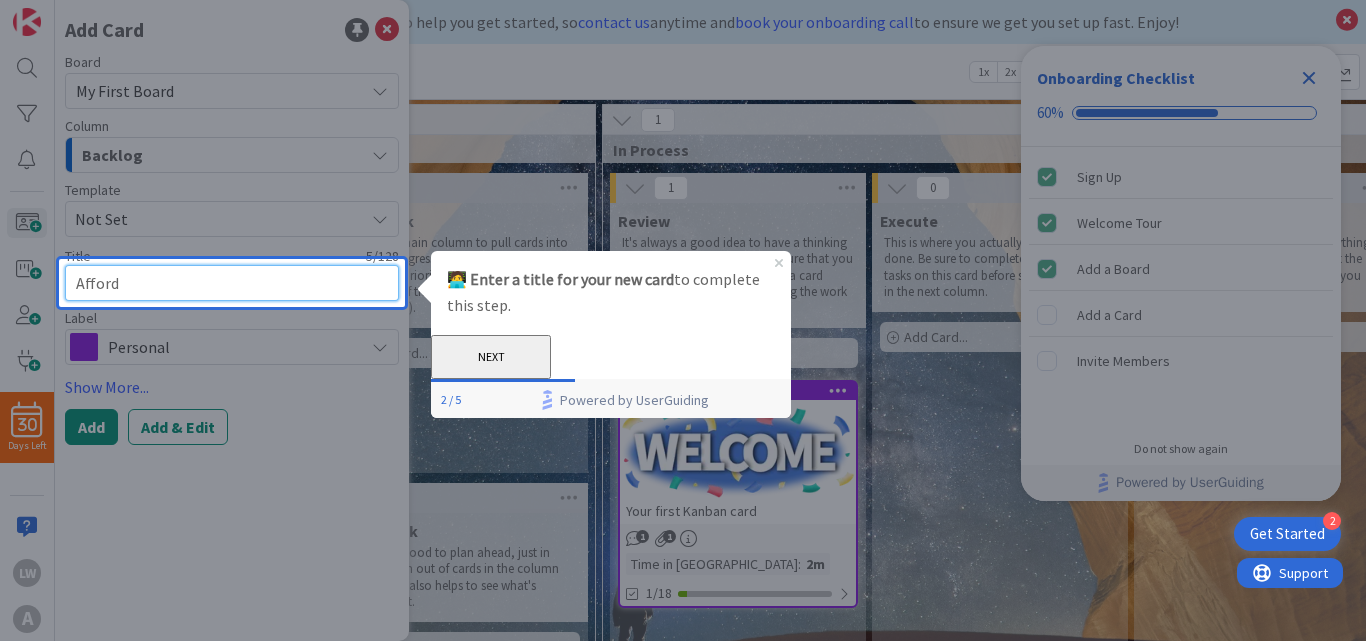 type on "x" 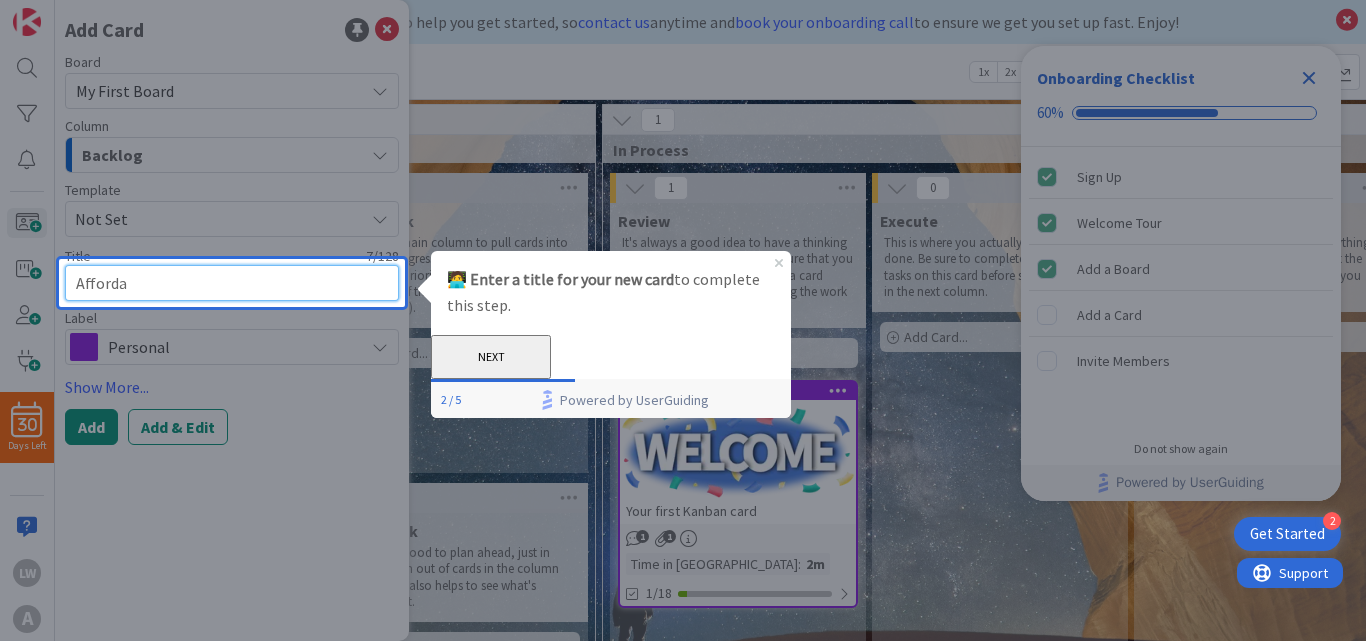 type on "x" 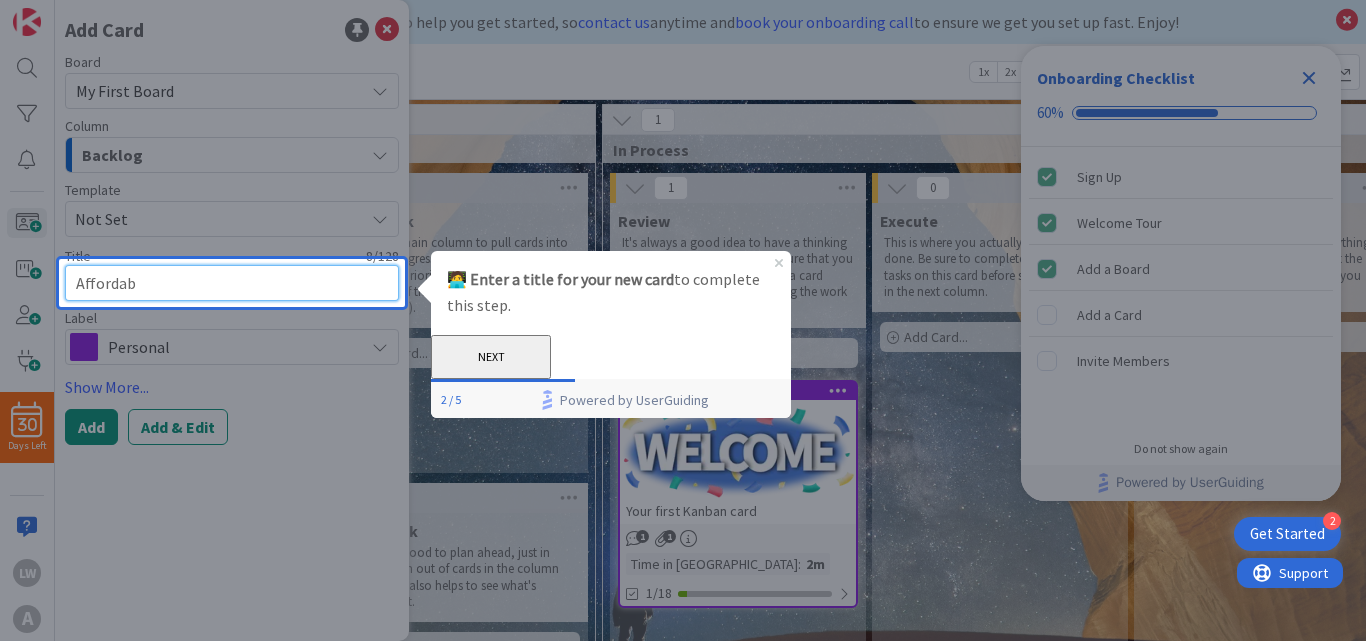 type on "x" 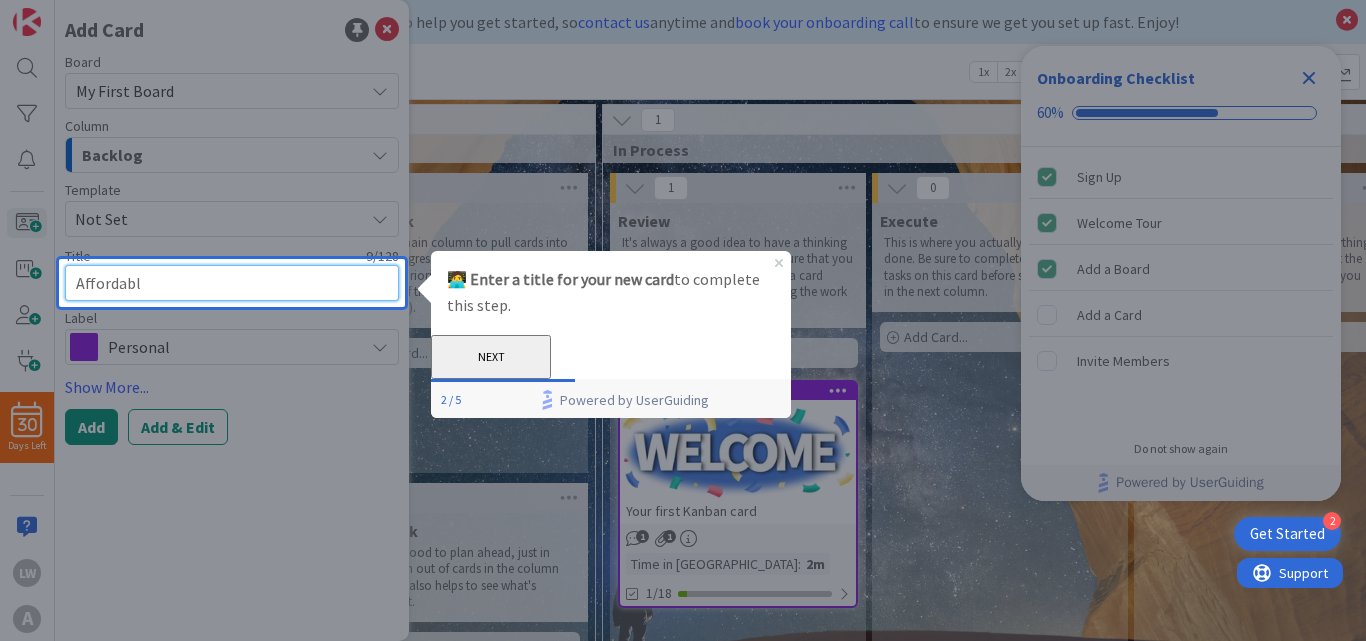 type on "x" 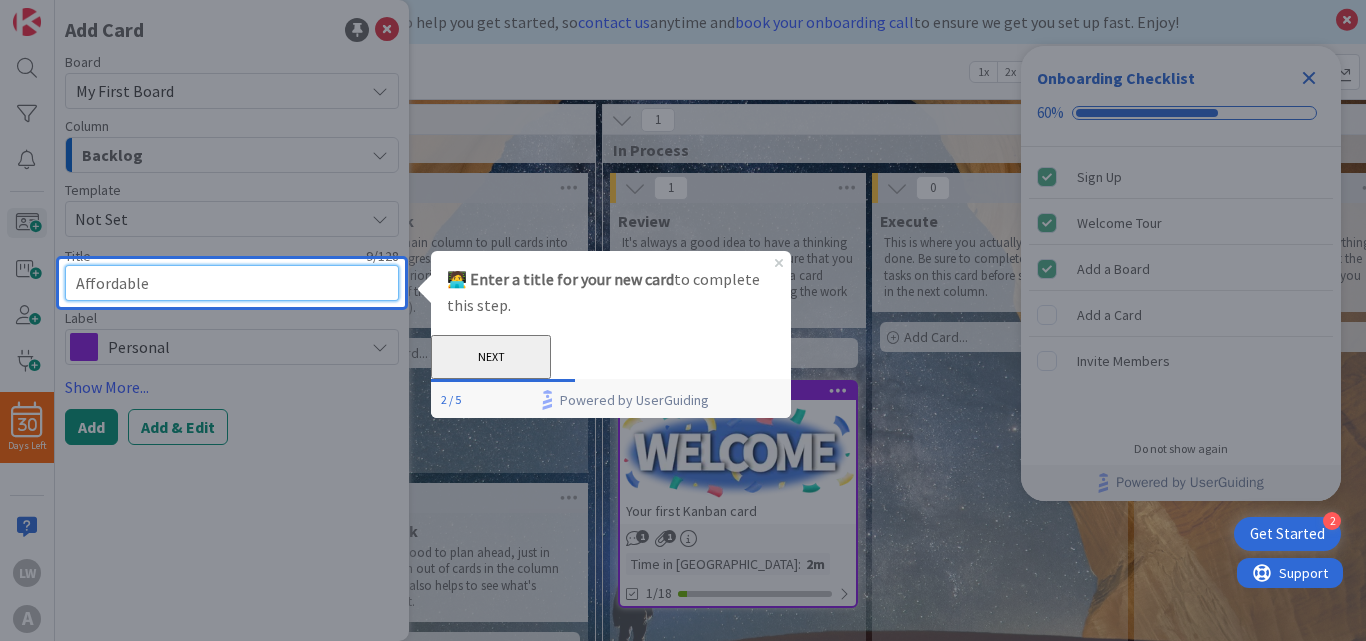 type on "x" 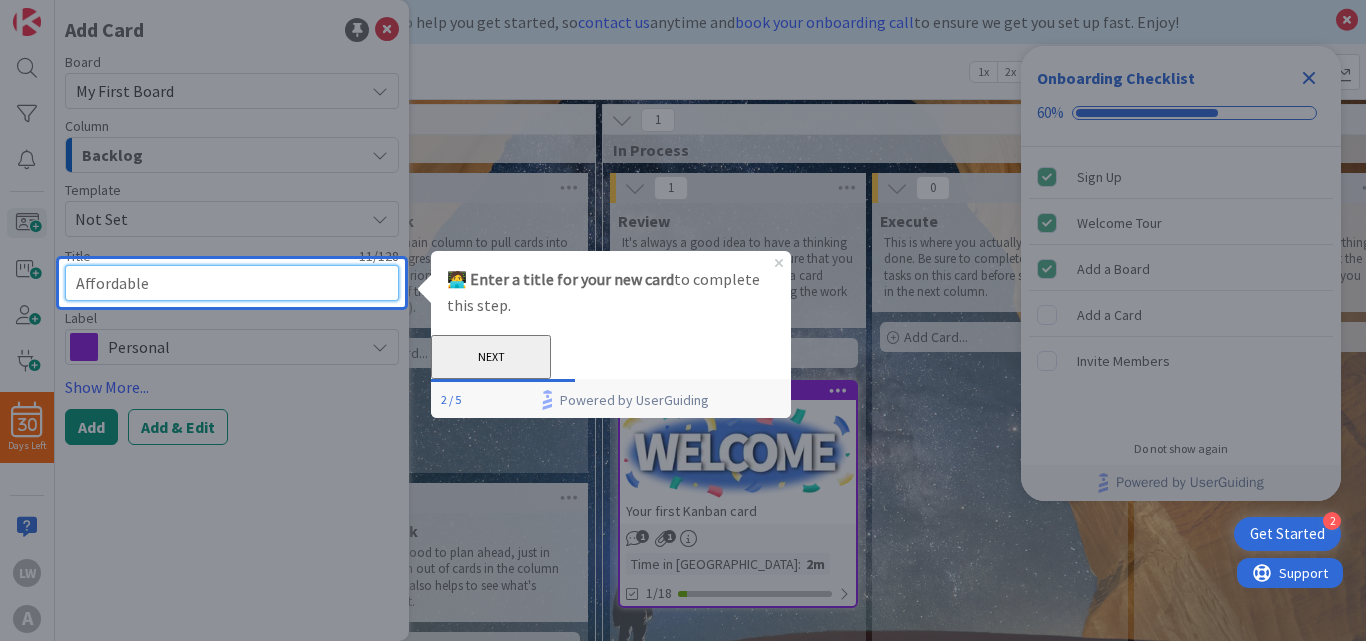 type on "x" 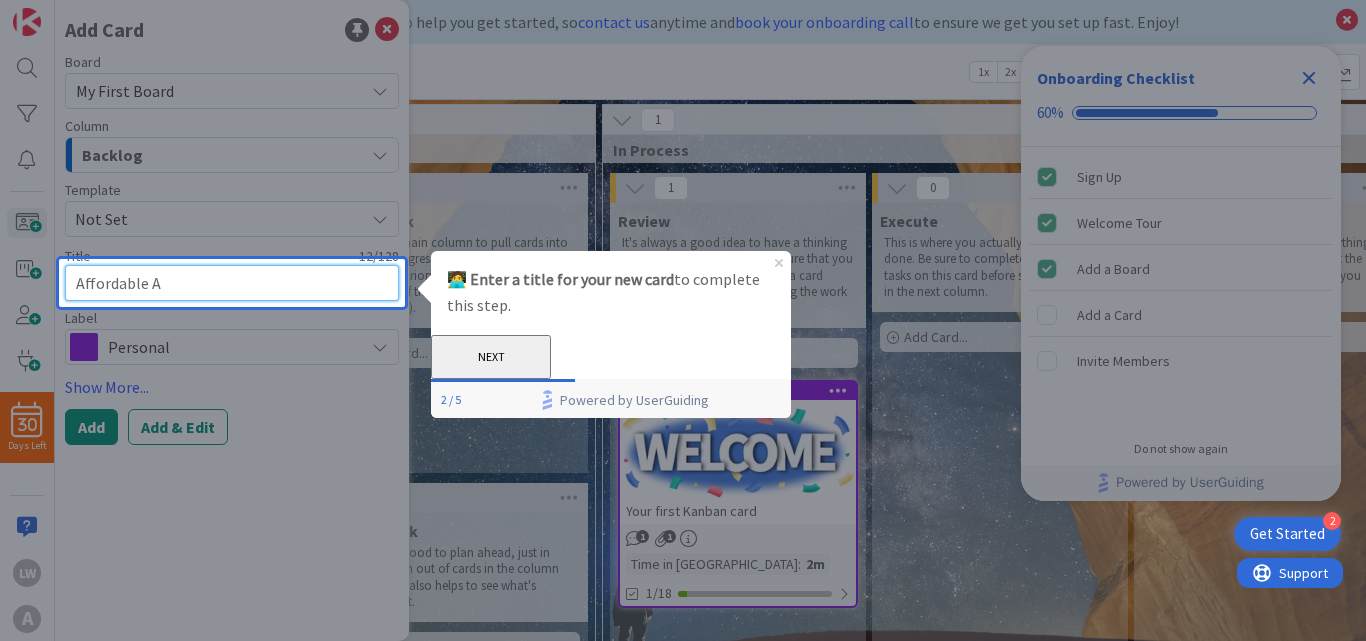 type on "x" 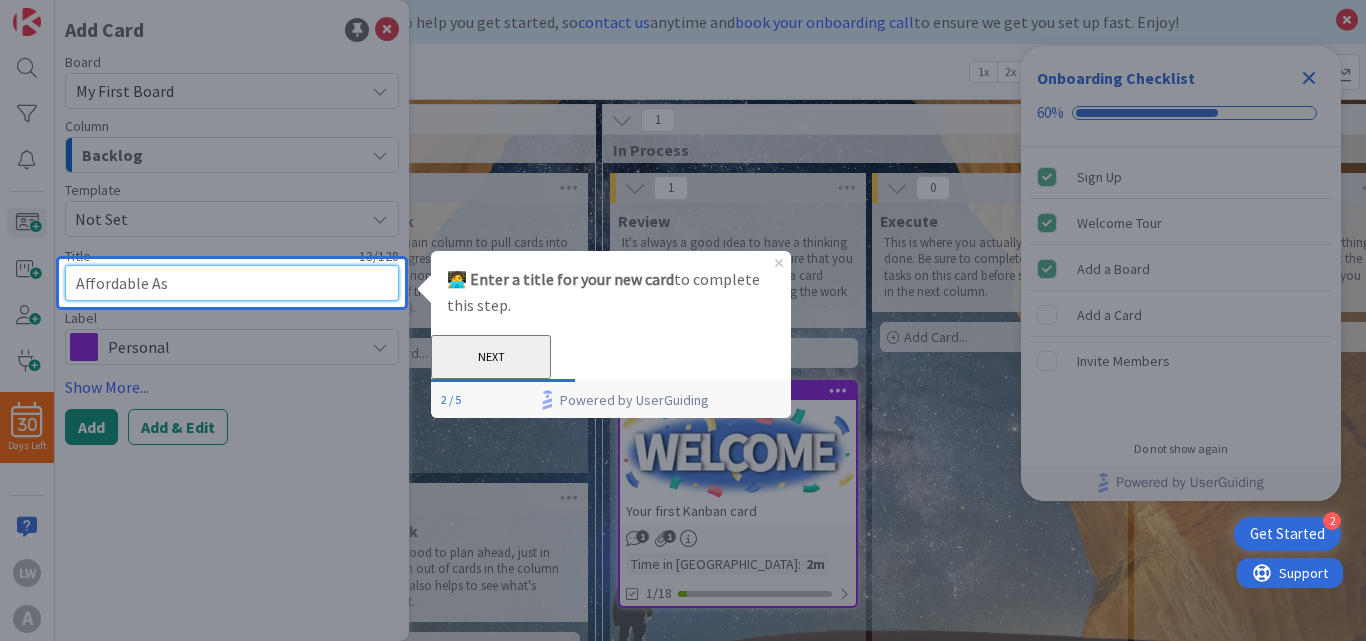 type on "x" 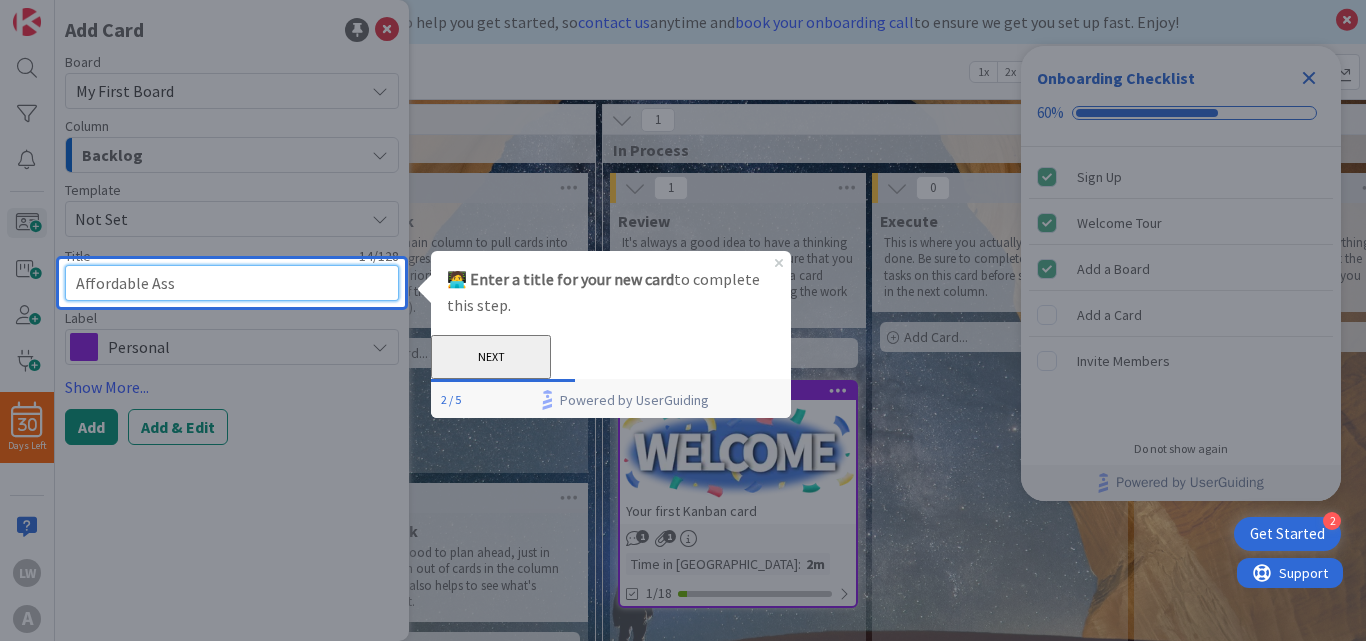 type on "x" 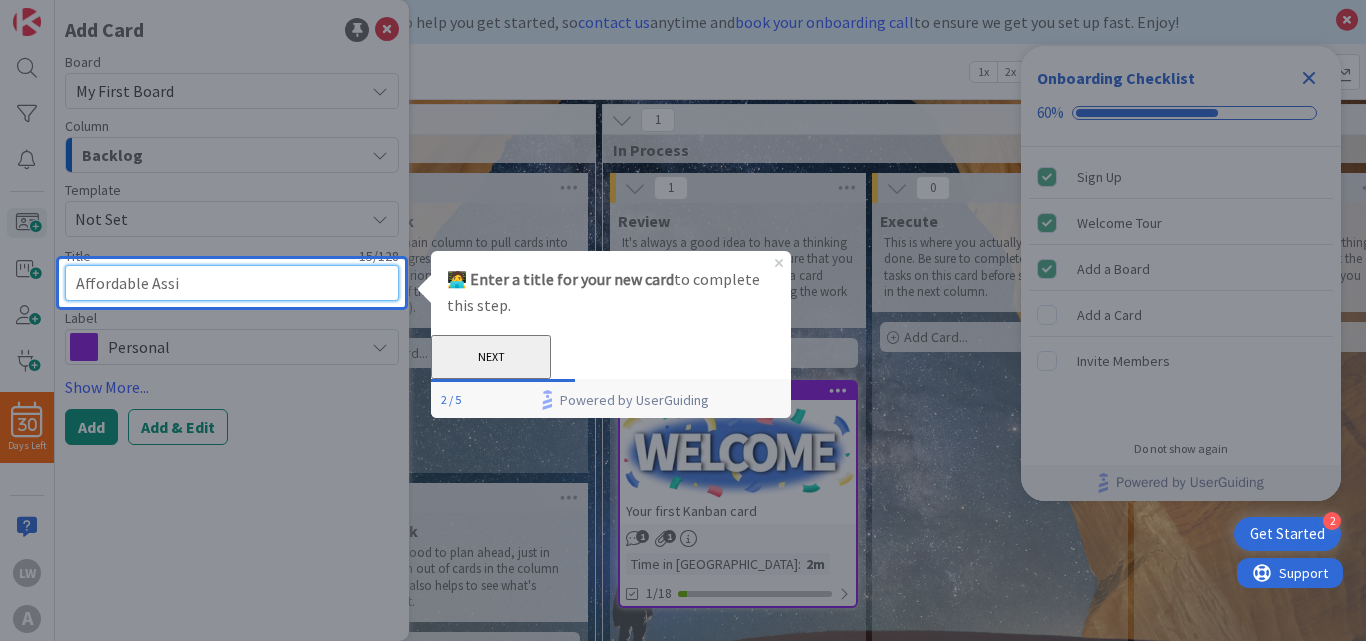 type on "x" 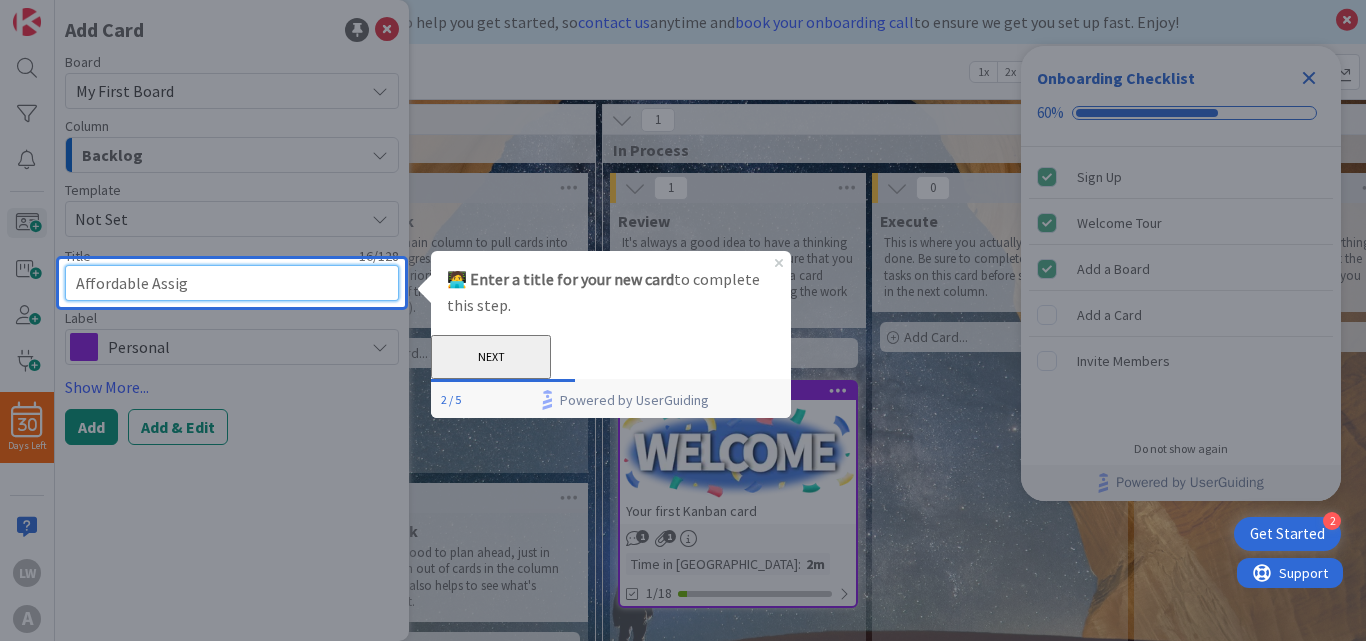 type on "x" 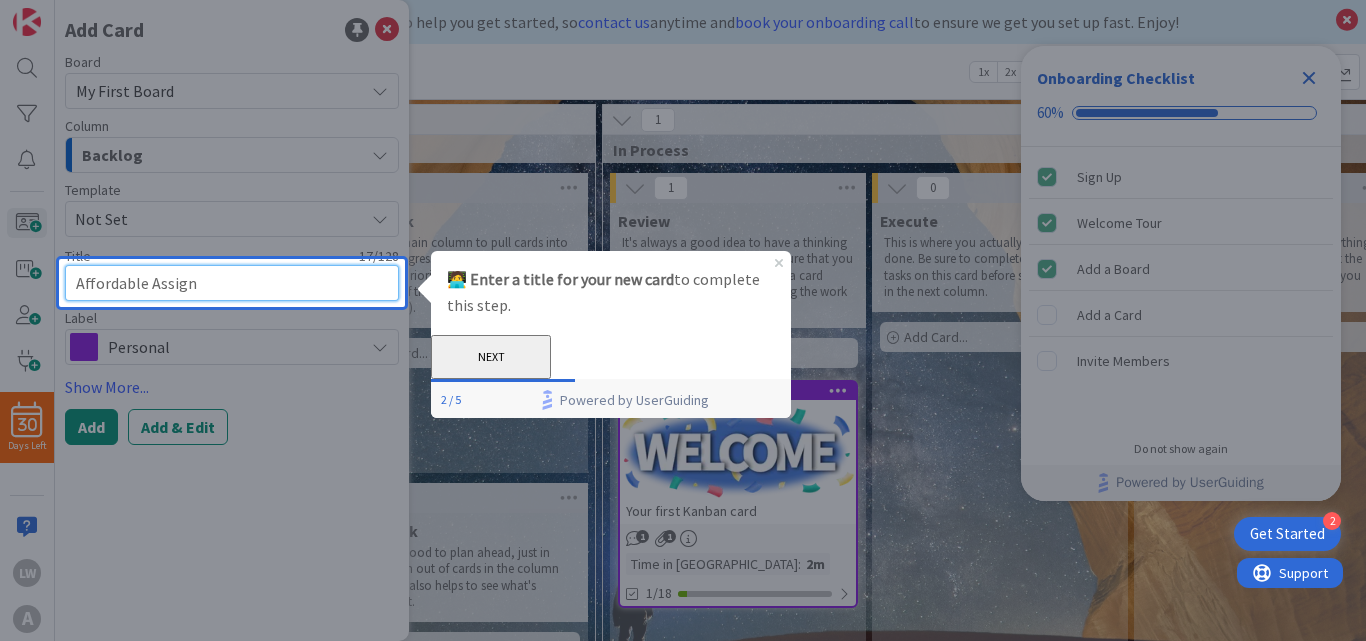 type on "x" 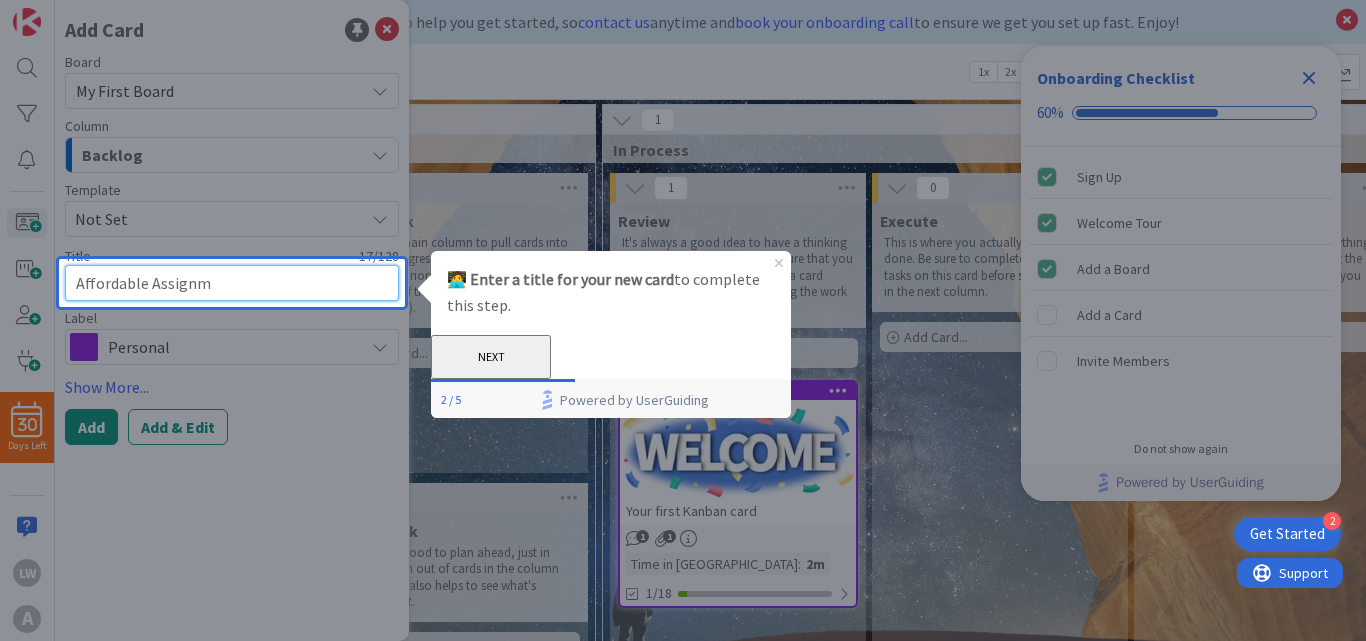 type on "x" 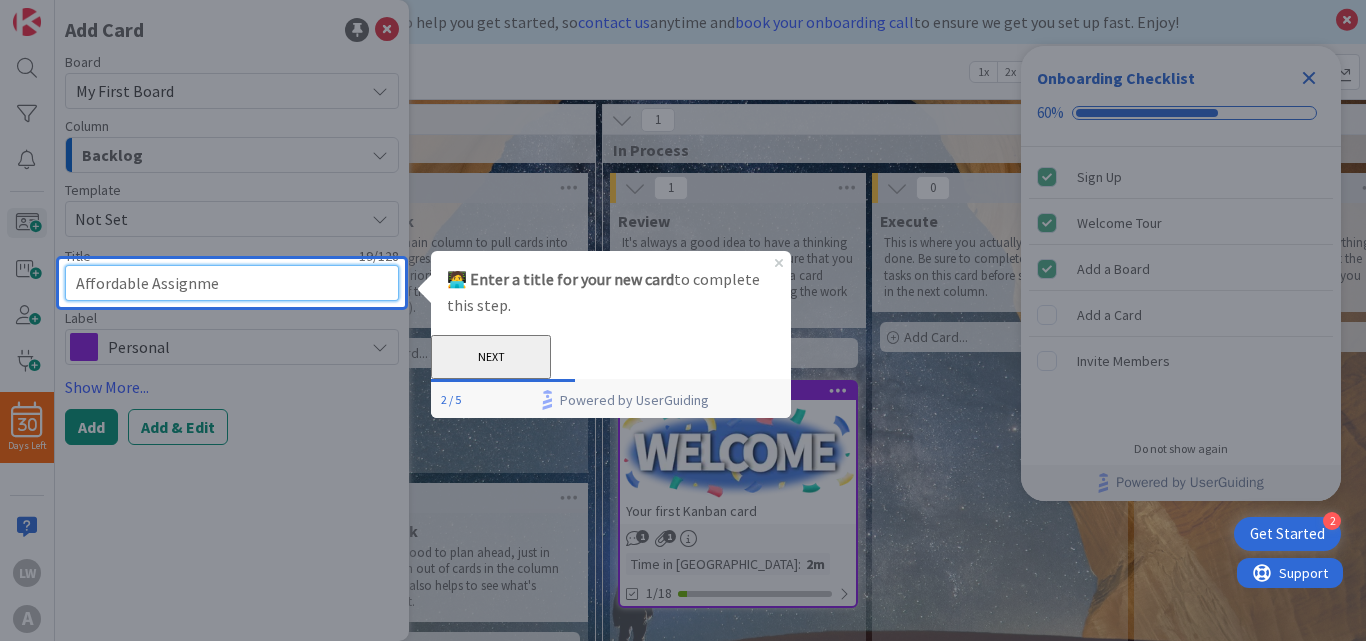 type on "x" 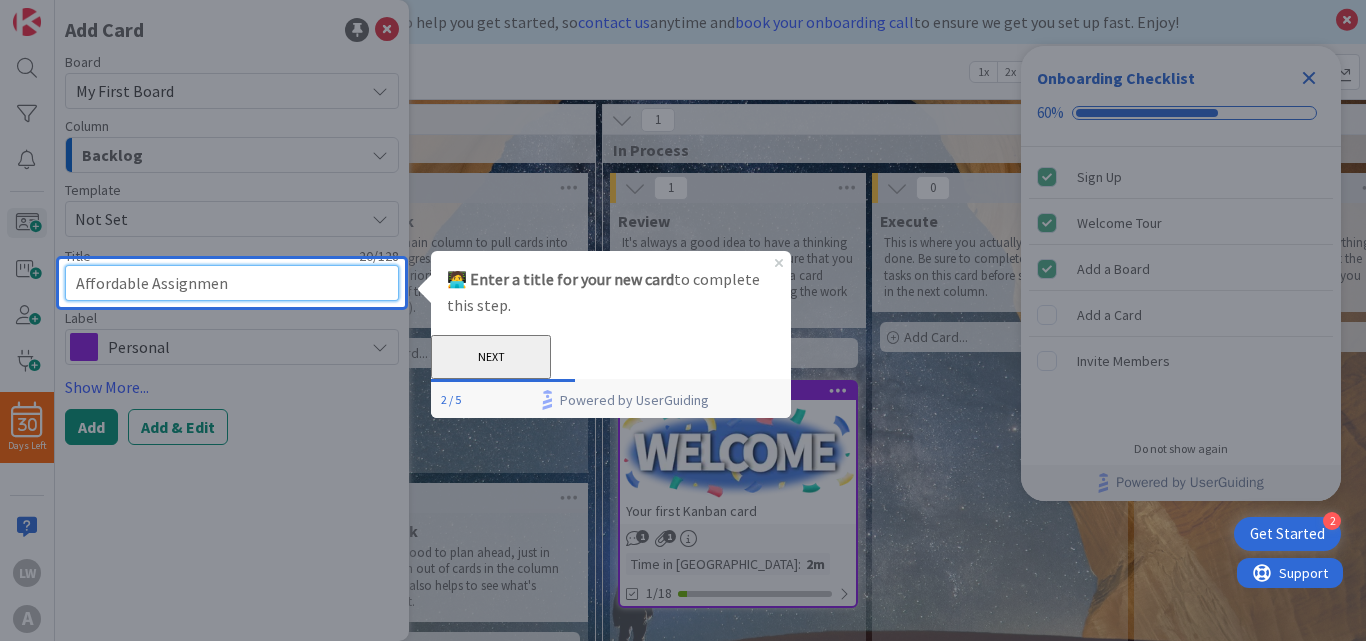 type on "x" 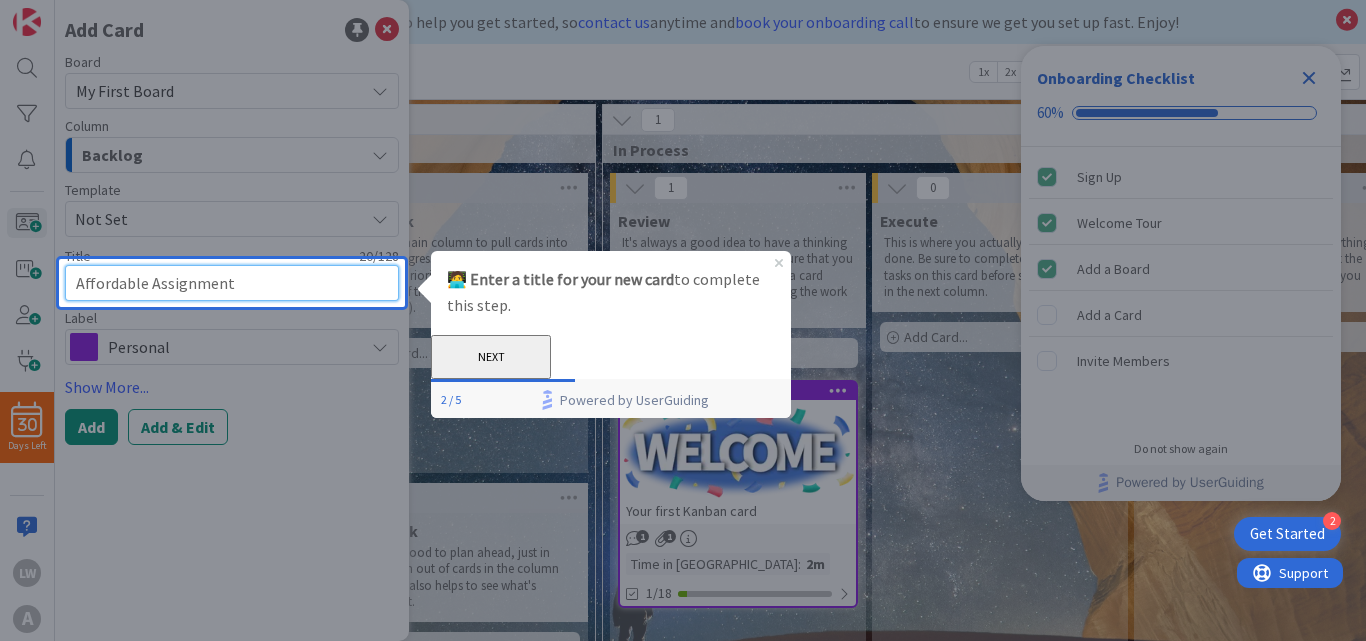 type on "x" 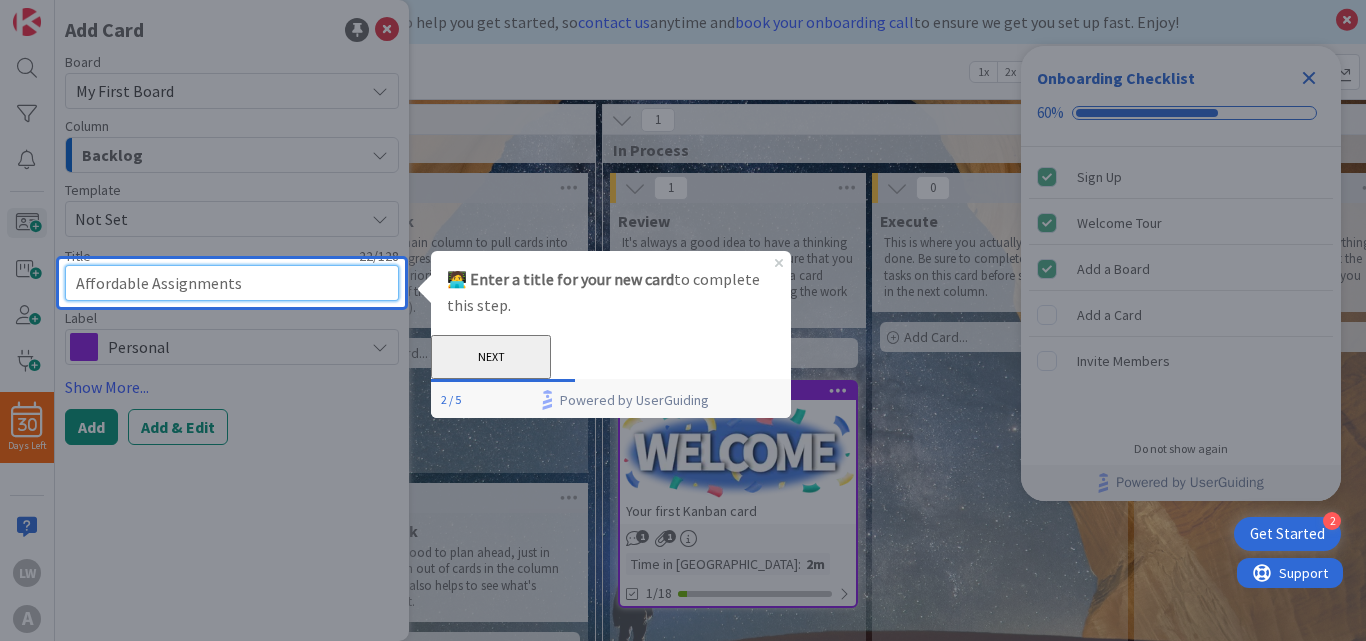 type on "Affordable Assignments" 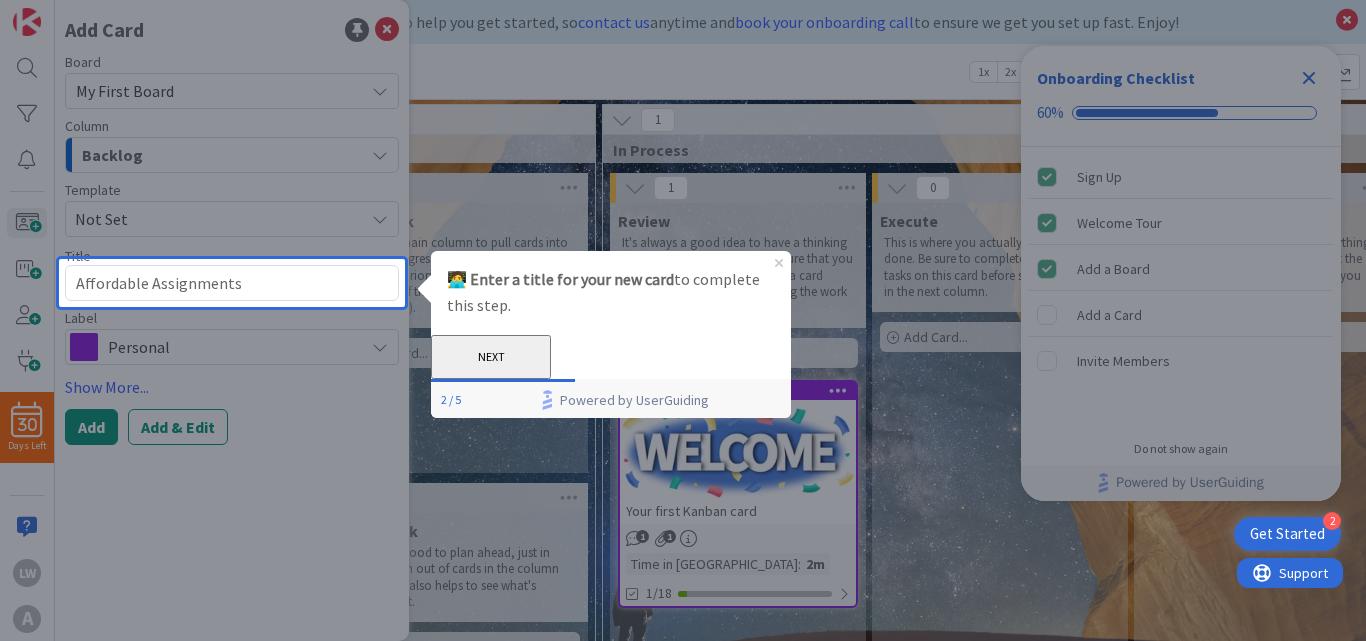 click on "NEXT" at bounding box center [491, 357] 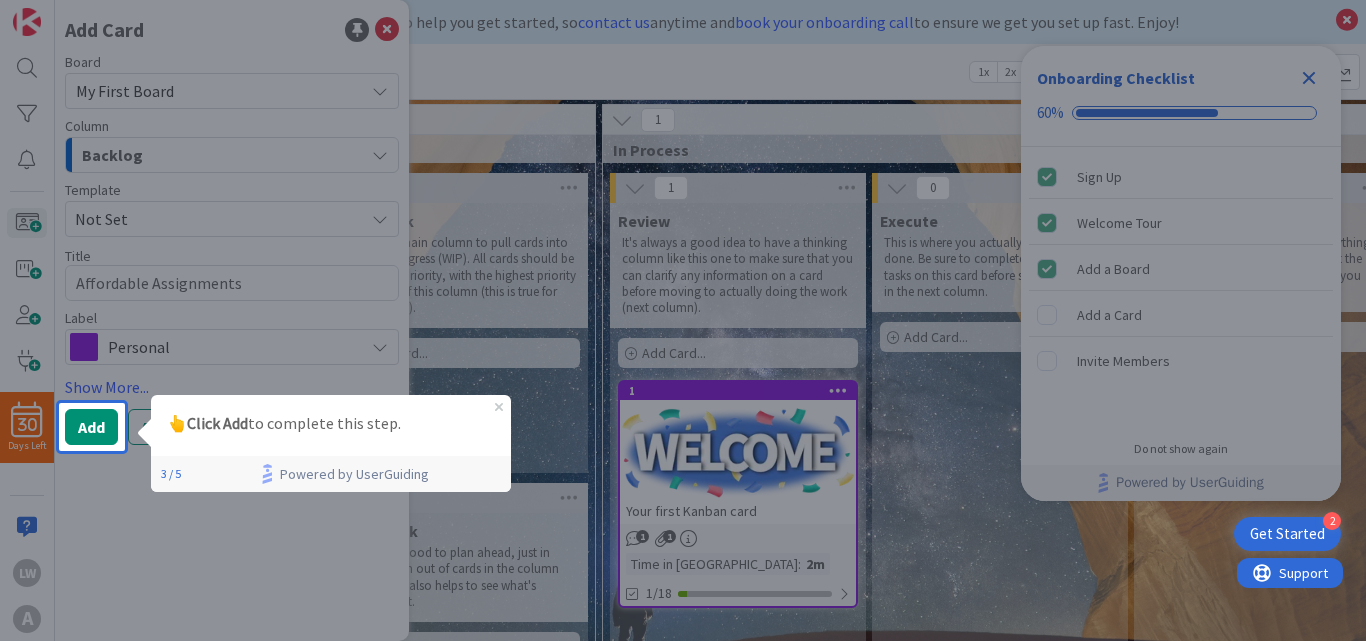 scroll, scrollTop: 0, scrollLeft: 0, axis: both 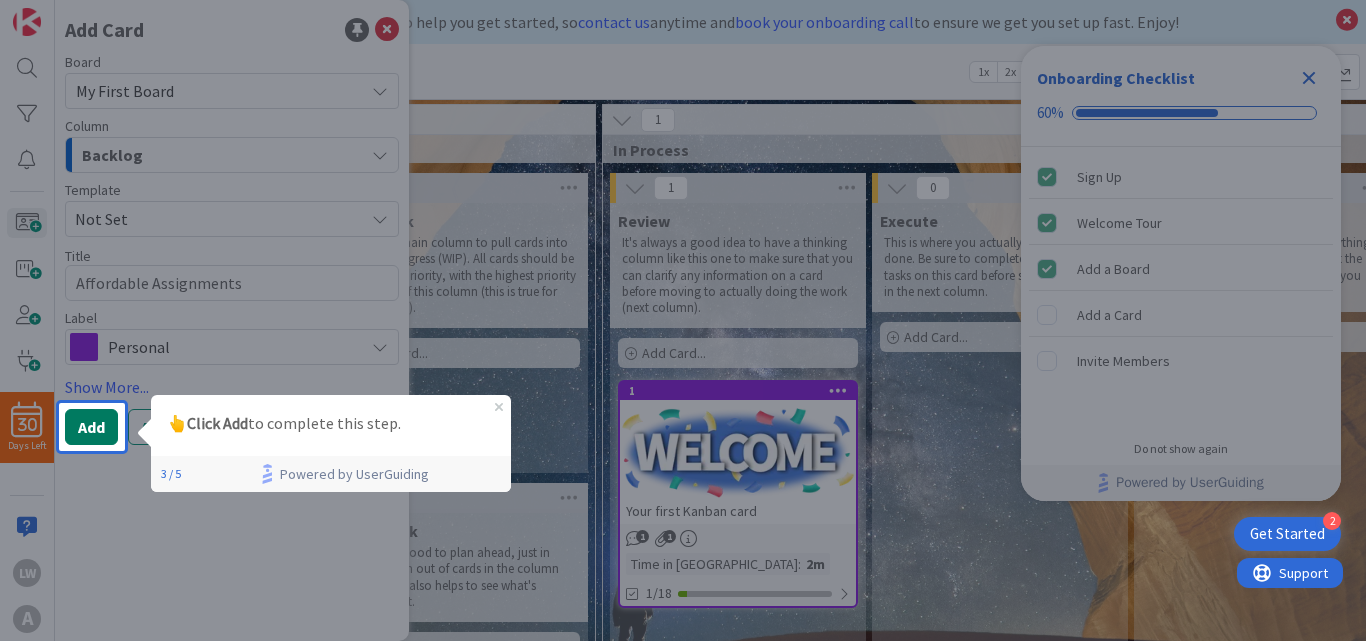 click on "Add" at bounding box center [91, 427] 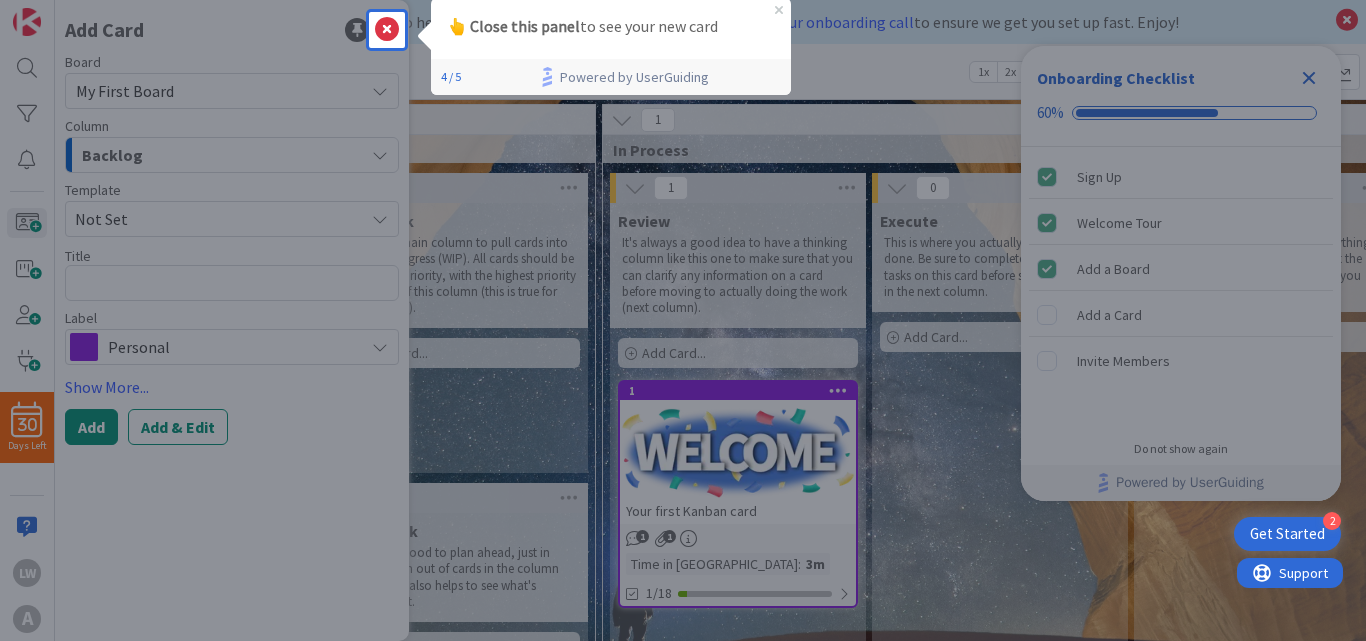 scroll, scrollTop: 0, scrollLeft: 0, axis: both 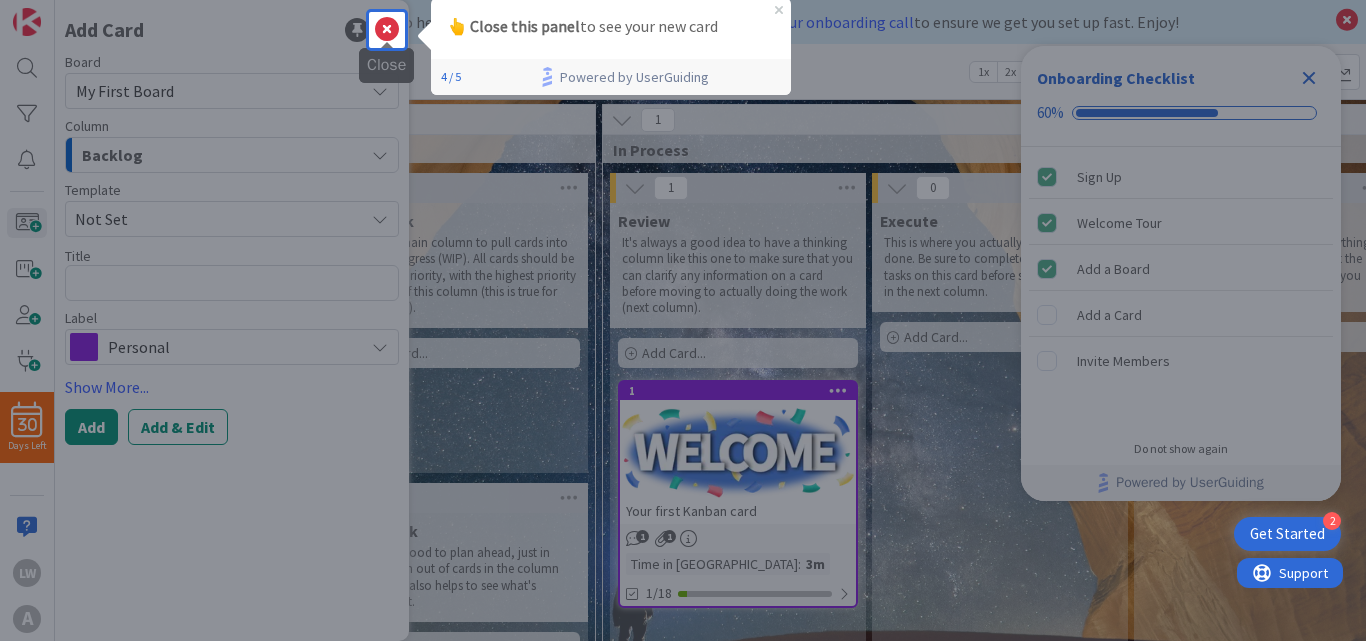 click at bounding box center (387, 30) 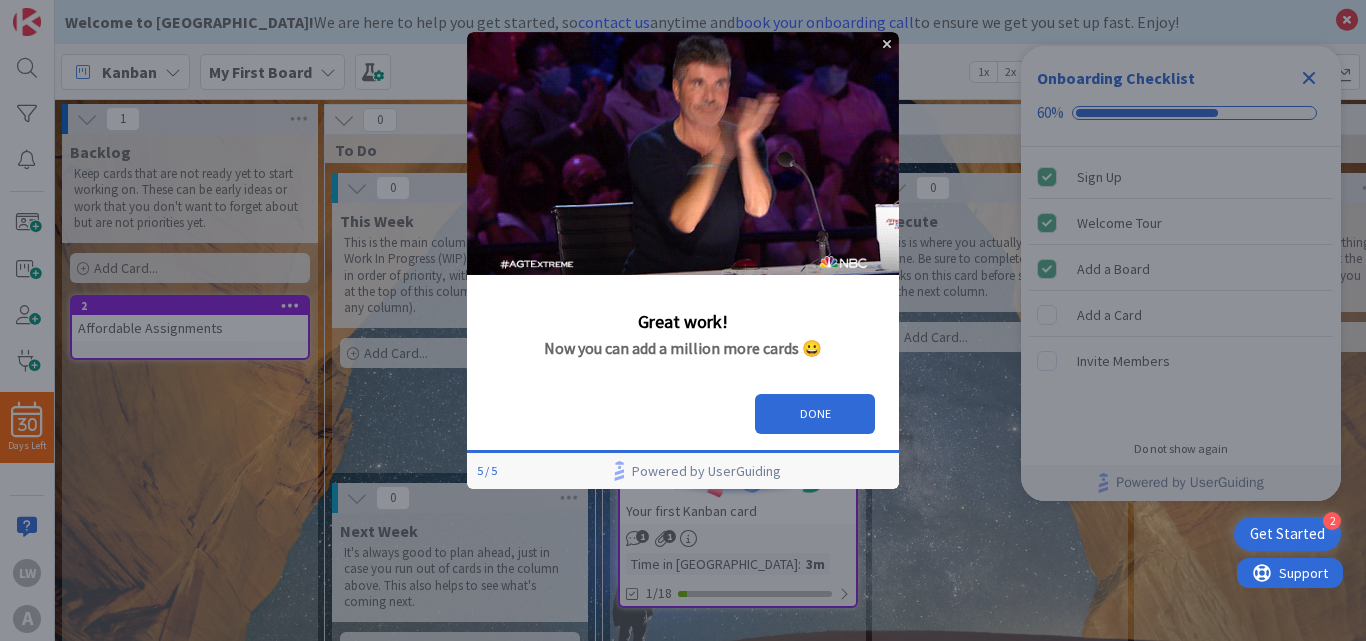 scroll, scrollTop: 0, scrollLeft: 0, axis: both 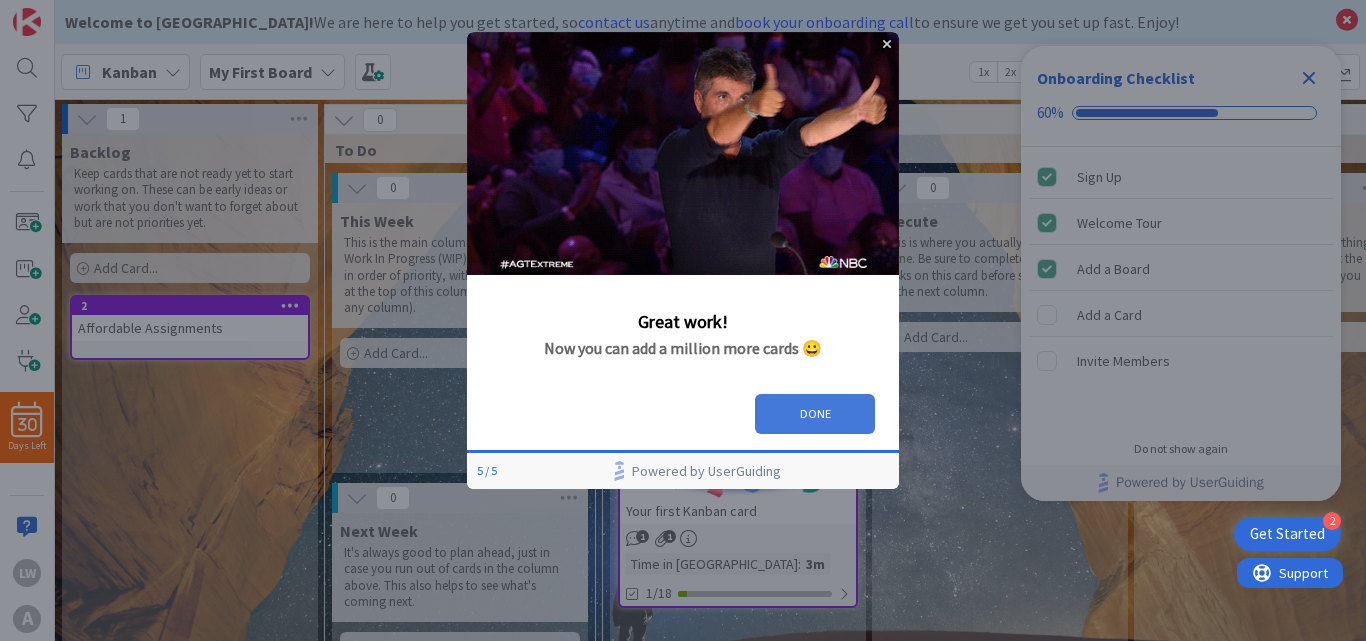 click on "DONE" at bounding box center (815, 414) 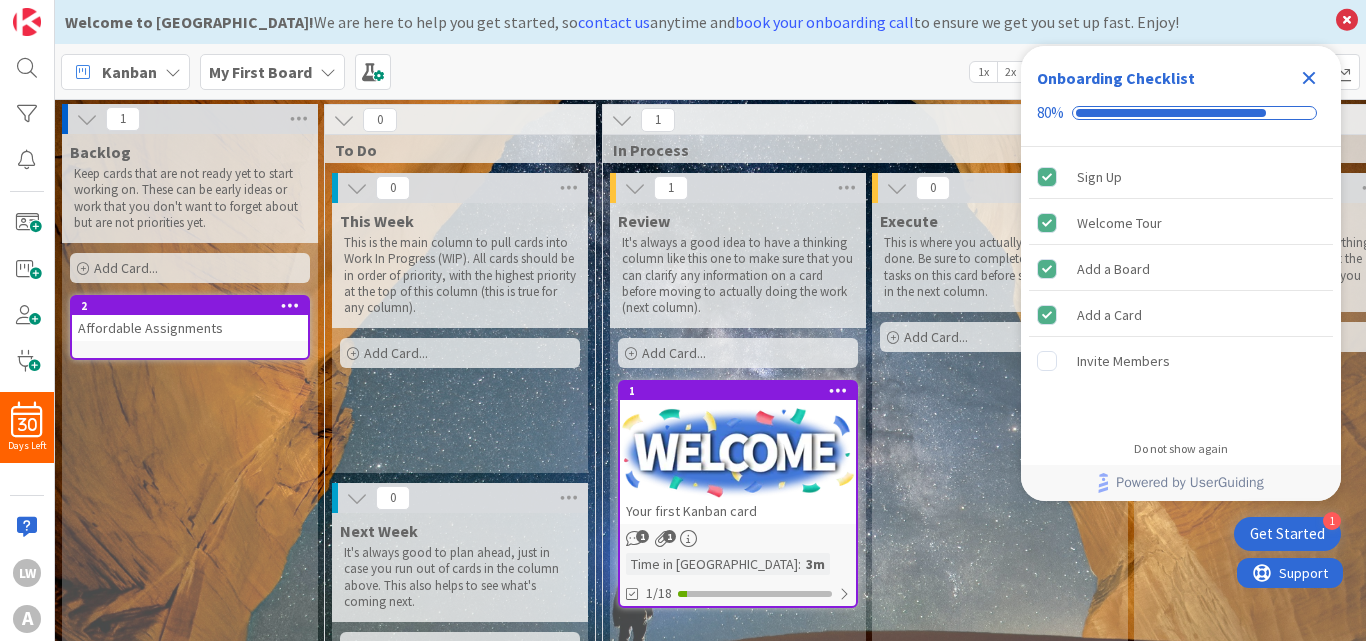 scroll, scrollTop: 0, scrollLeft: 0, axis: both 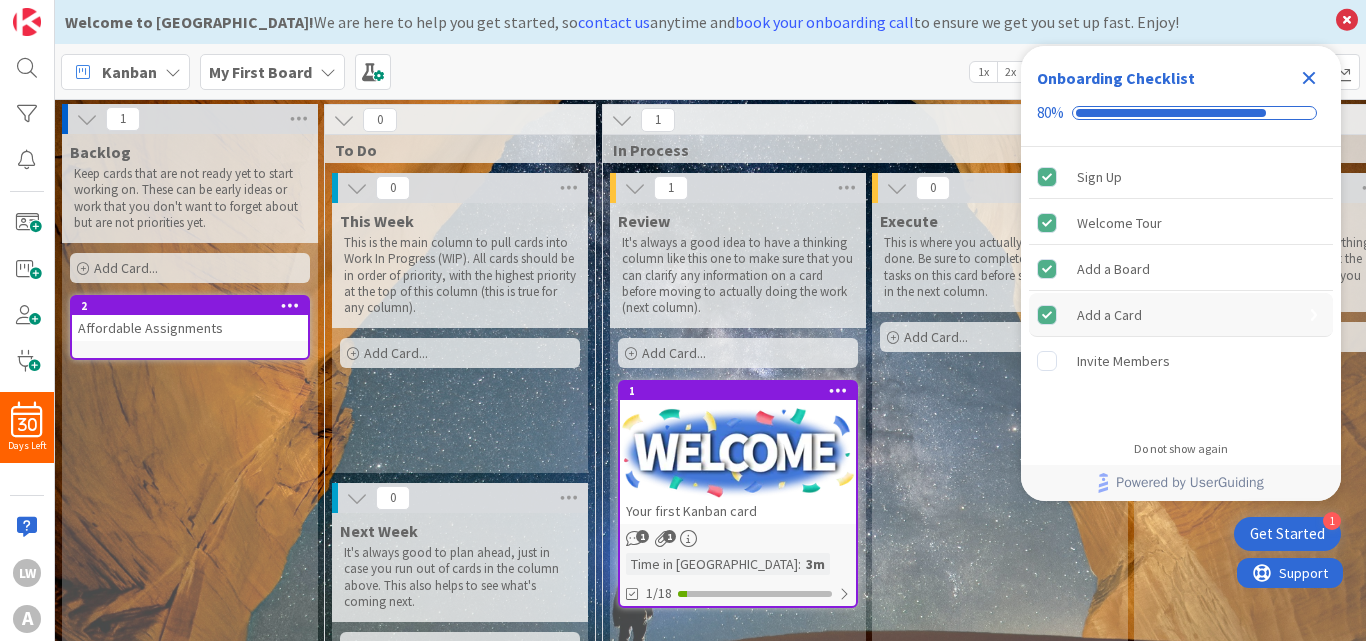 click on "Add a Card" at bounding box center (1109, 315) 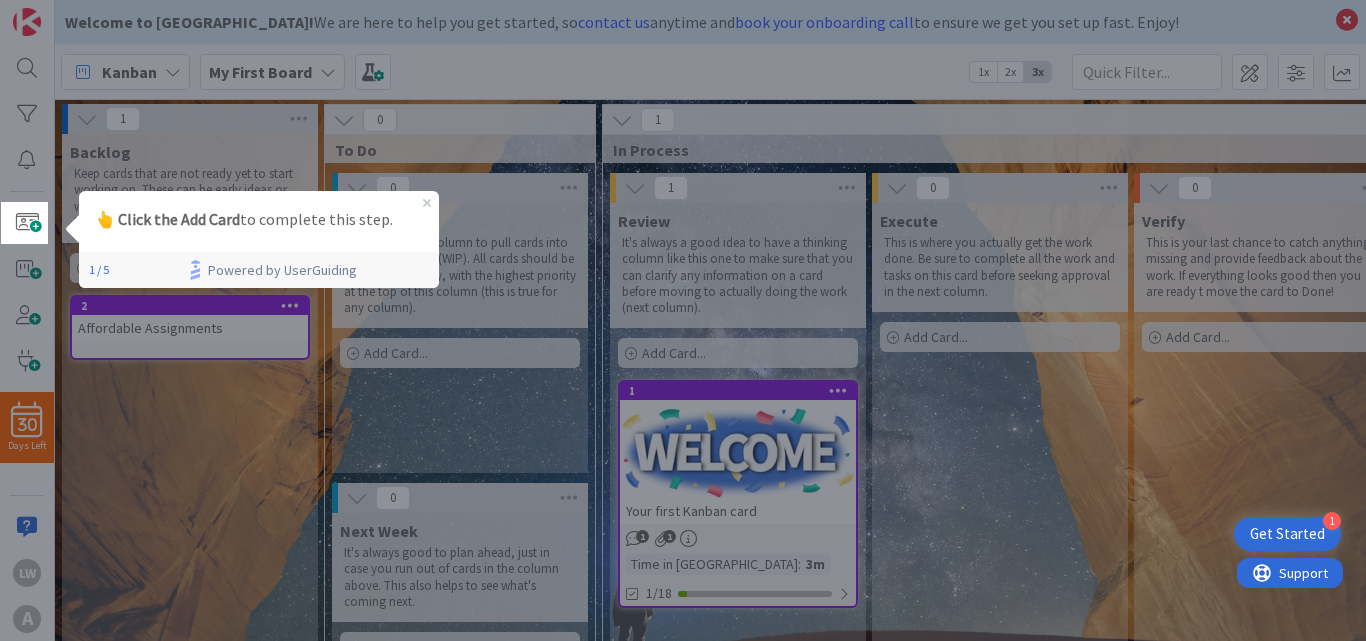 scroll, scrollTop: 0, scrollLeft: 0, axis: both 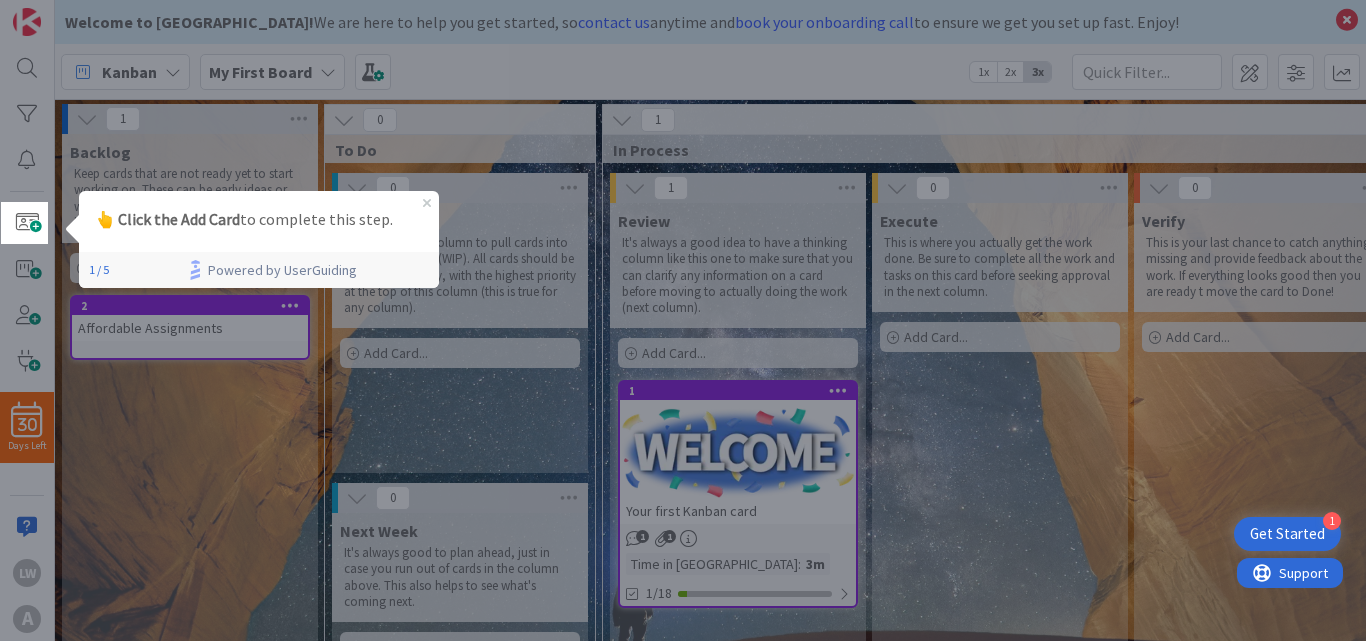 click at bounding box center [707, 320] 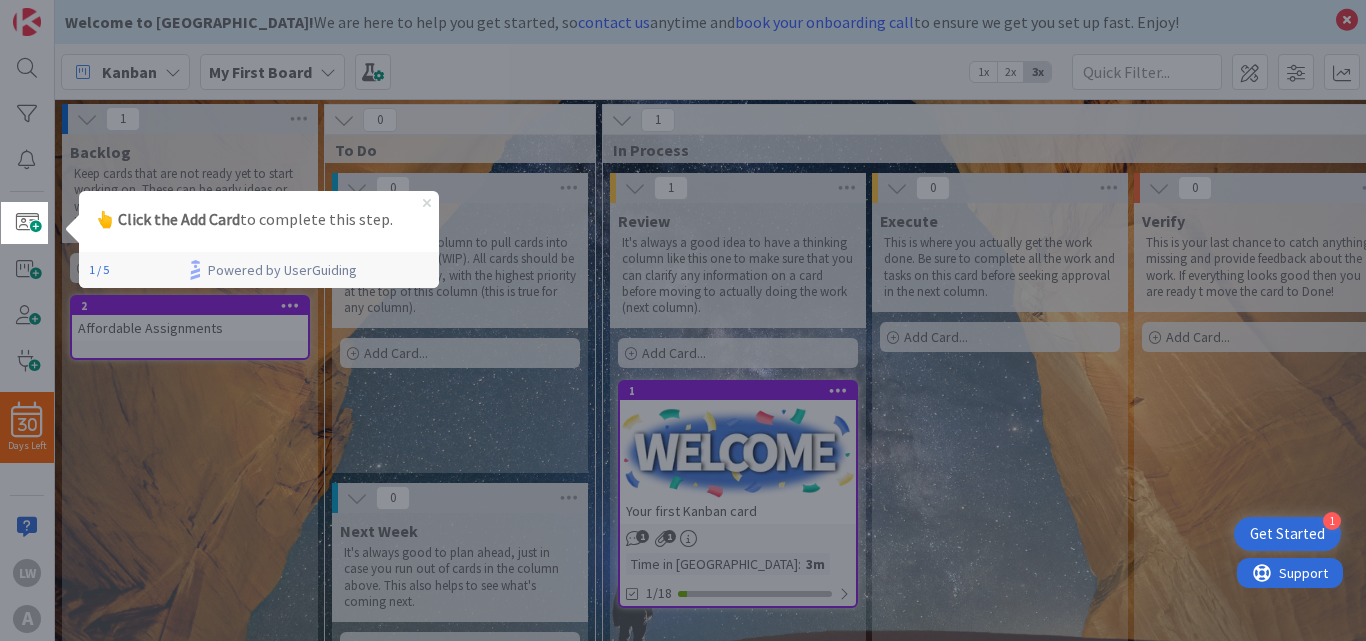 click 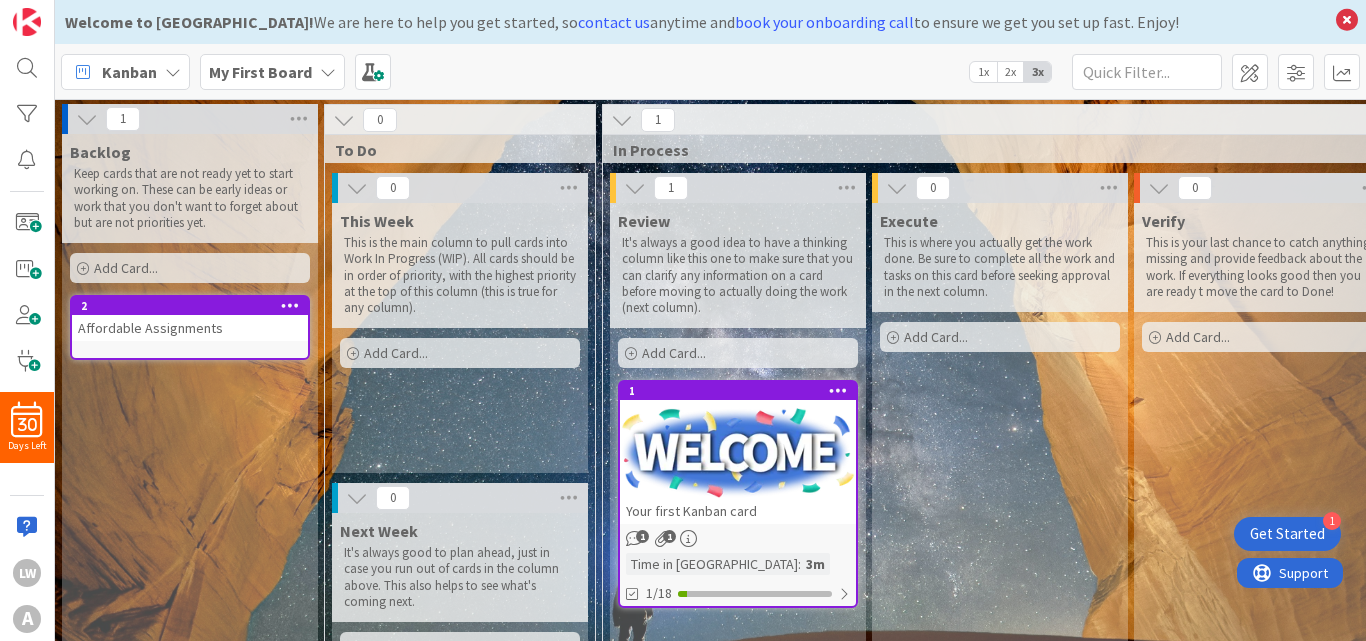 scroll, scrollTop: 0, scrollLeft: 0, axis: both 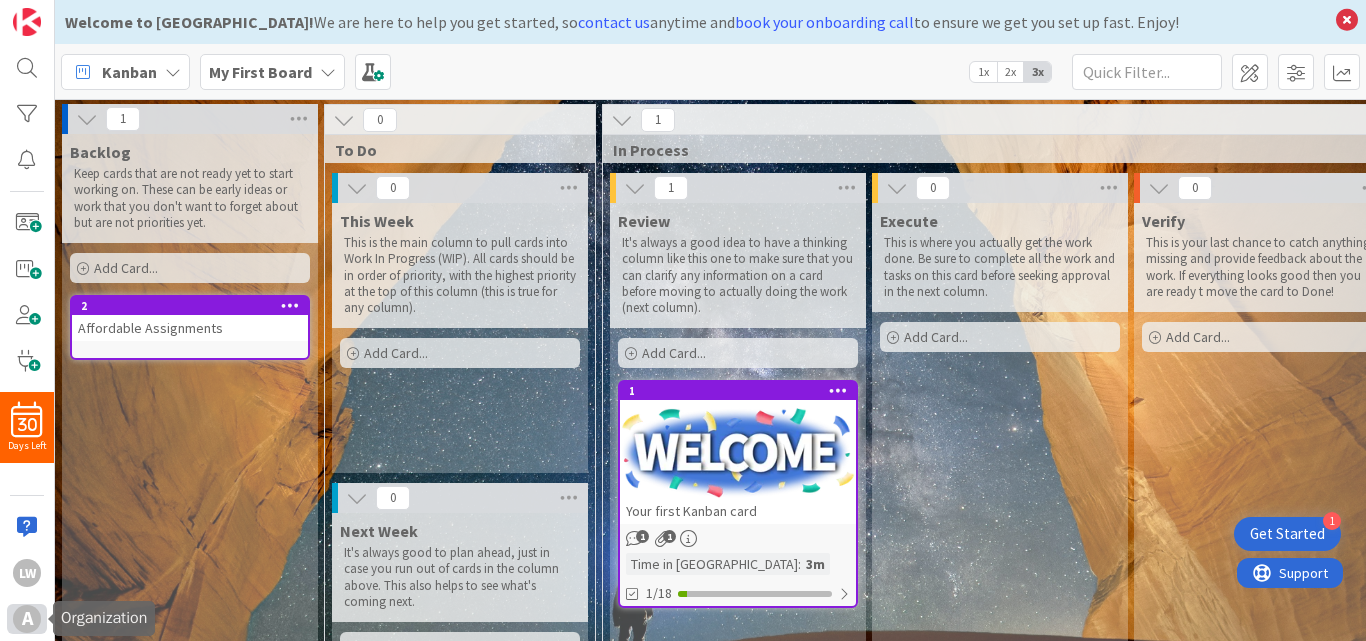 click on "A" at bounding box center (27, 619) 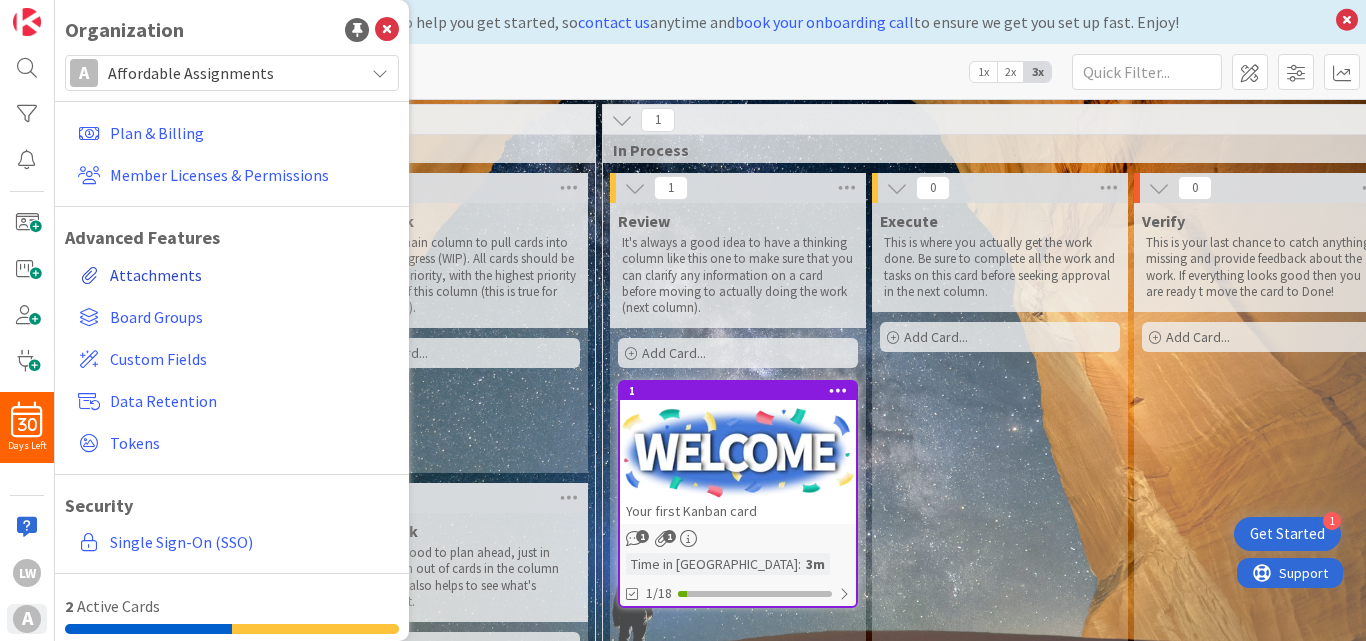 click on "Attachments" at bounding box center (234, 275) 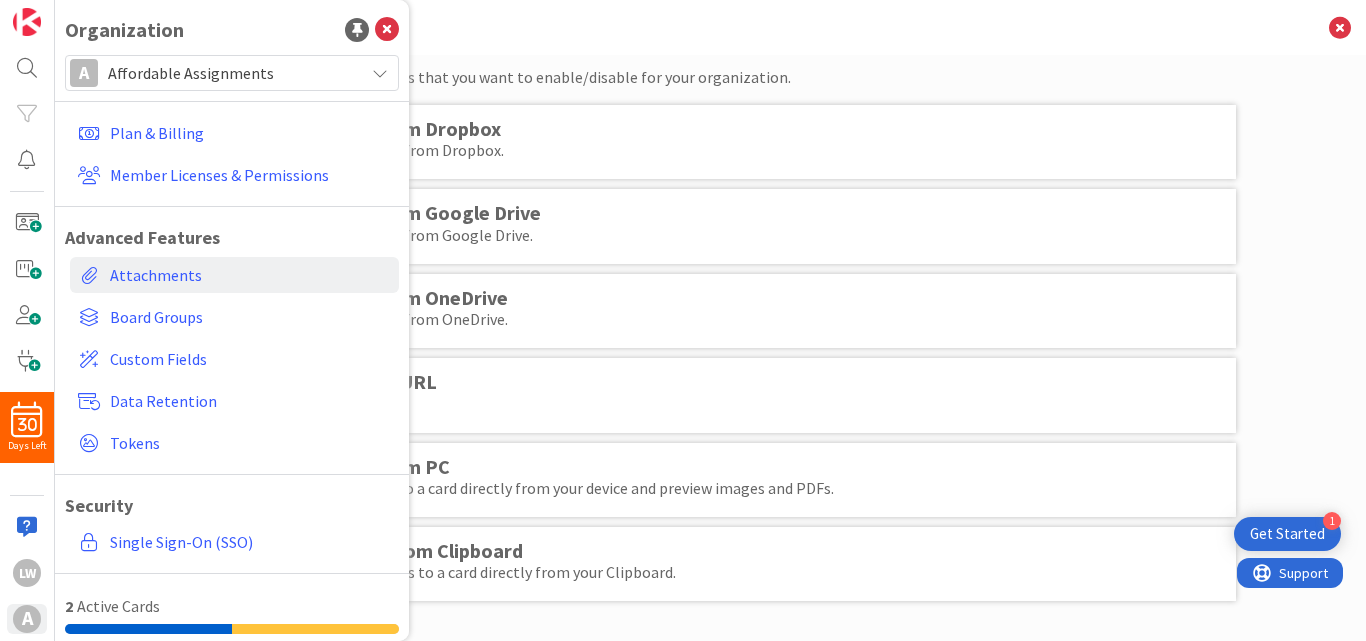 scroll, scrollTop: 0, scrollLeft: 0, axis: both 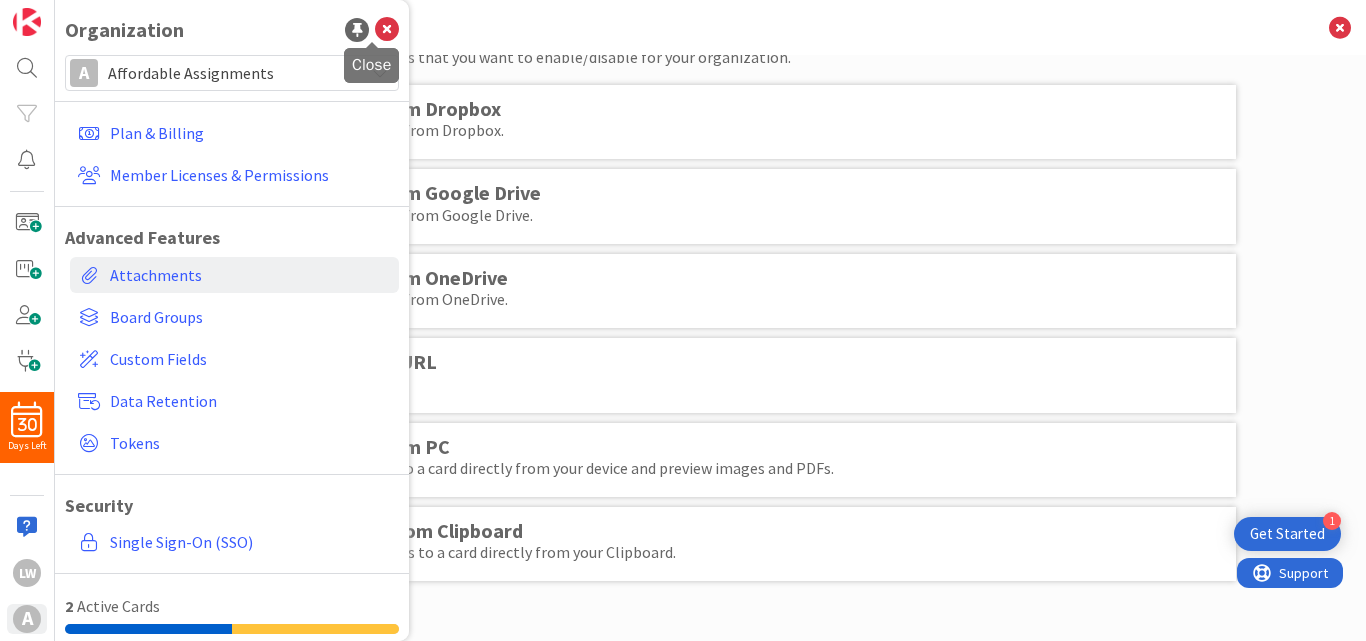 click at bounding box center (387, 30) 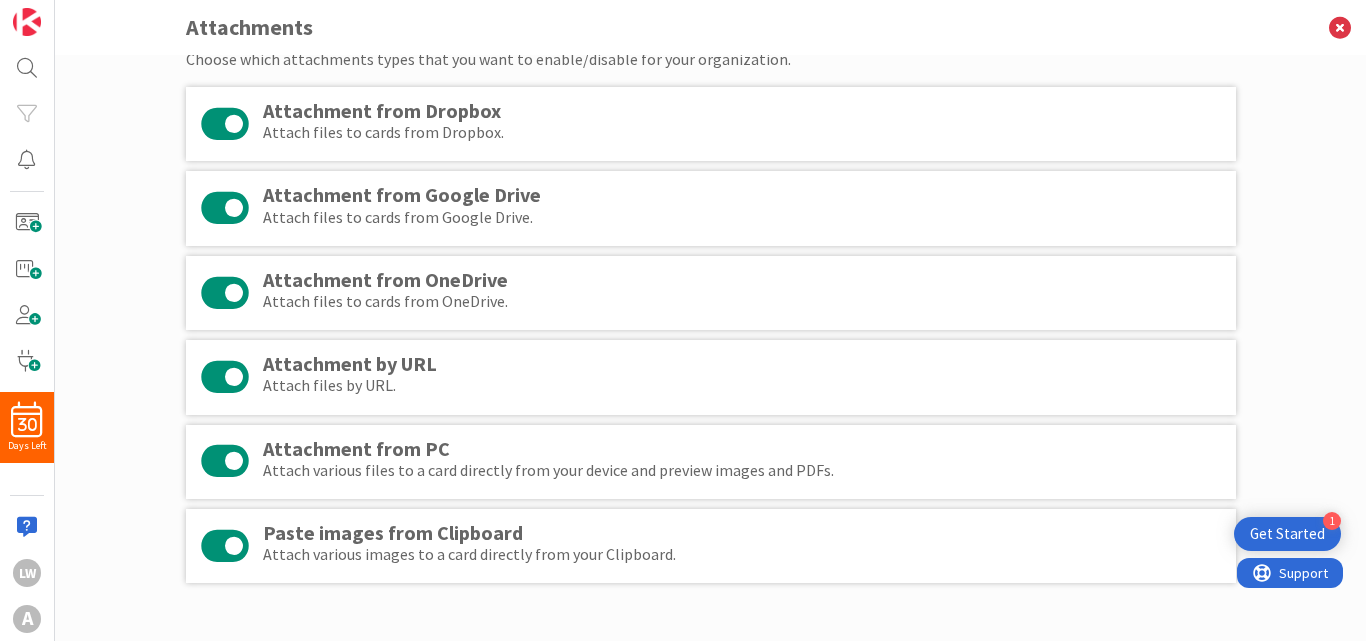 scroll, scrollTop: 20, scrollLeft: 0, axis: vertical 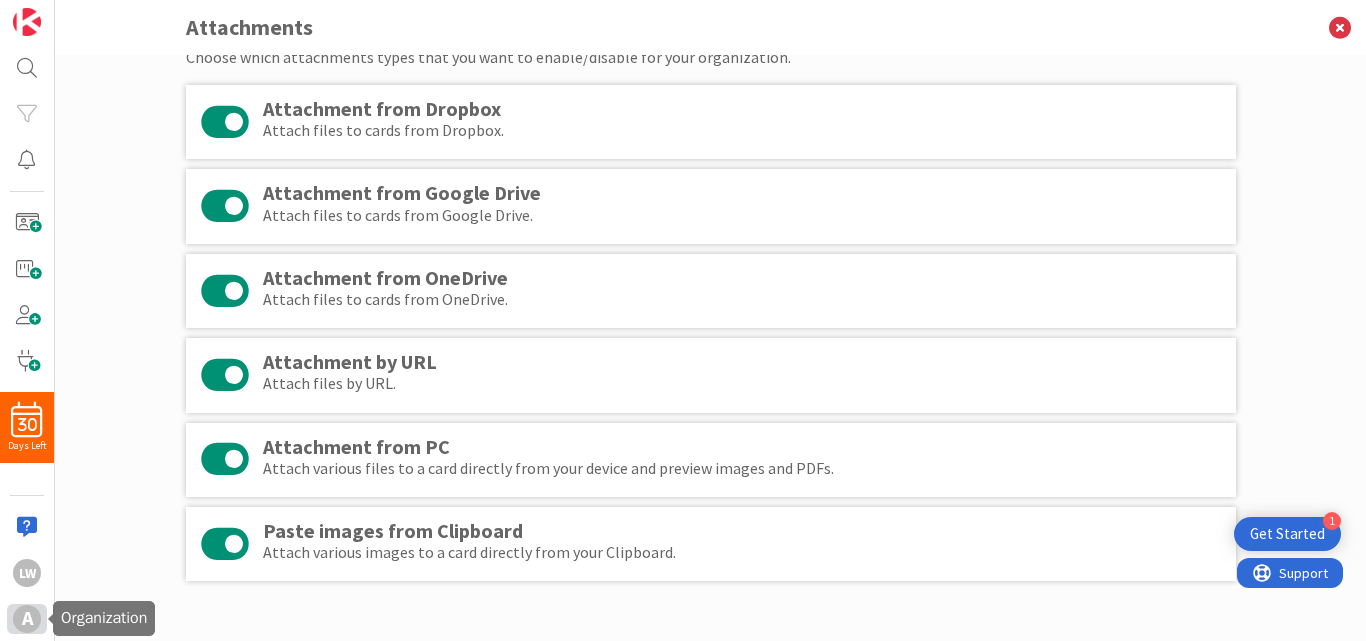 click on "A" at bounding box center [27, 619] 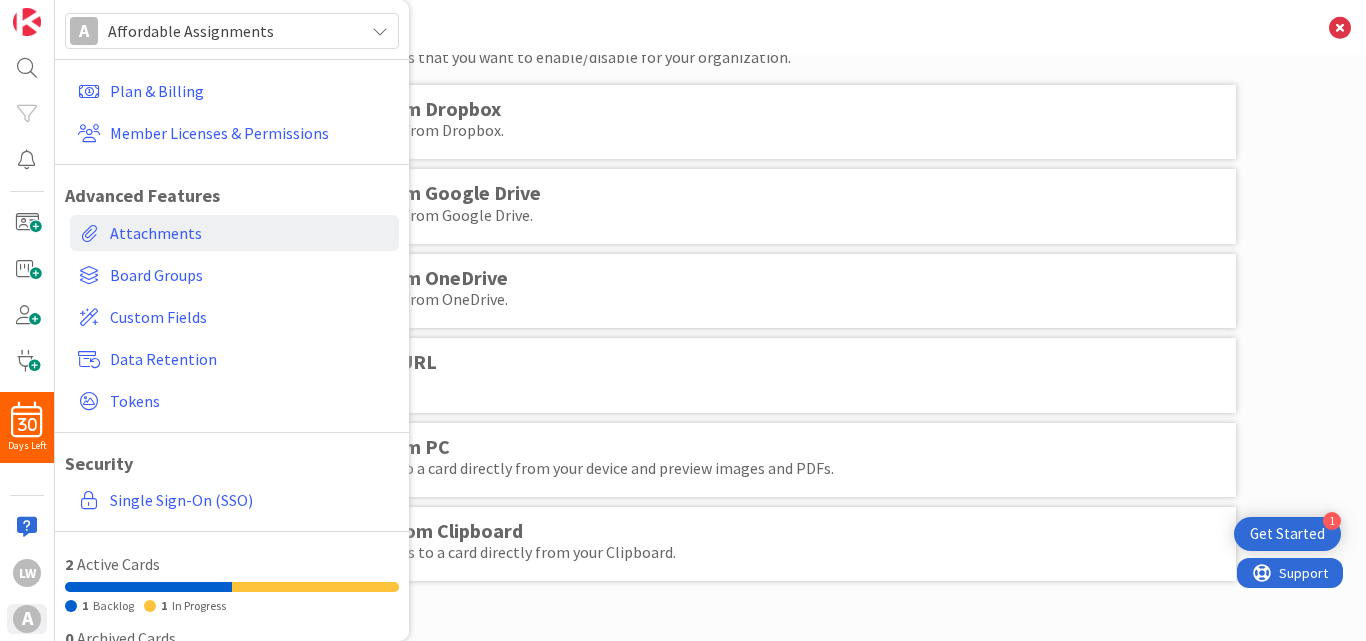 scroll, scrollTop: 0, scrollLeft: 0, axis: both 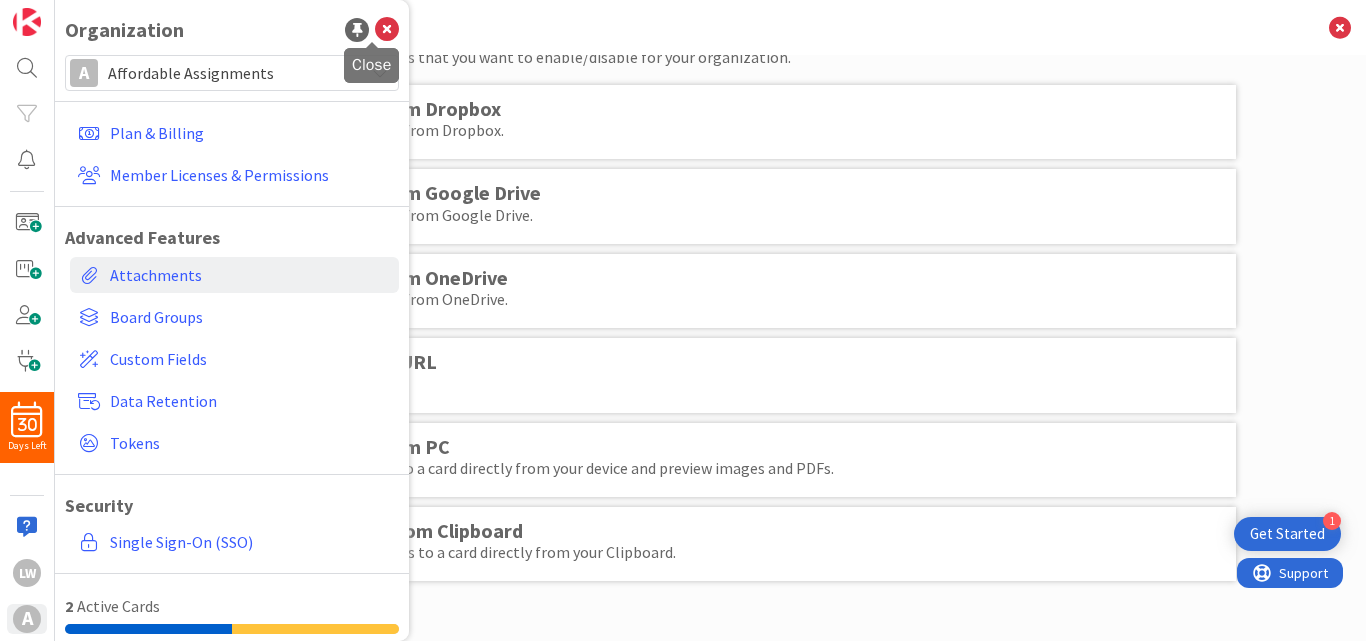 click at bounding box center (387, 30) 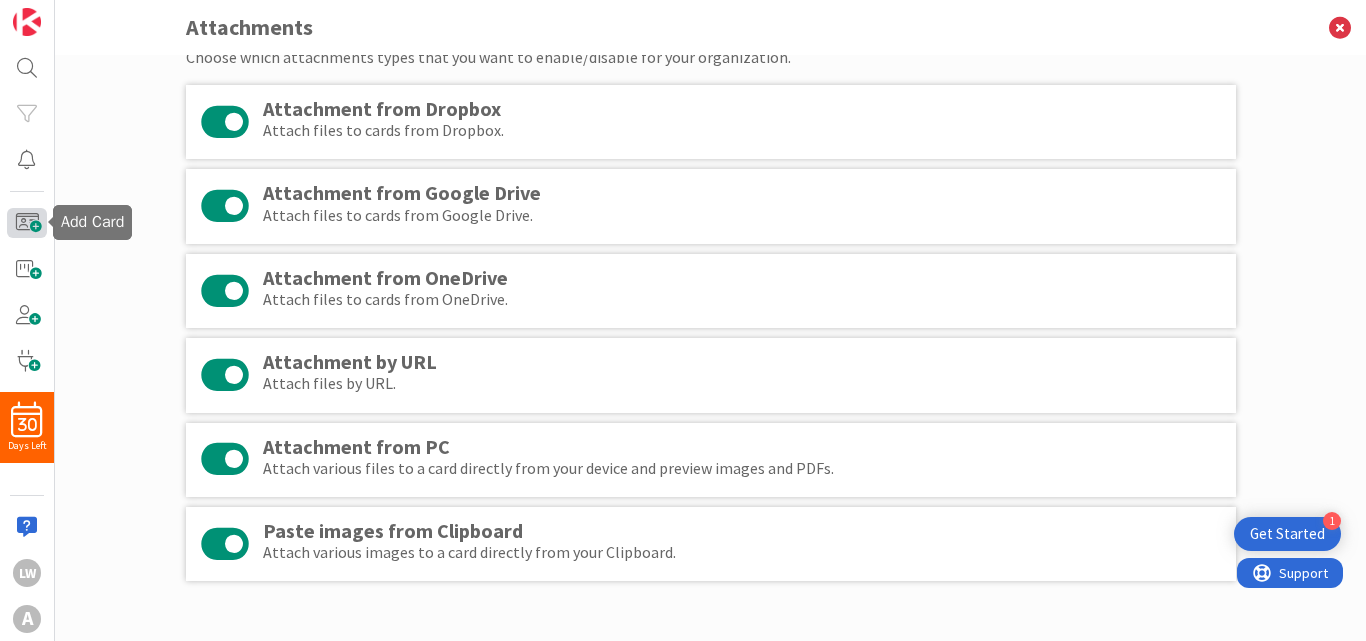 click at bounding box center [27, 223] 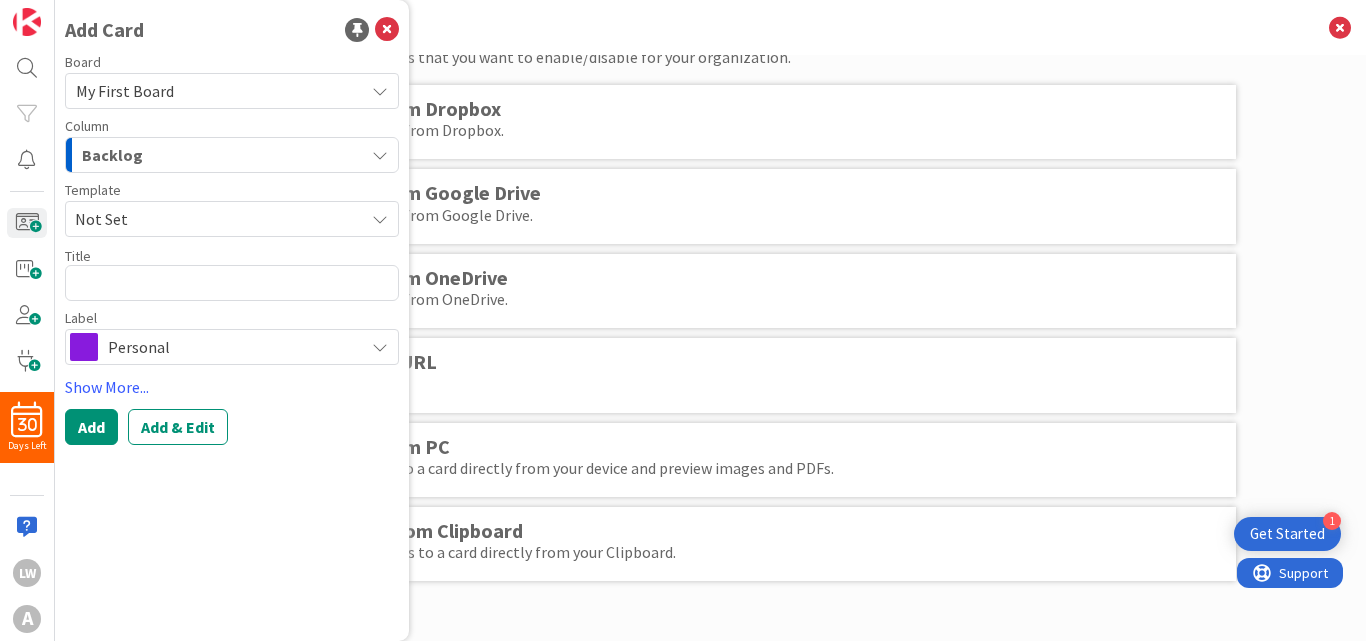 click on "My First Board" at bounding box center [215, 91] 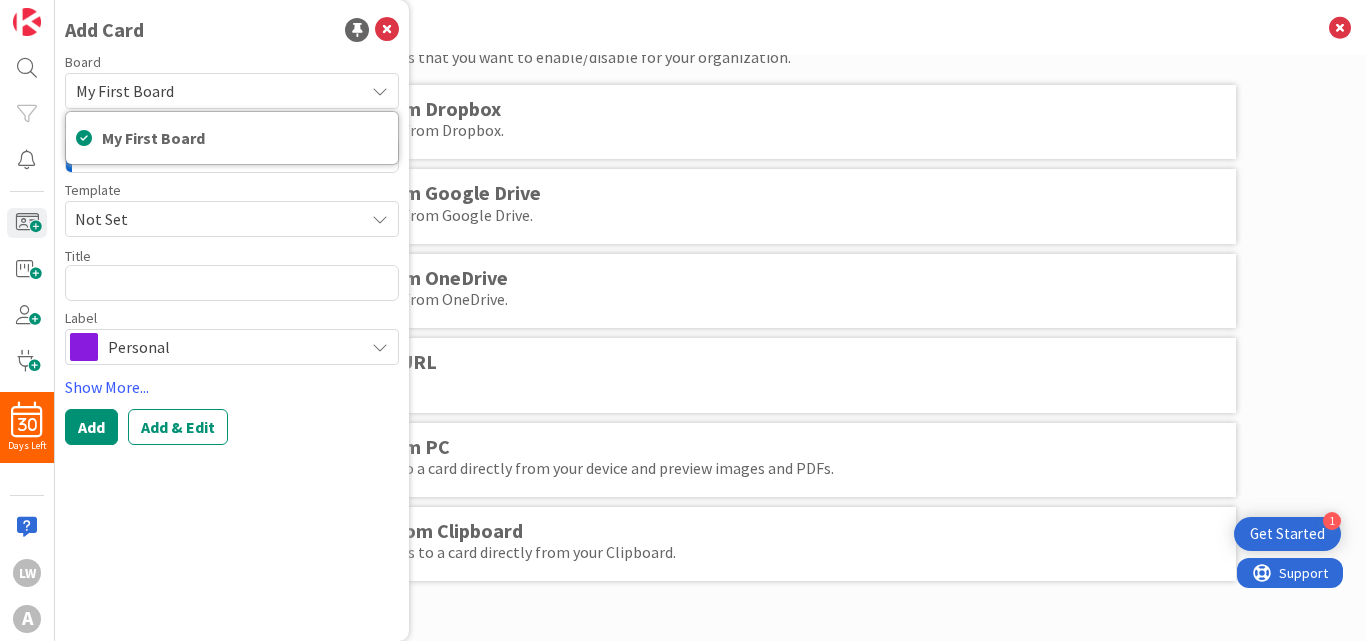 click on "Add Card Board My First Board My First Board Column Backlog Template Not Set Title 0 / 128 Label Personal Show More... Add Add & Edit" at bounding box center (232, 320) 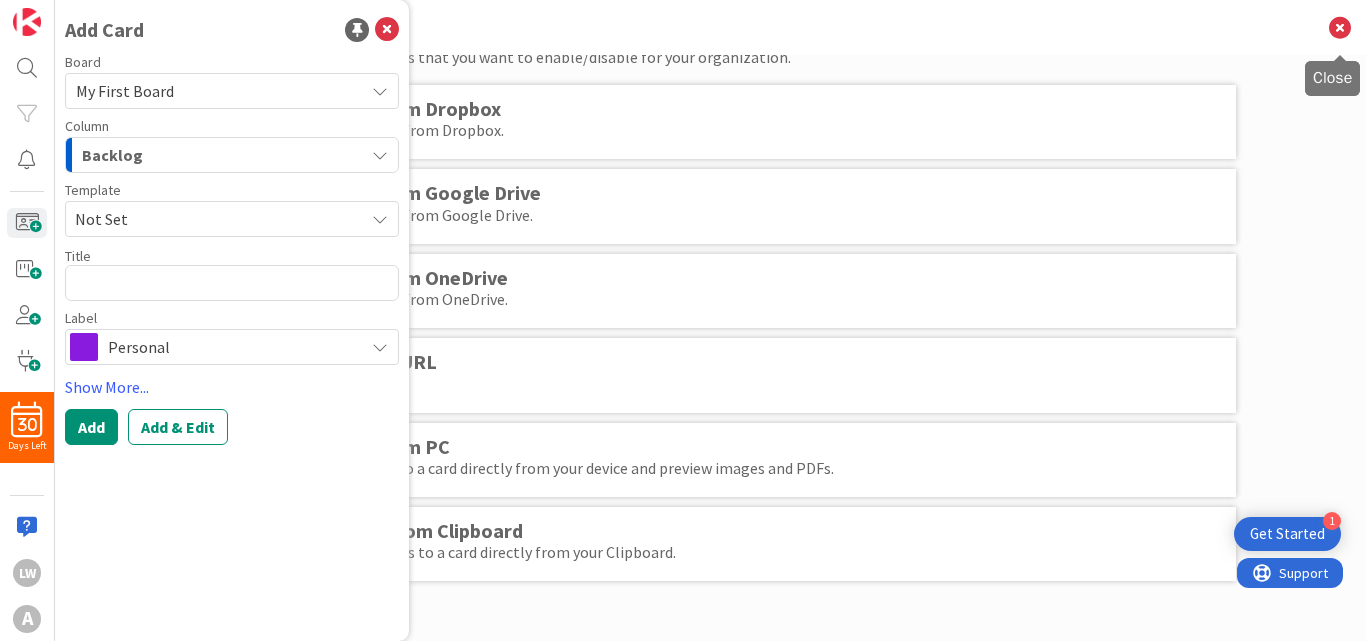 click at bounding box center (1340, 27) 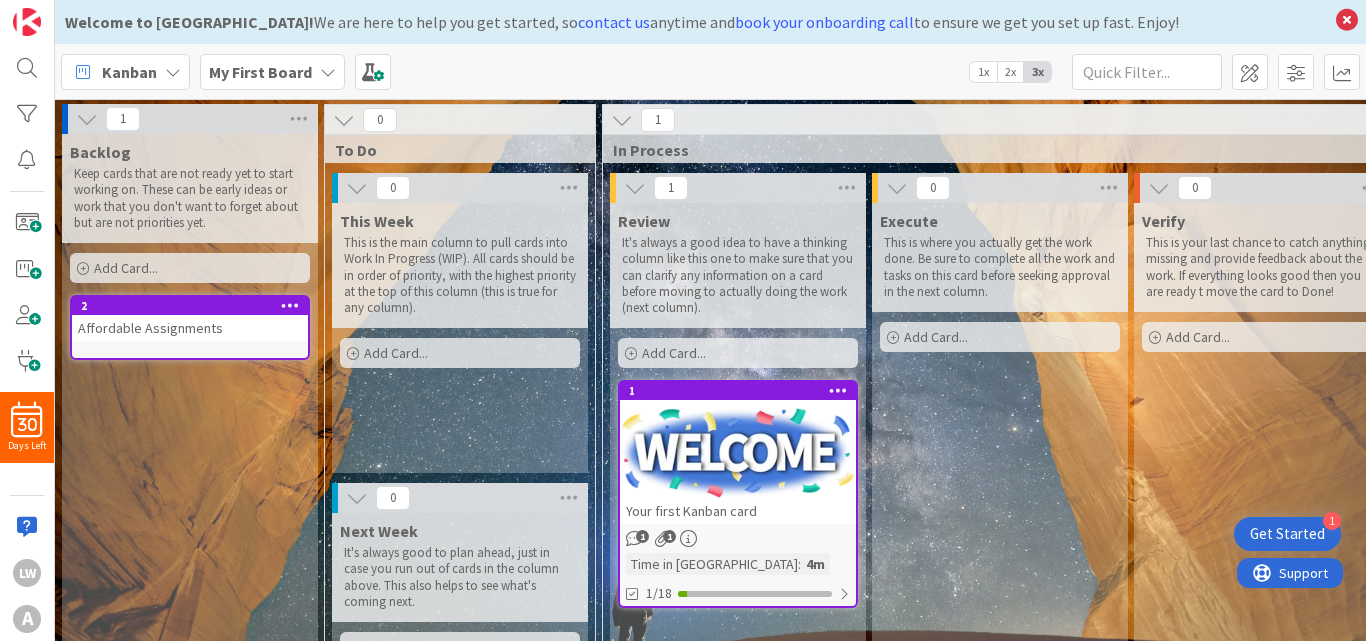 scroll, scrollTop: 0, scrollLeft: 0, axis: both 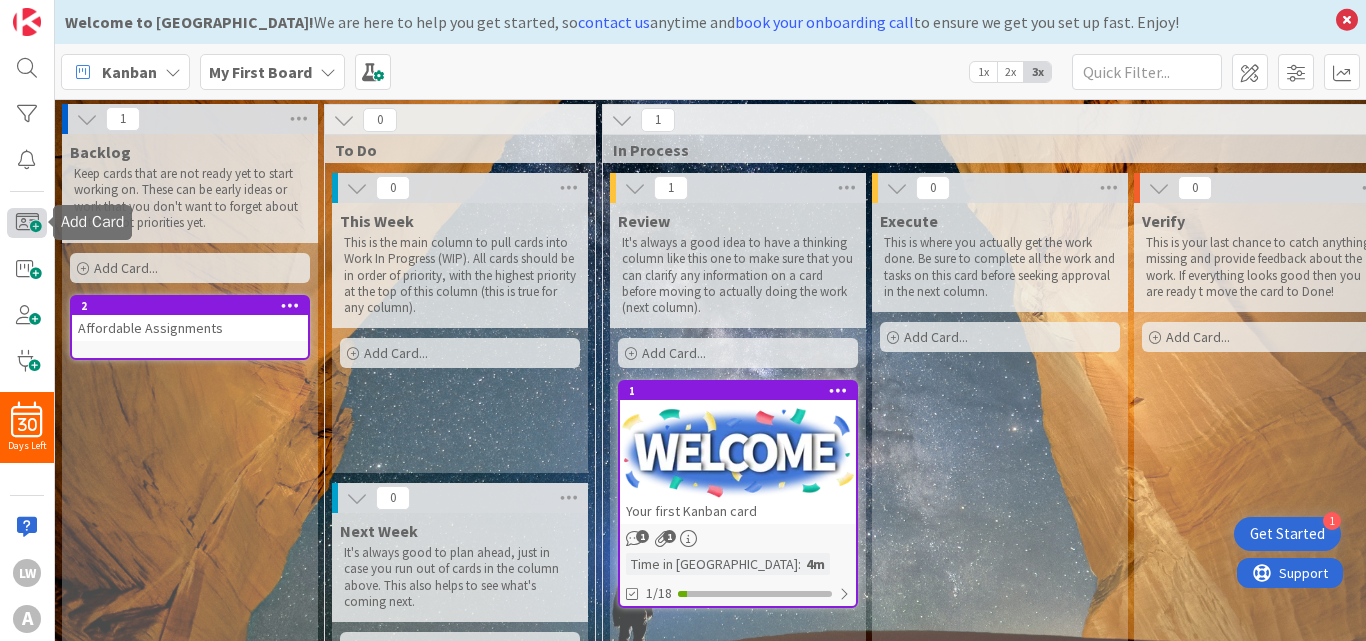 click at bounding box center (27, 223) 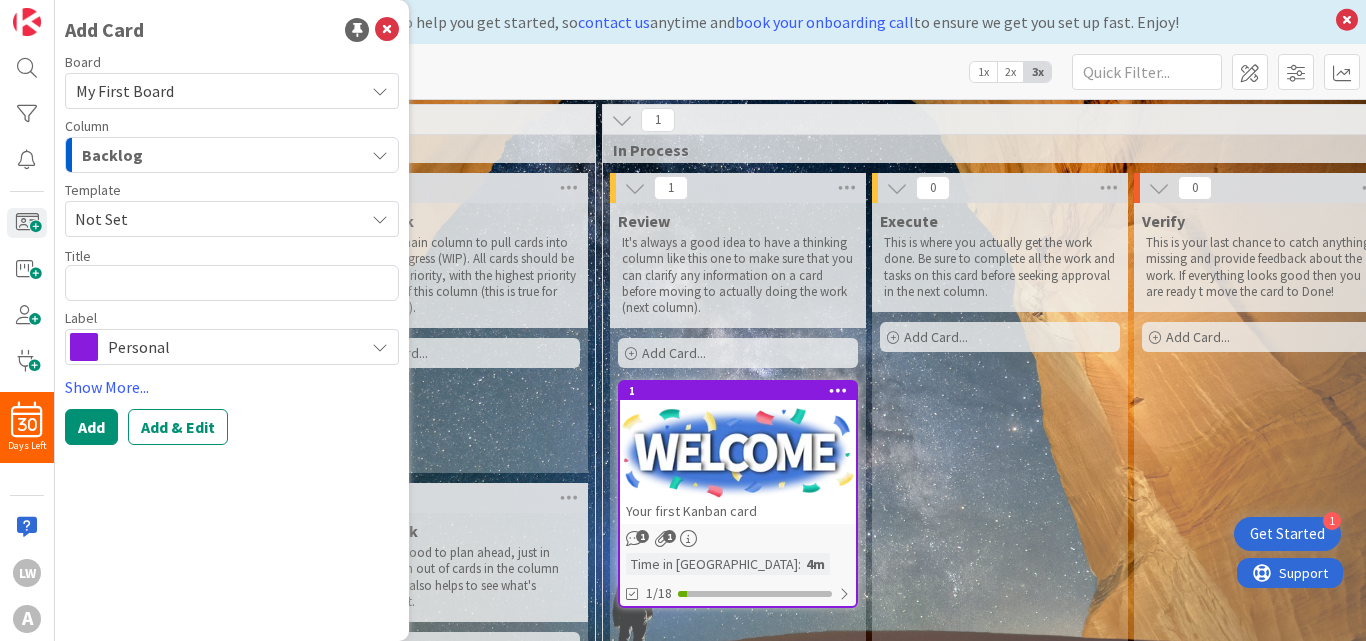 click at bounding box center (232, 283) 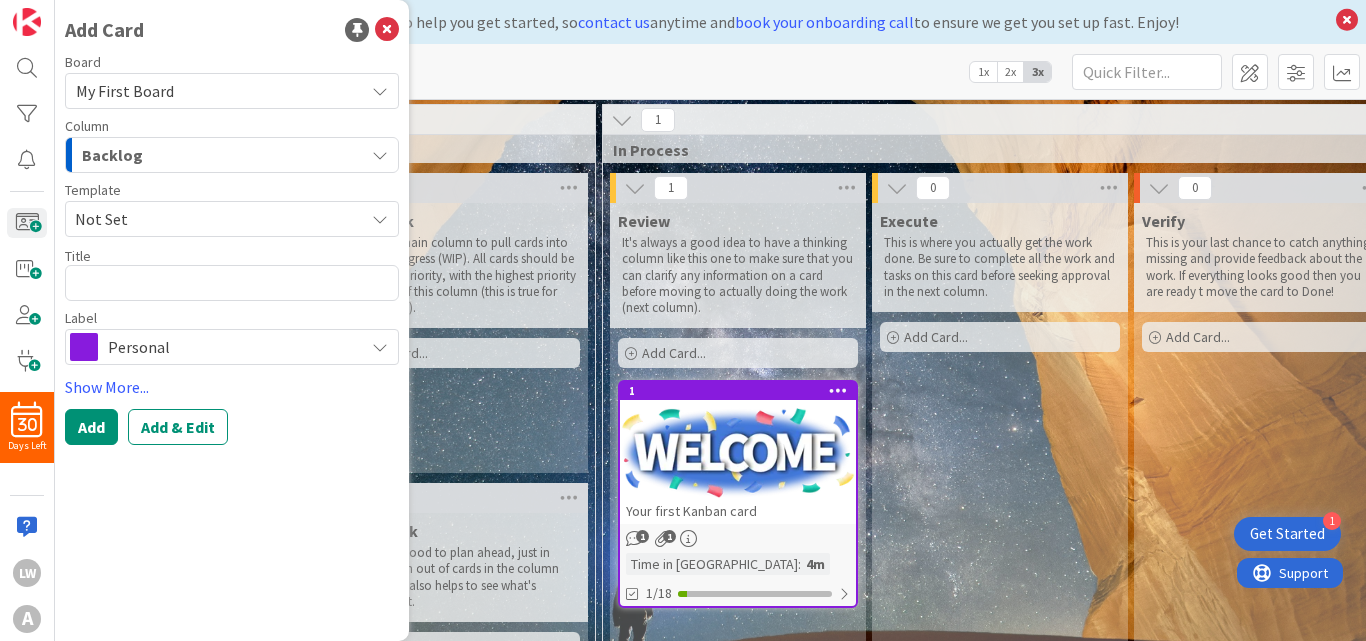 type on "x" 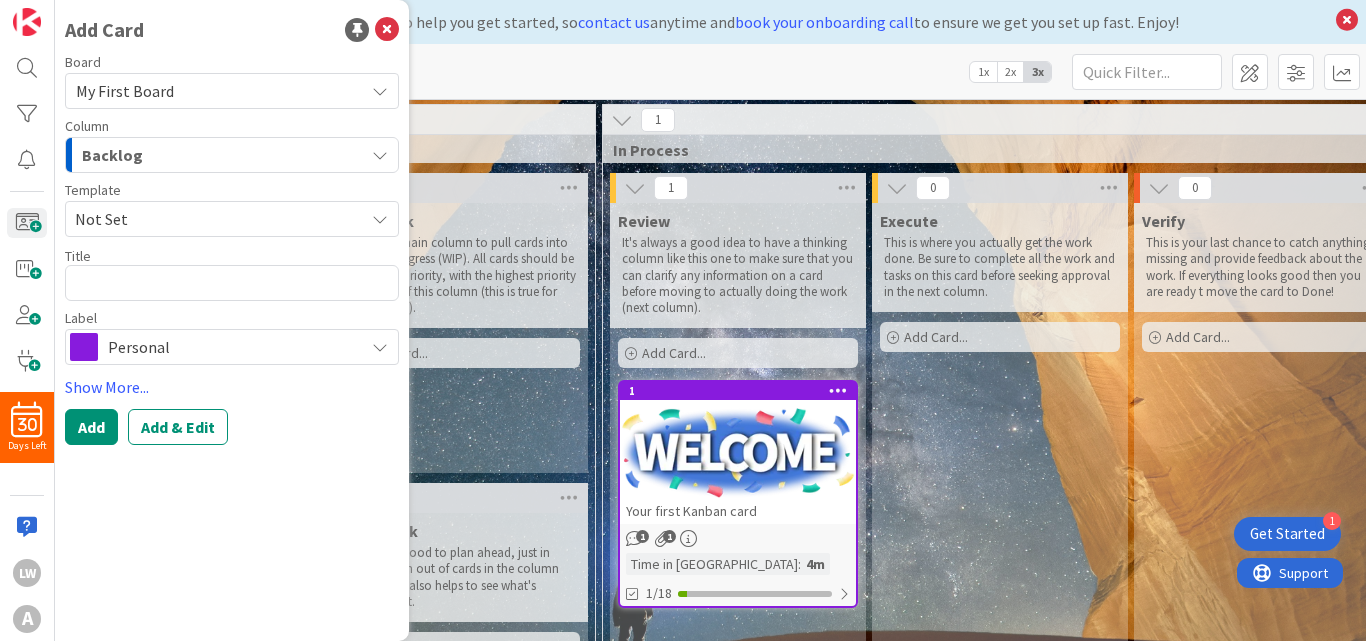 type on "A" 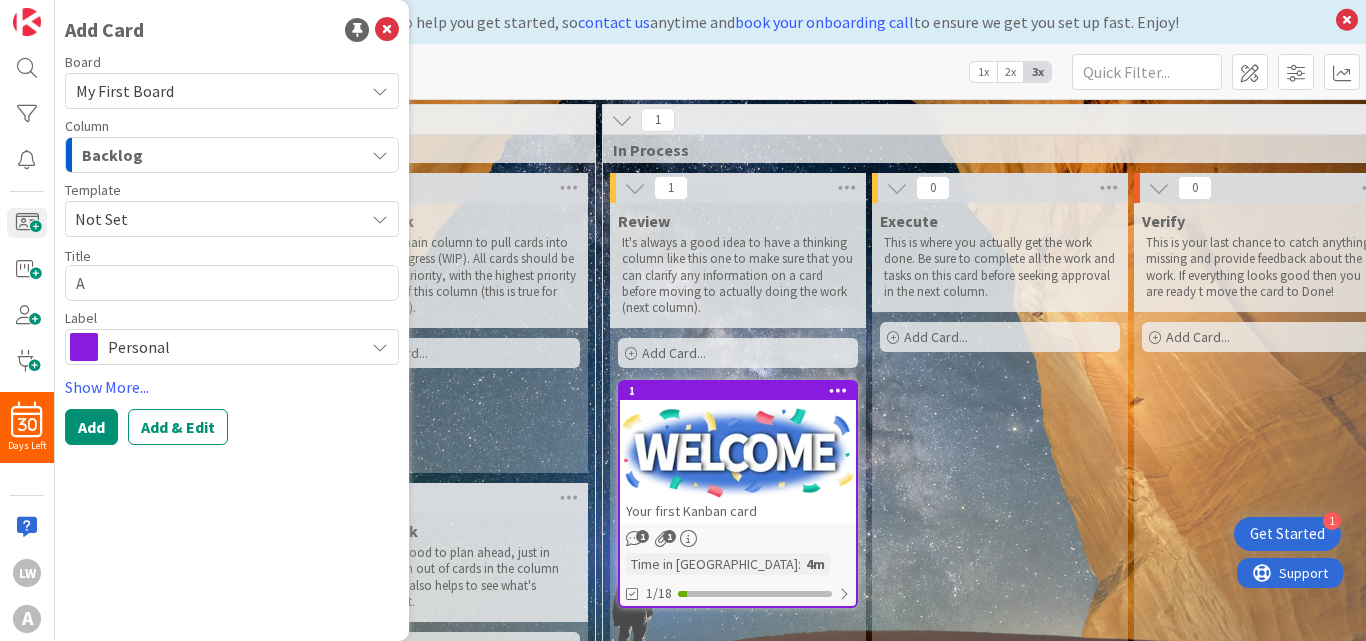 type on "x" 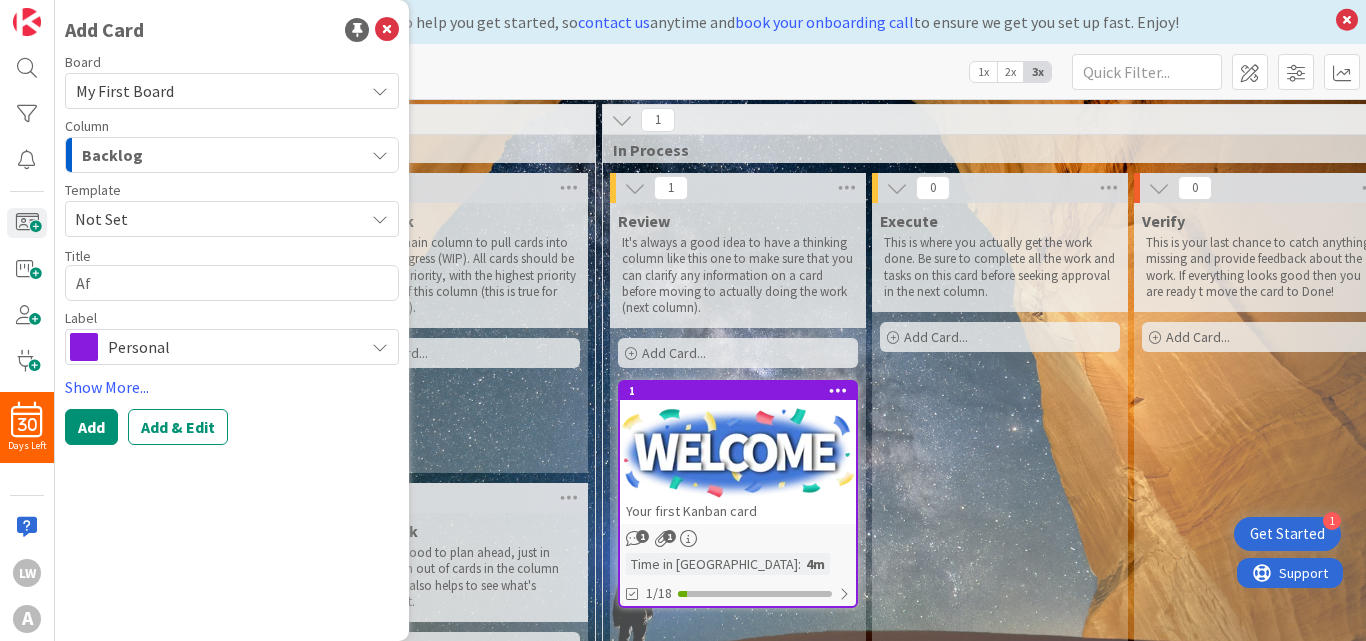 type on "x" 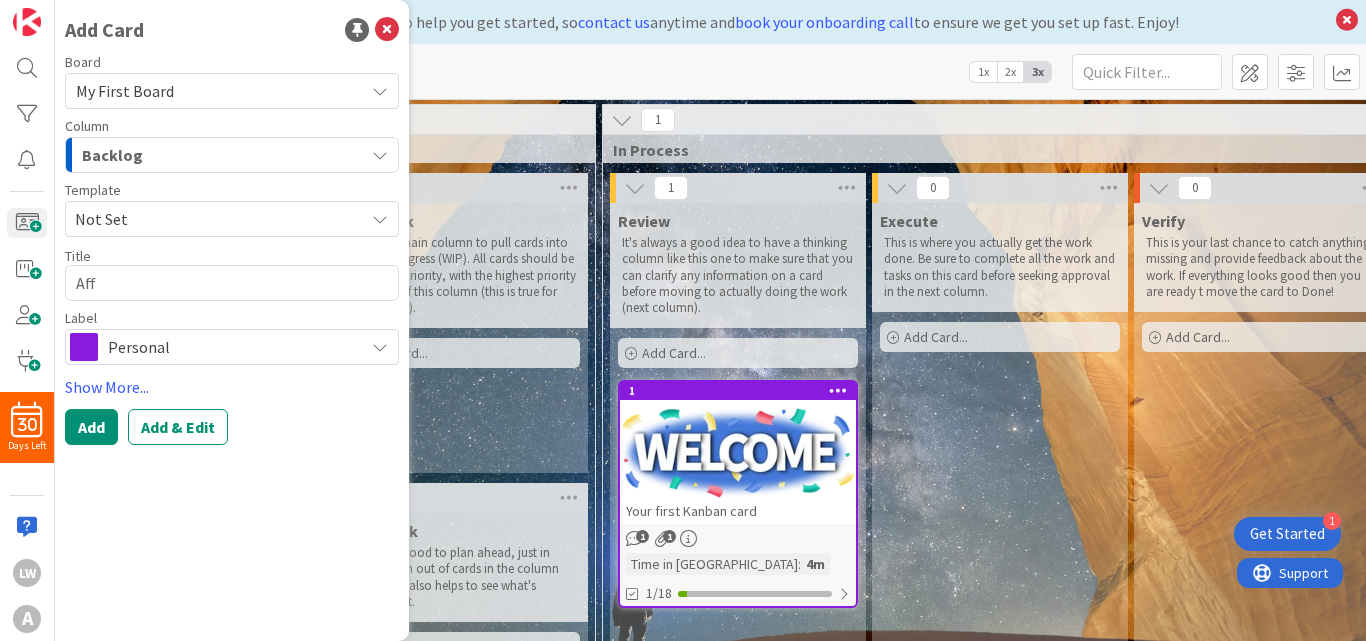 type on "x" 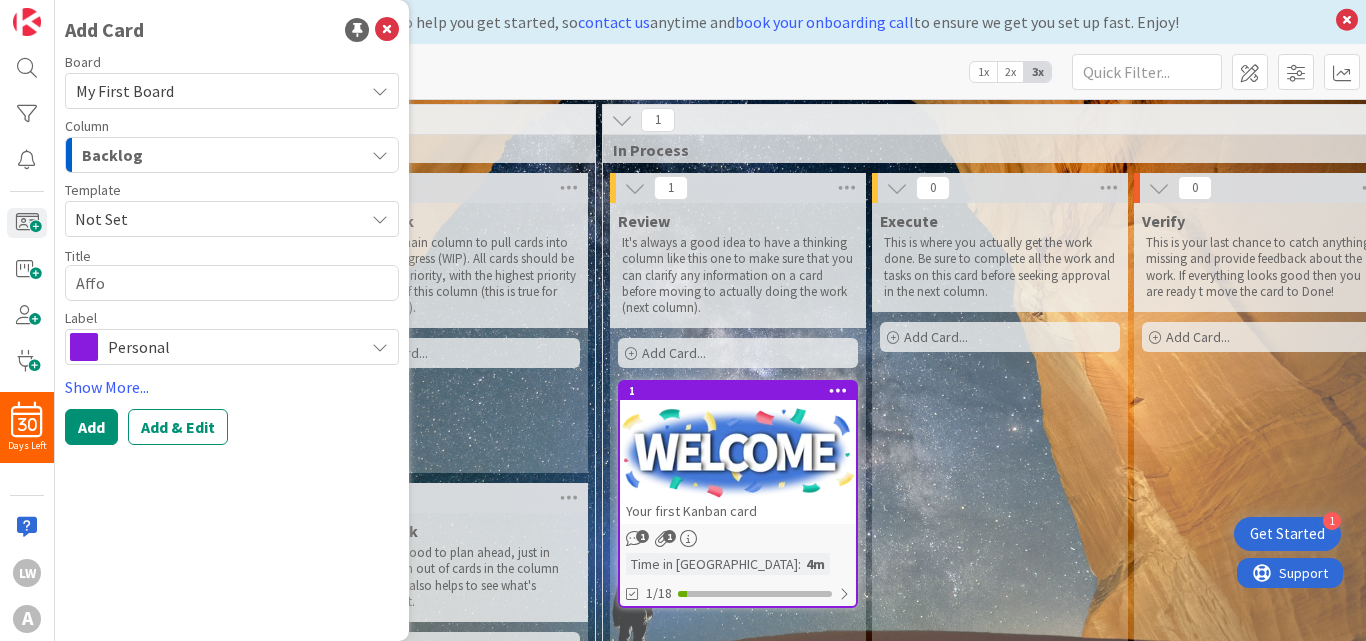 type on "x" 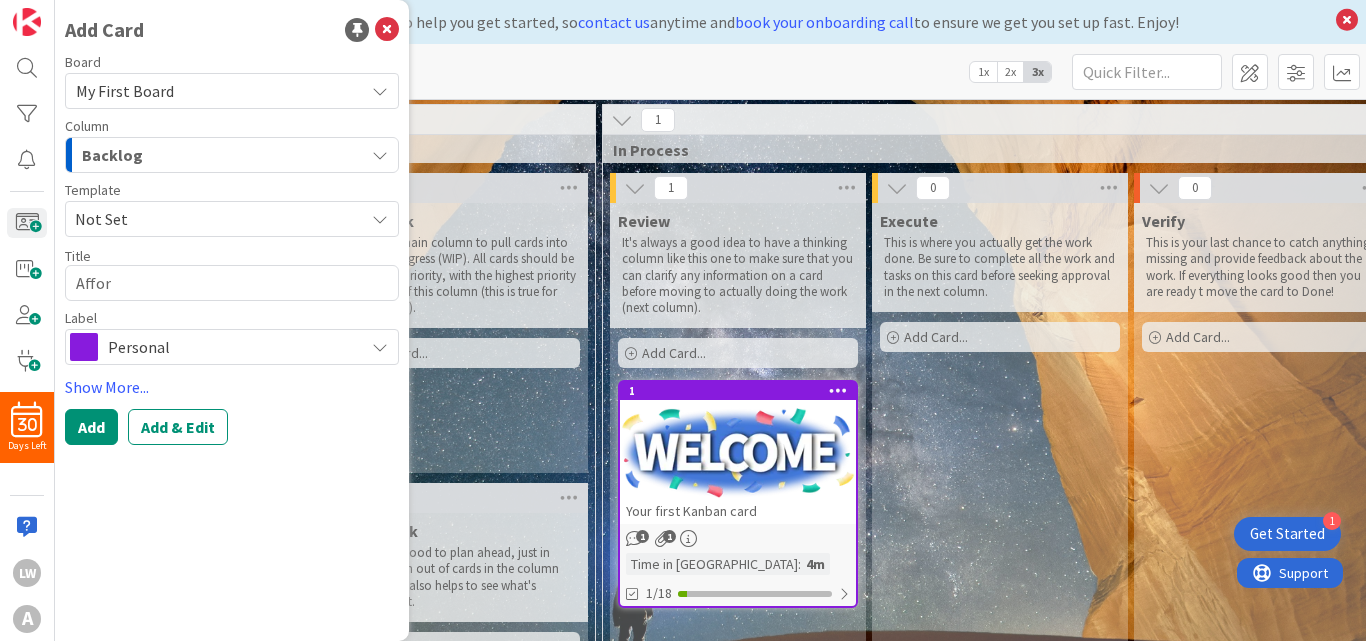 type on "x" 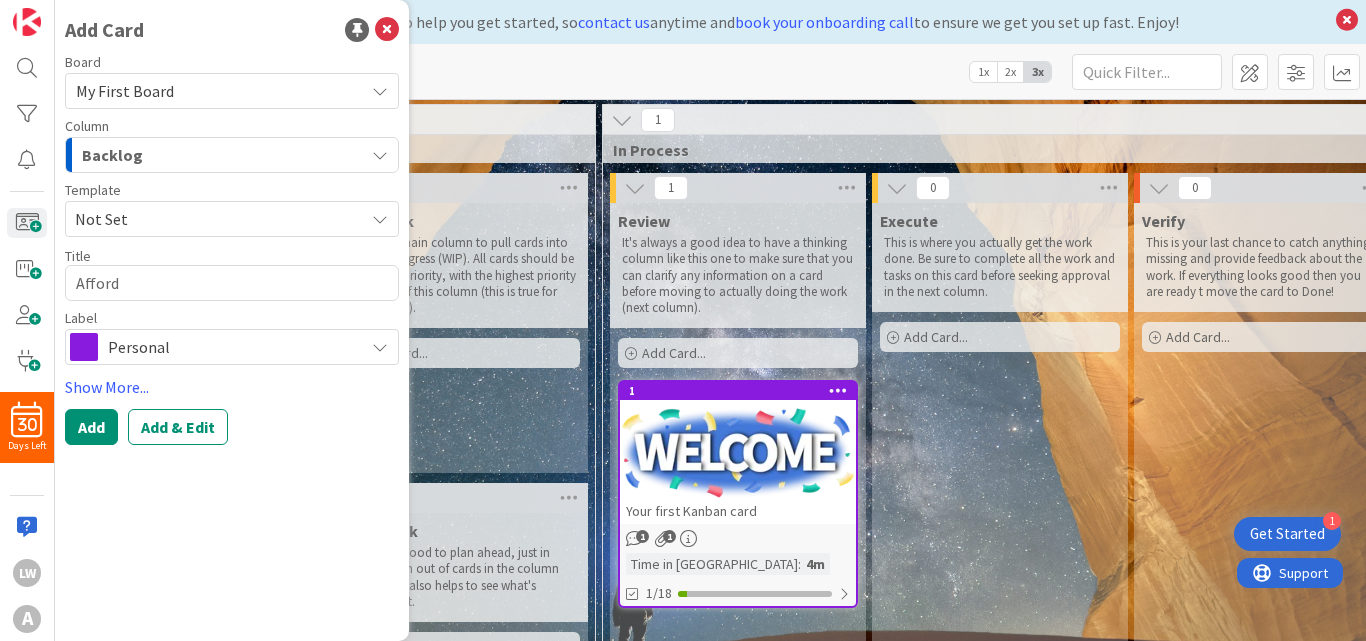 type on "x" 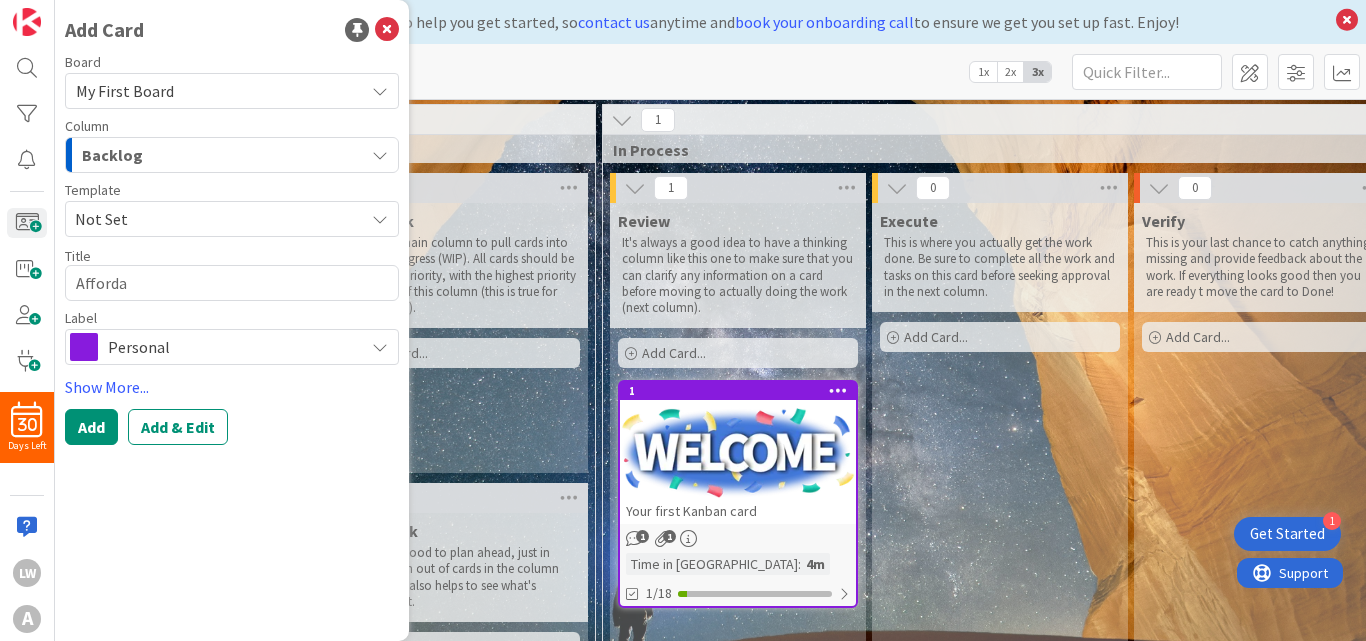type on "x" 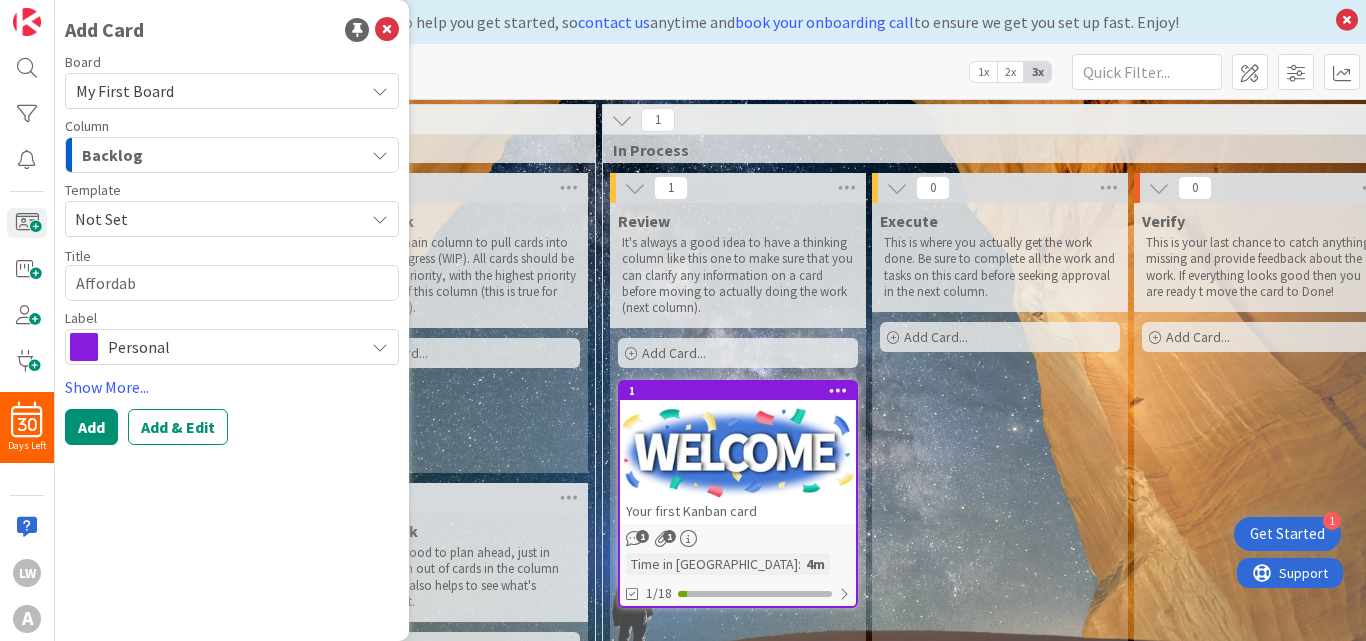 type on "x" 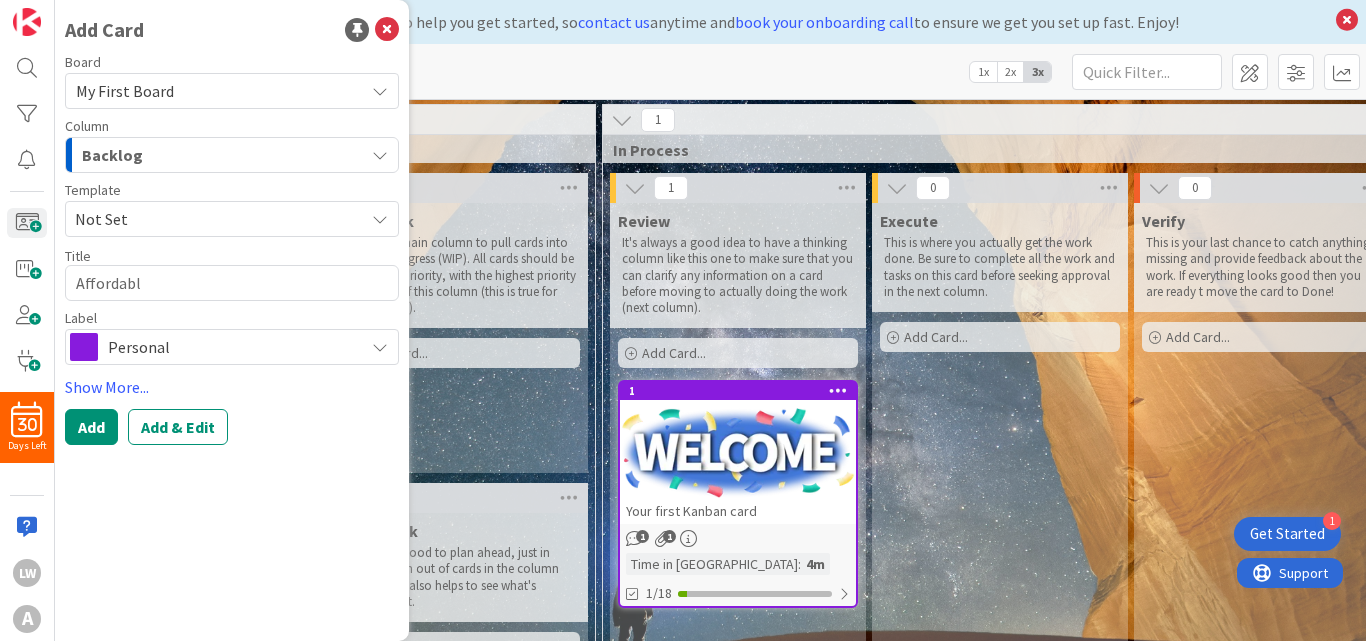 type on "x" 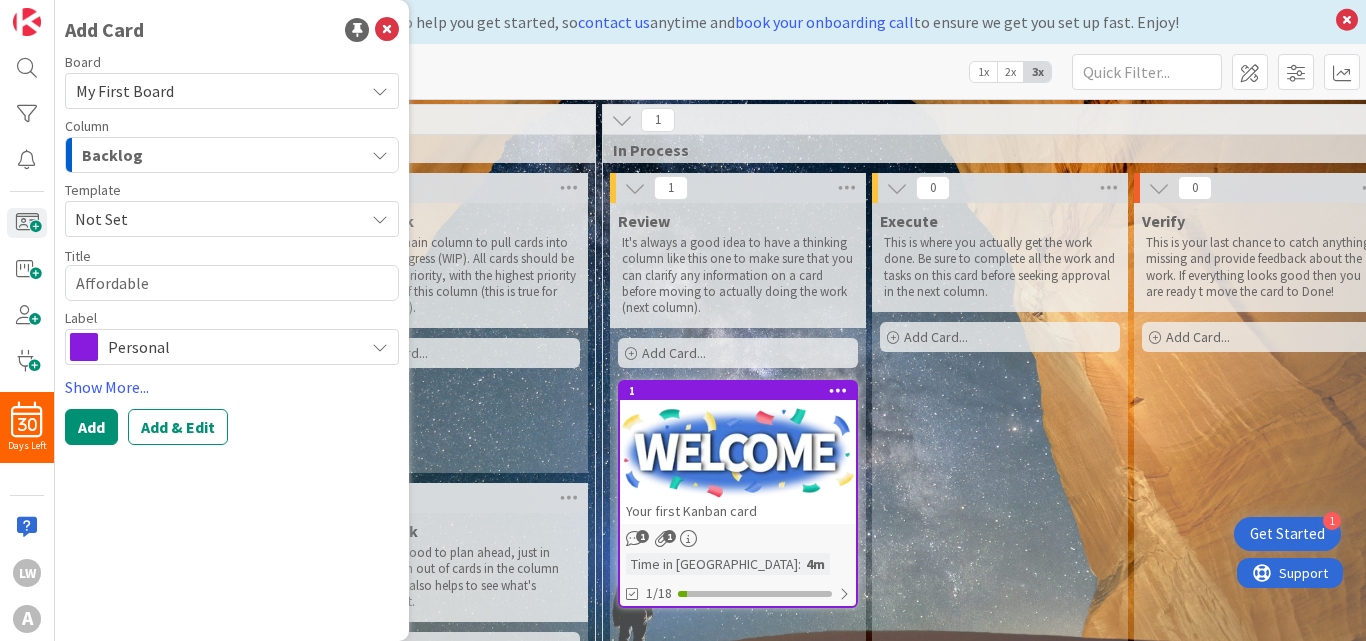 type on "x" 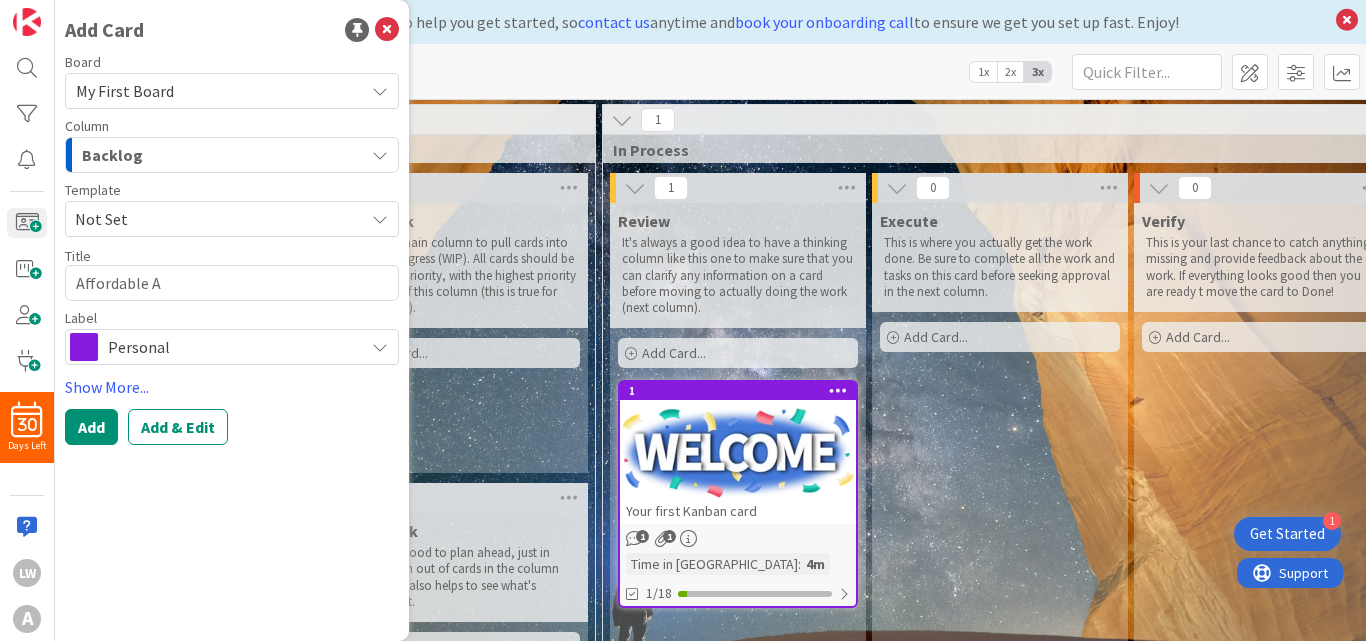 type on "x" 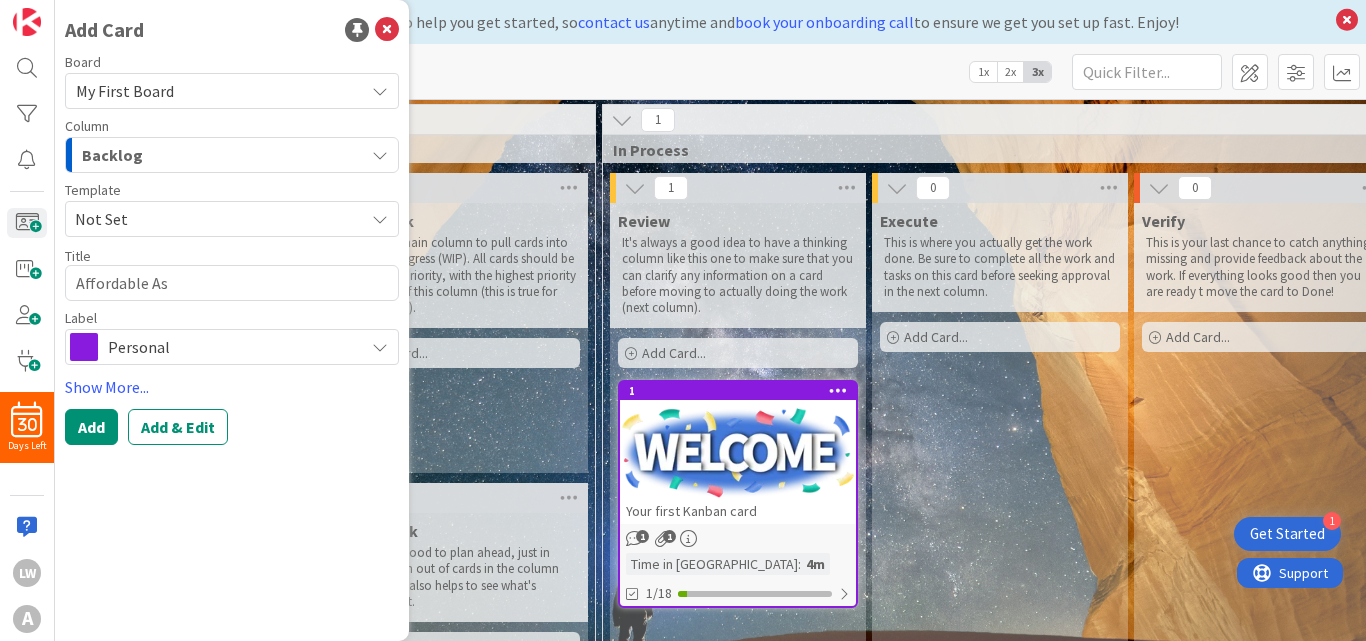 type on "x" 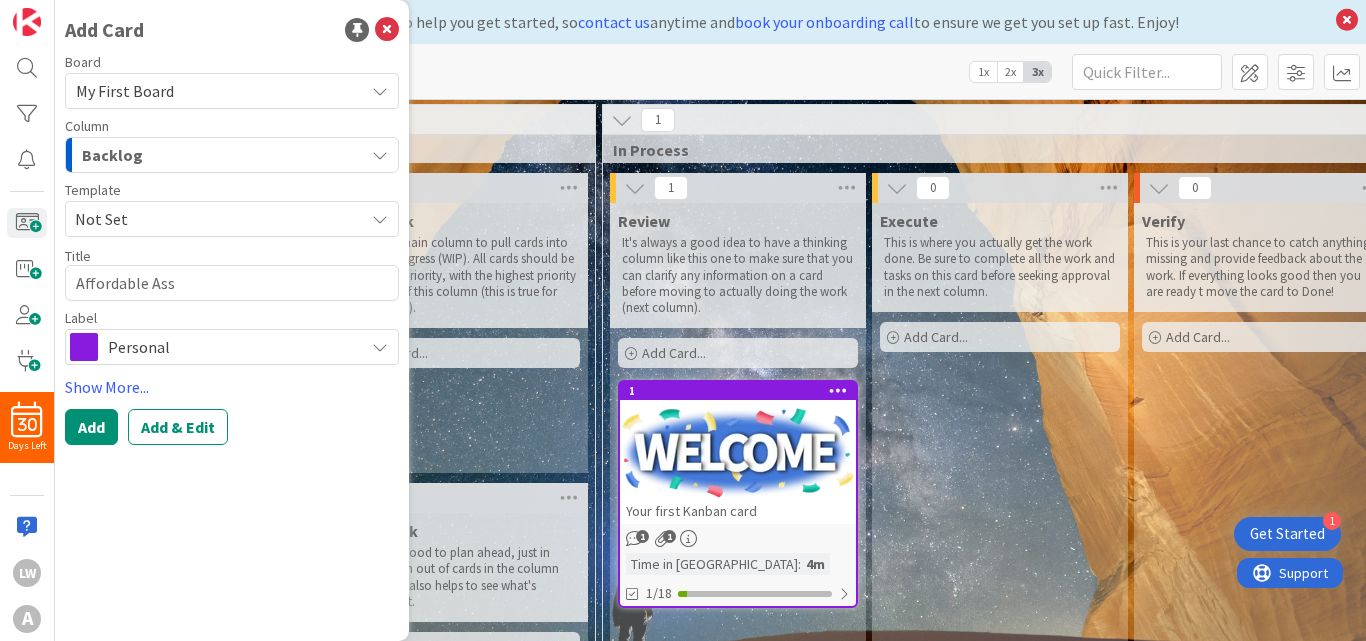 type on "x" 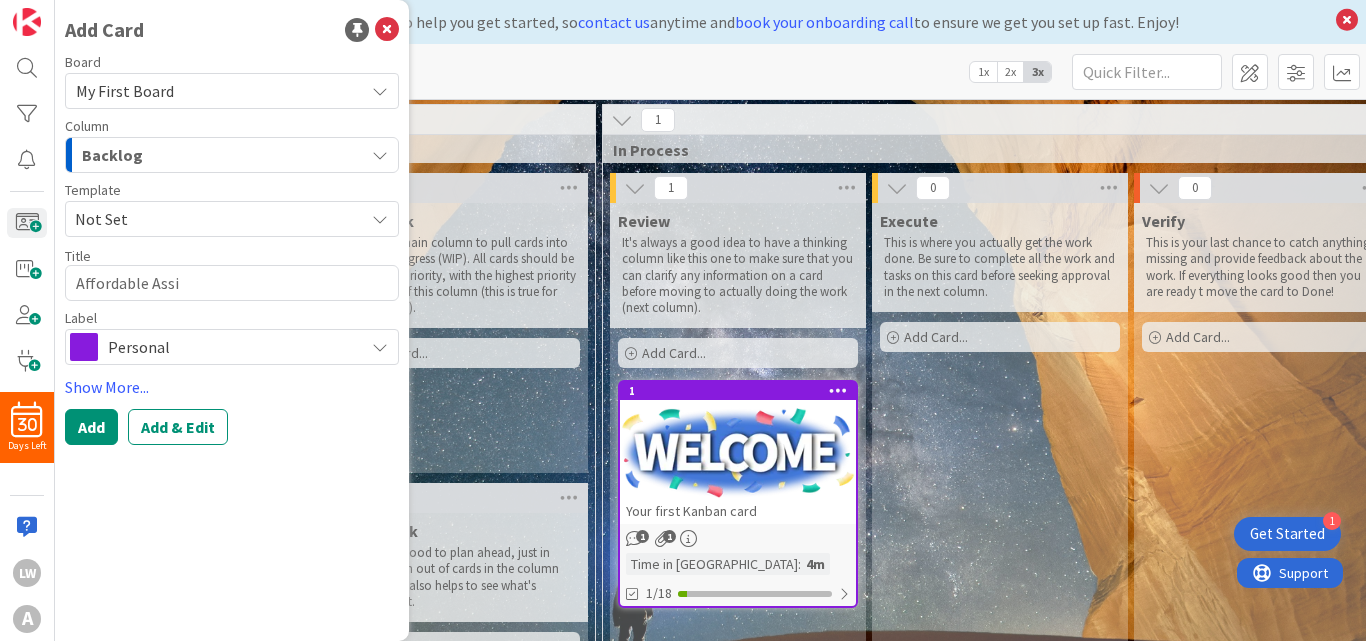 type on "x" 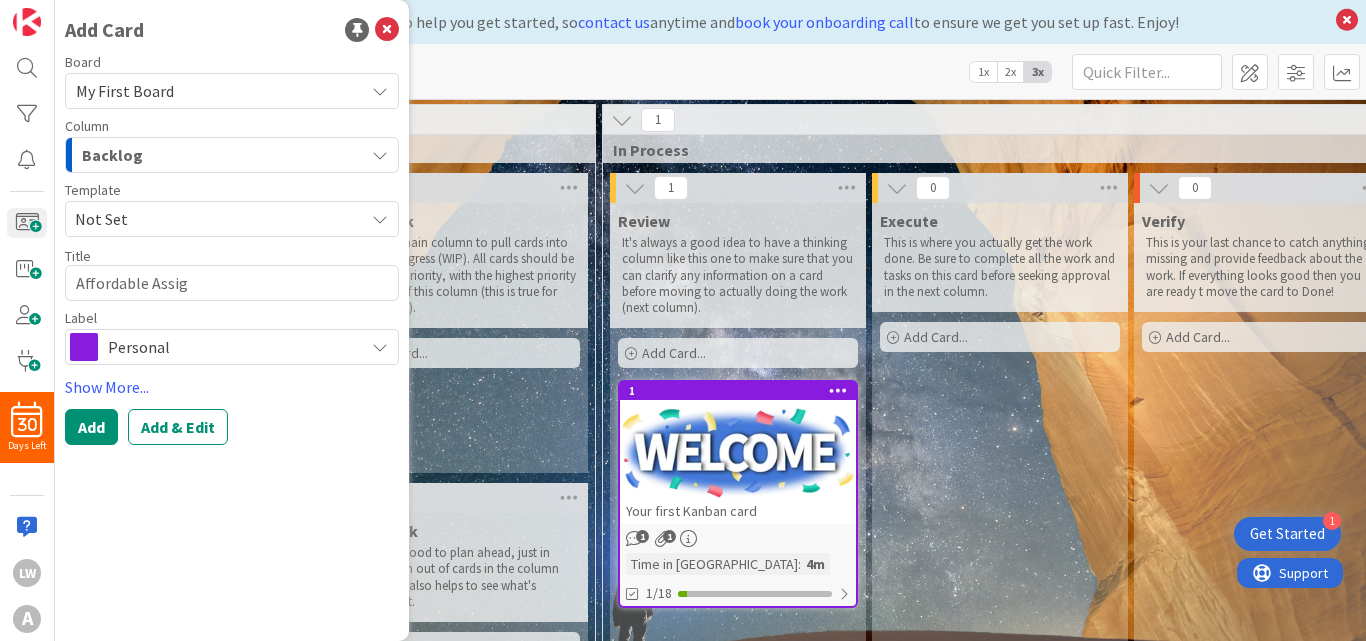 type on "x" 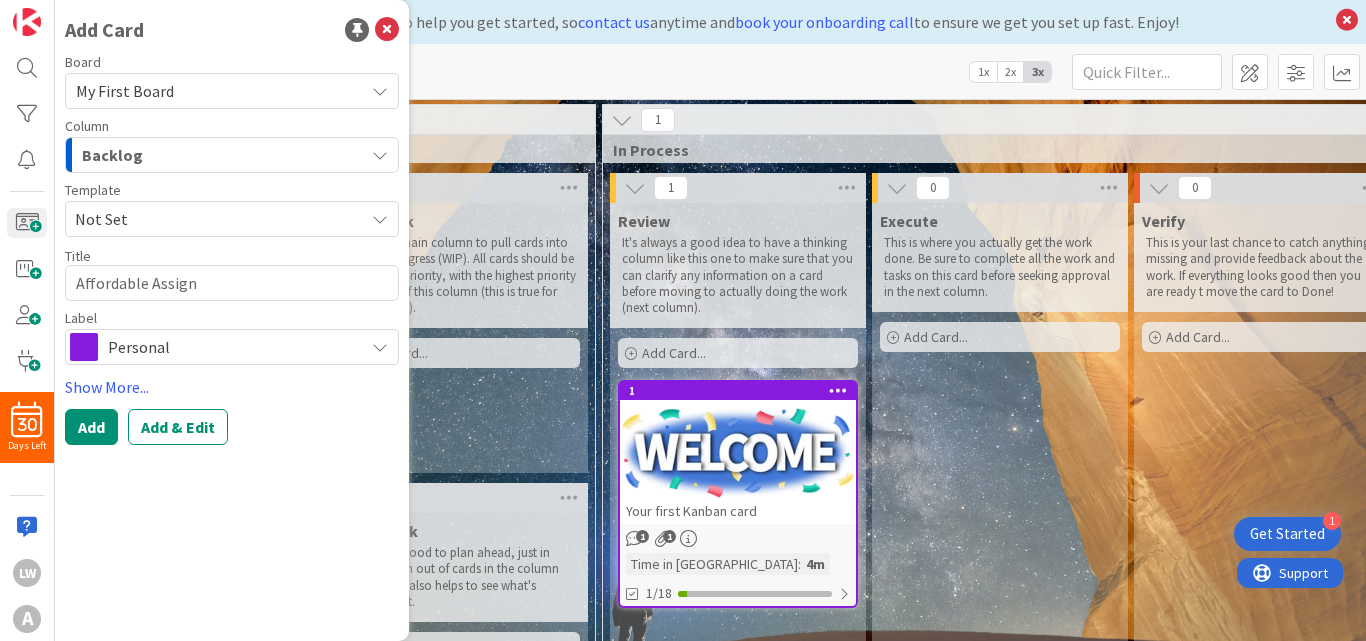 type on "x" 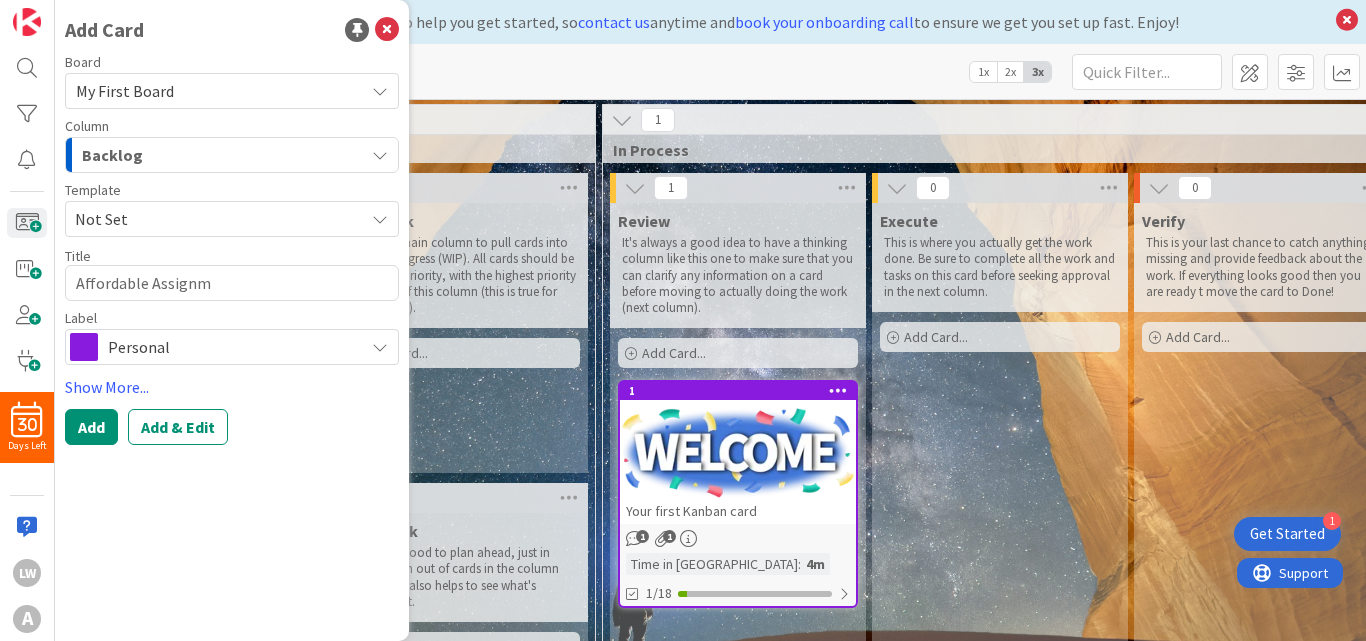 type on "x" 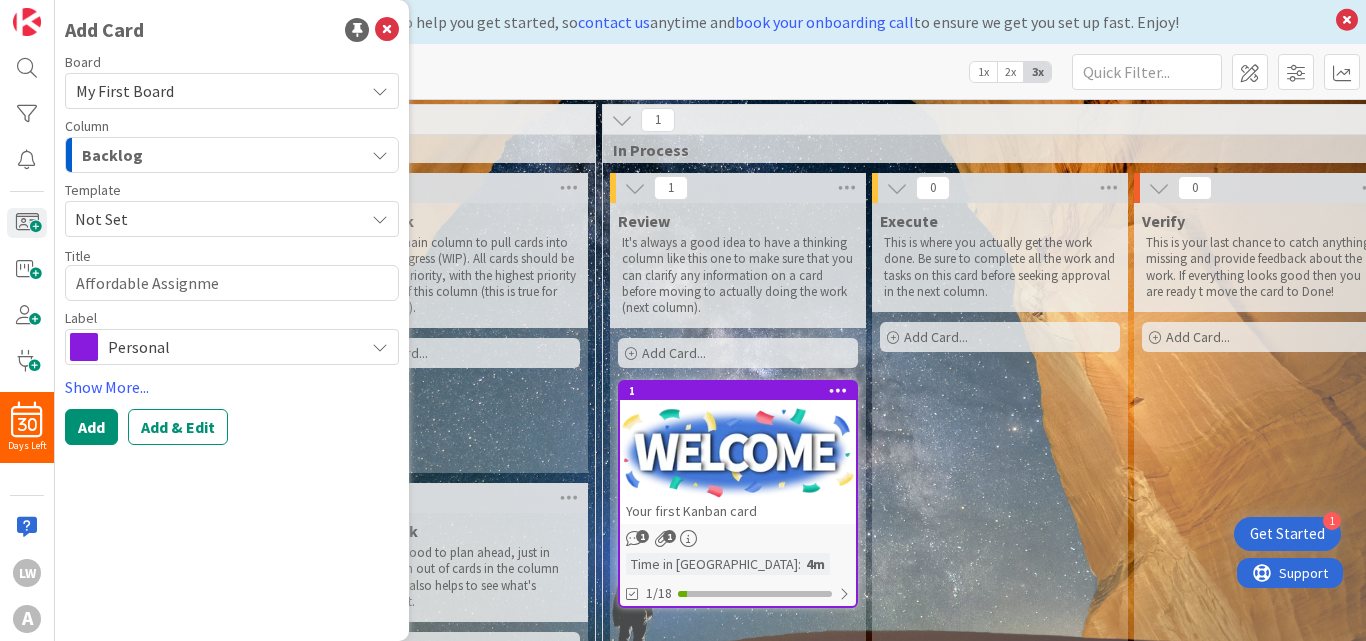type on "x" 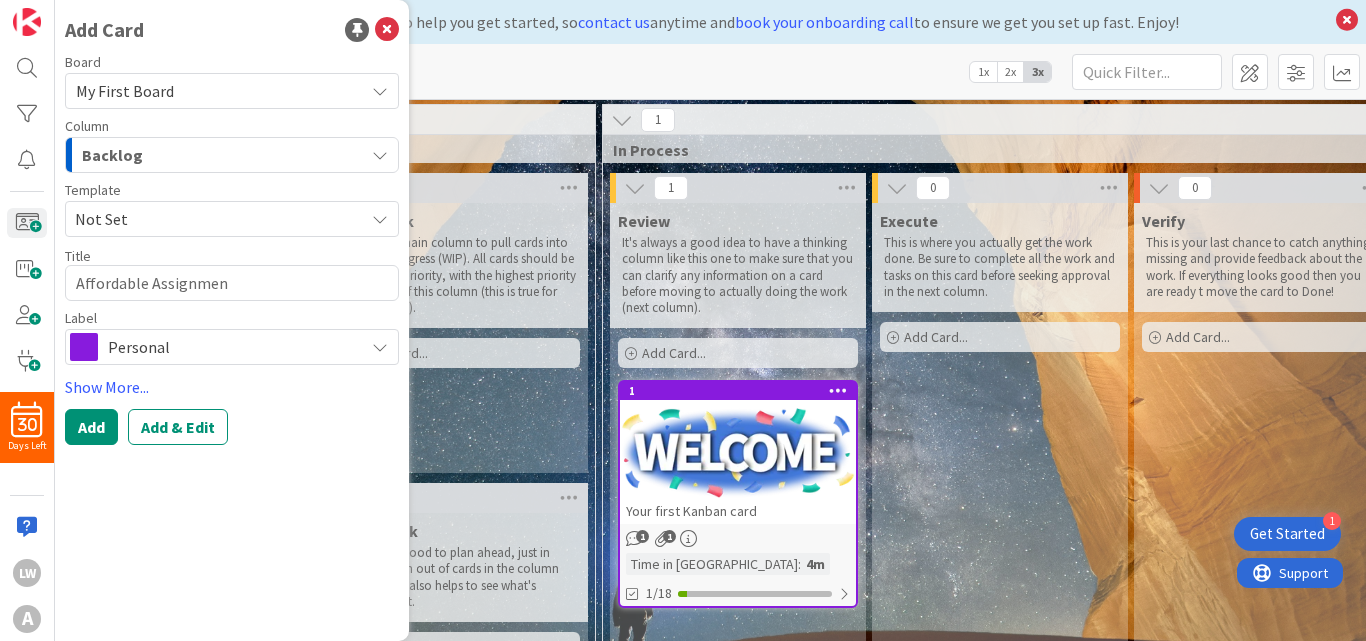 type on "x" 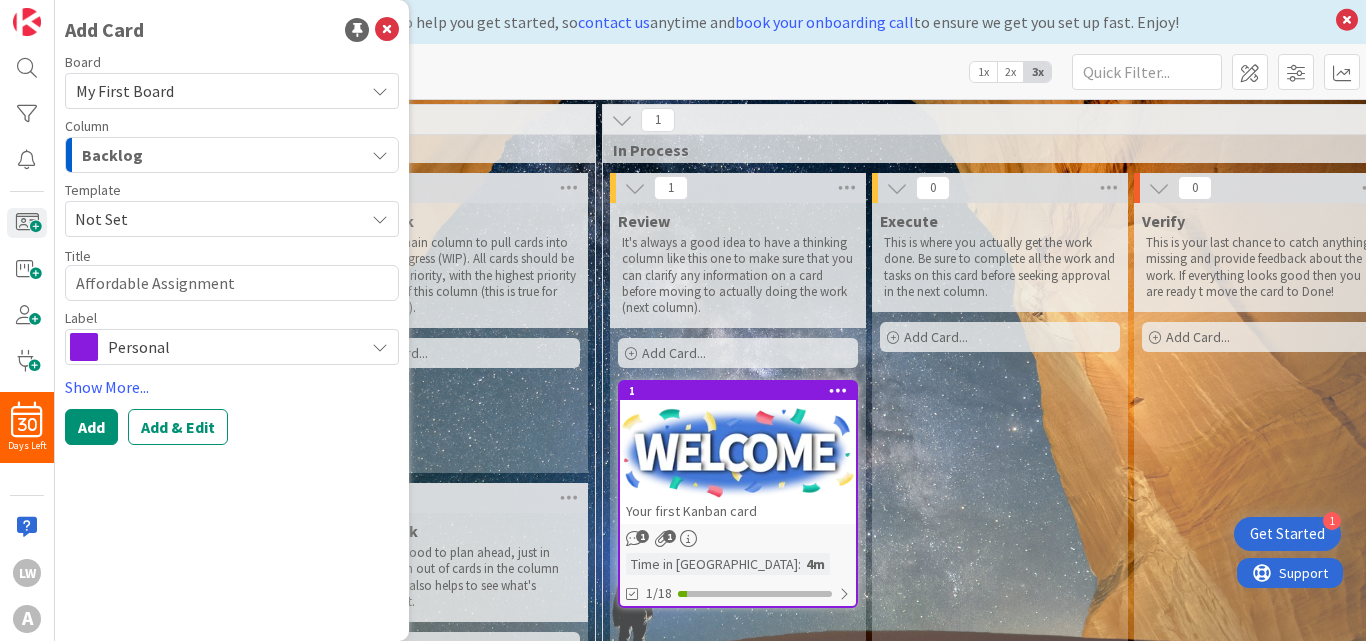 type on "x" 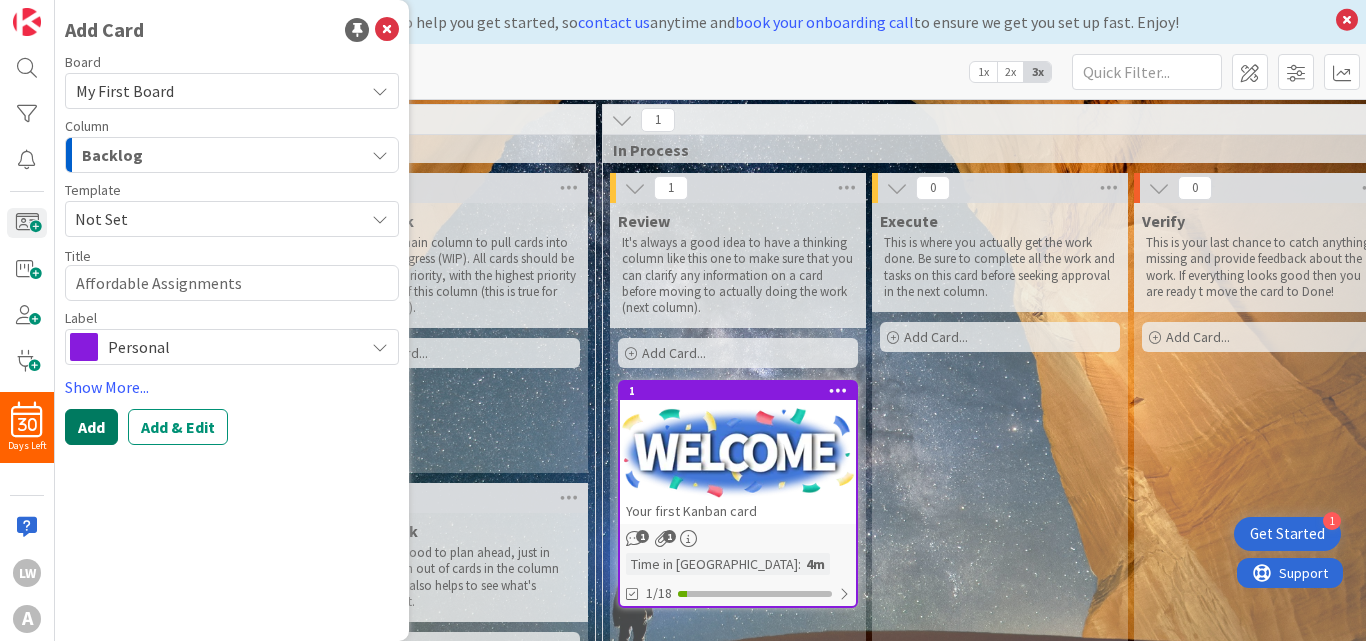 type on "Affordable Assignments" 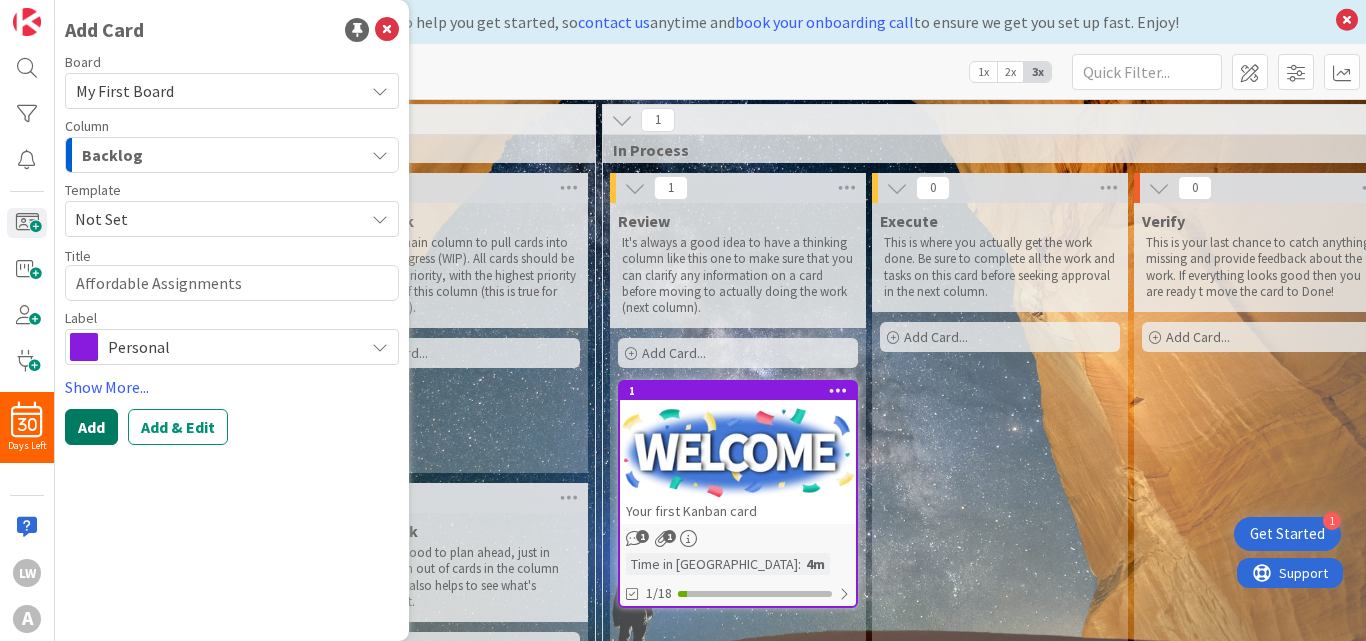 click on "Add" at bounding box center (91, 427) 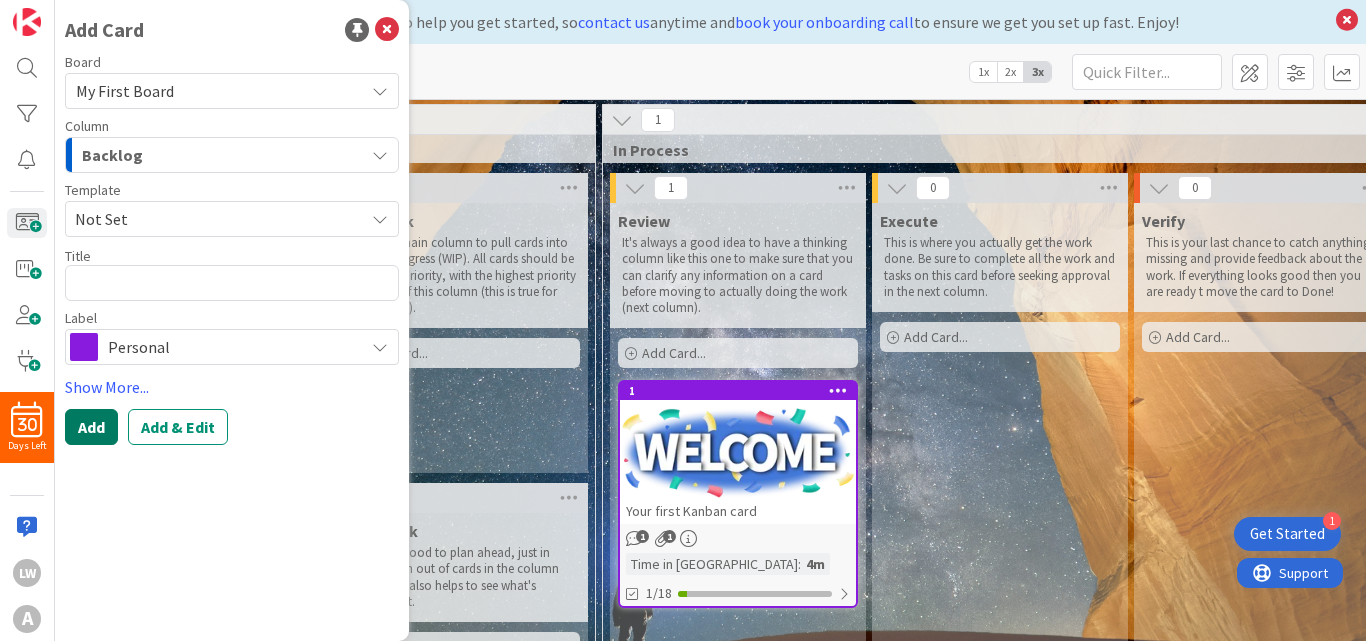 click on "Add" at bounding box center (91, 427) 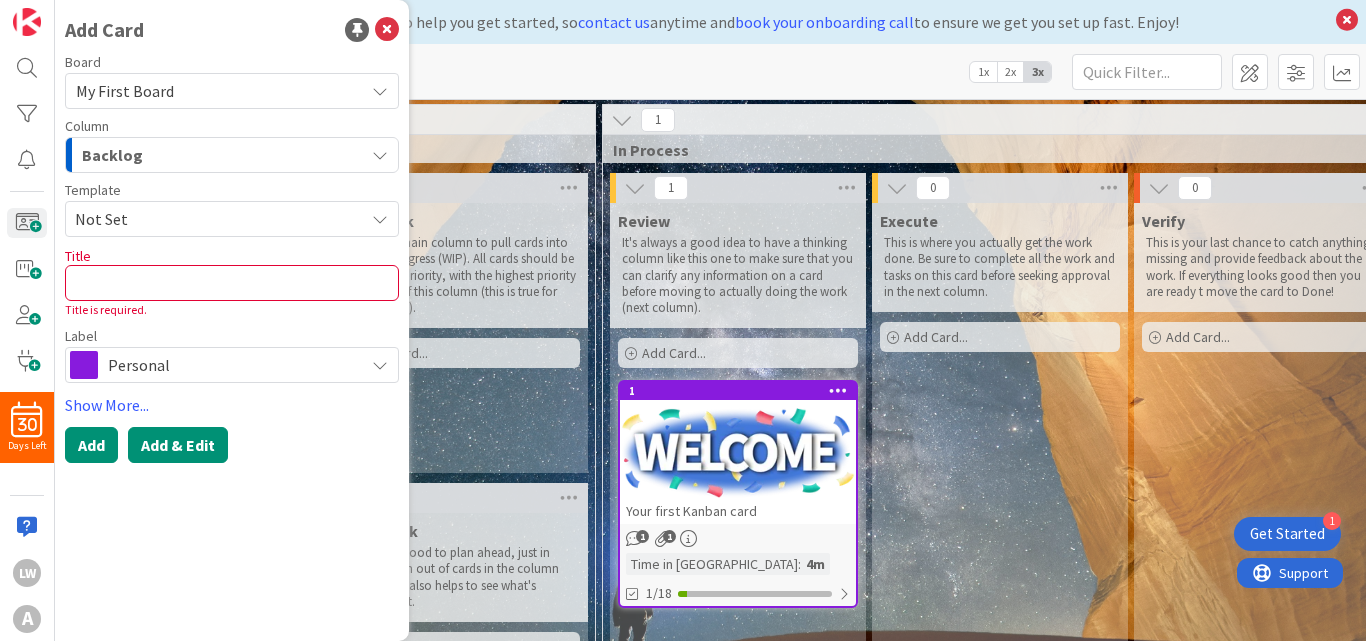 click on "Add & Edit" at bounding box center [178, 445] 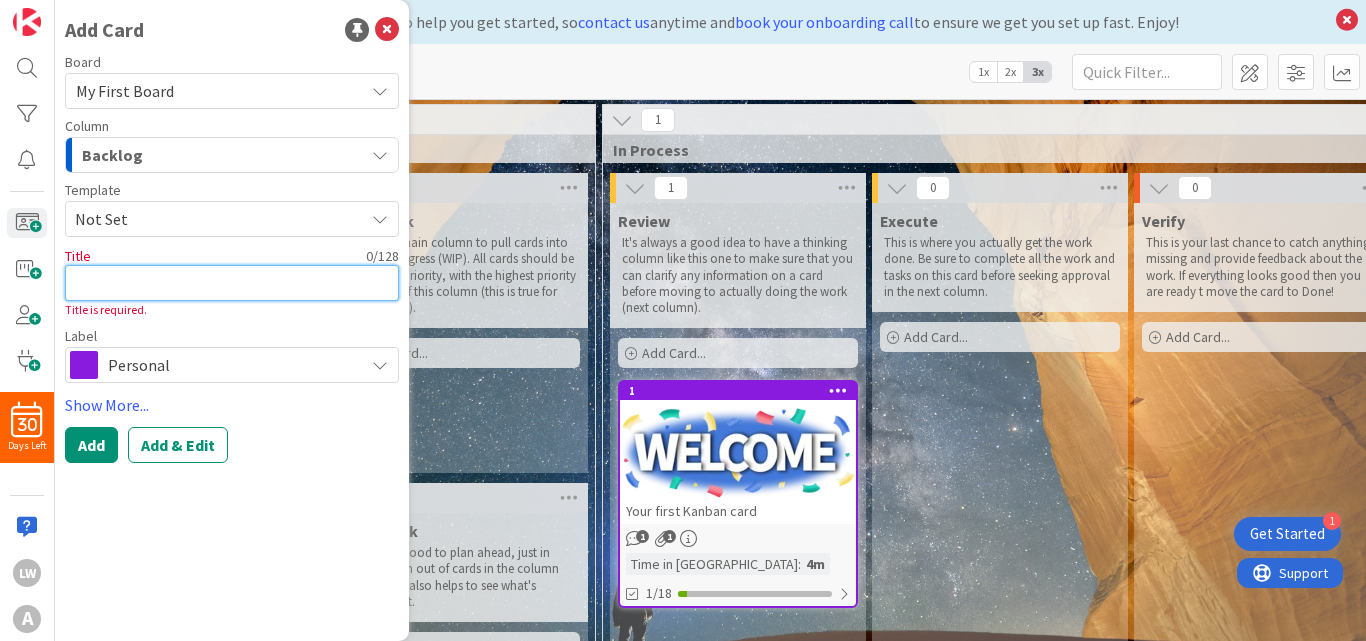 click at bounding box center (232, 283) 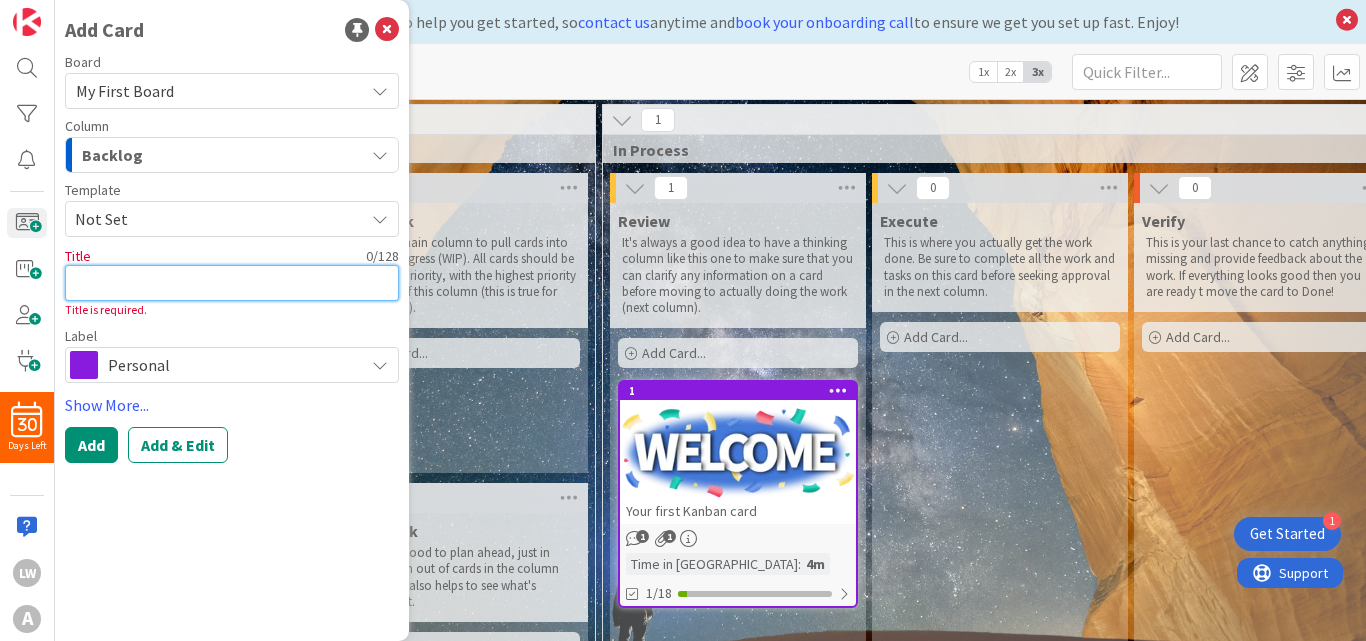 type on "x" 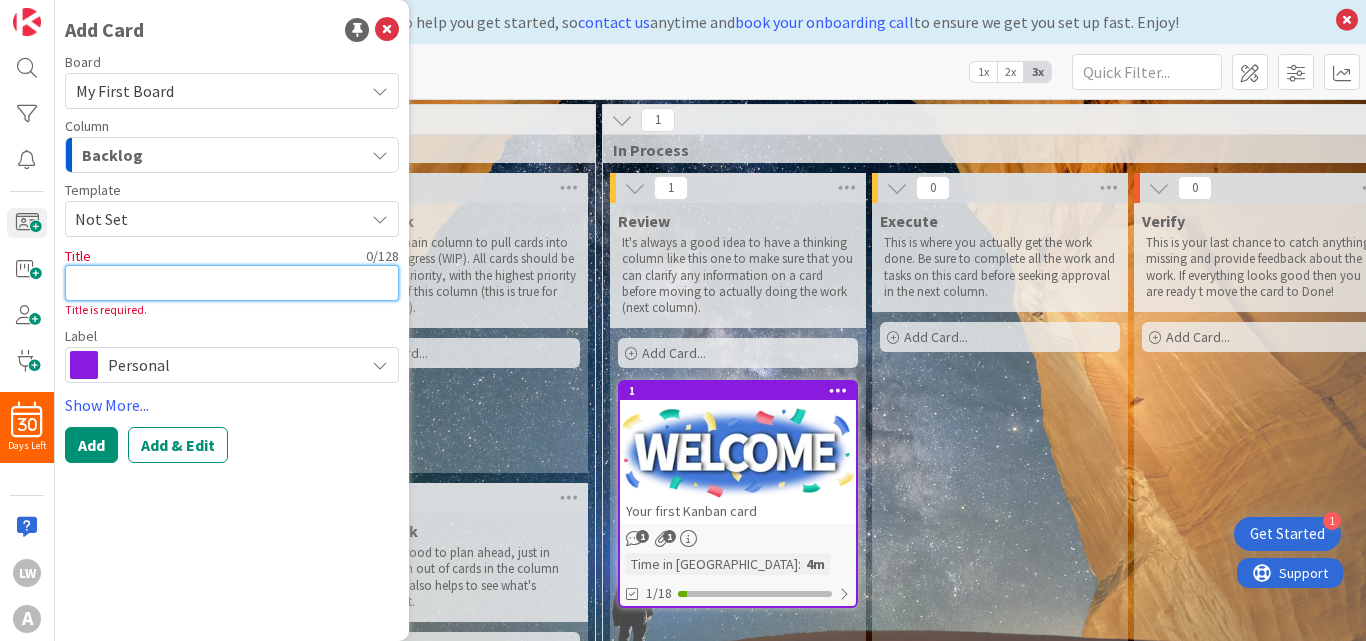 type on "A" 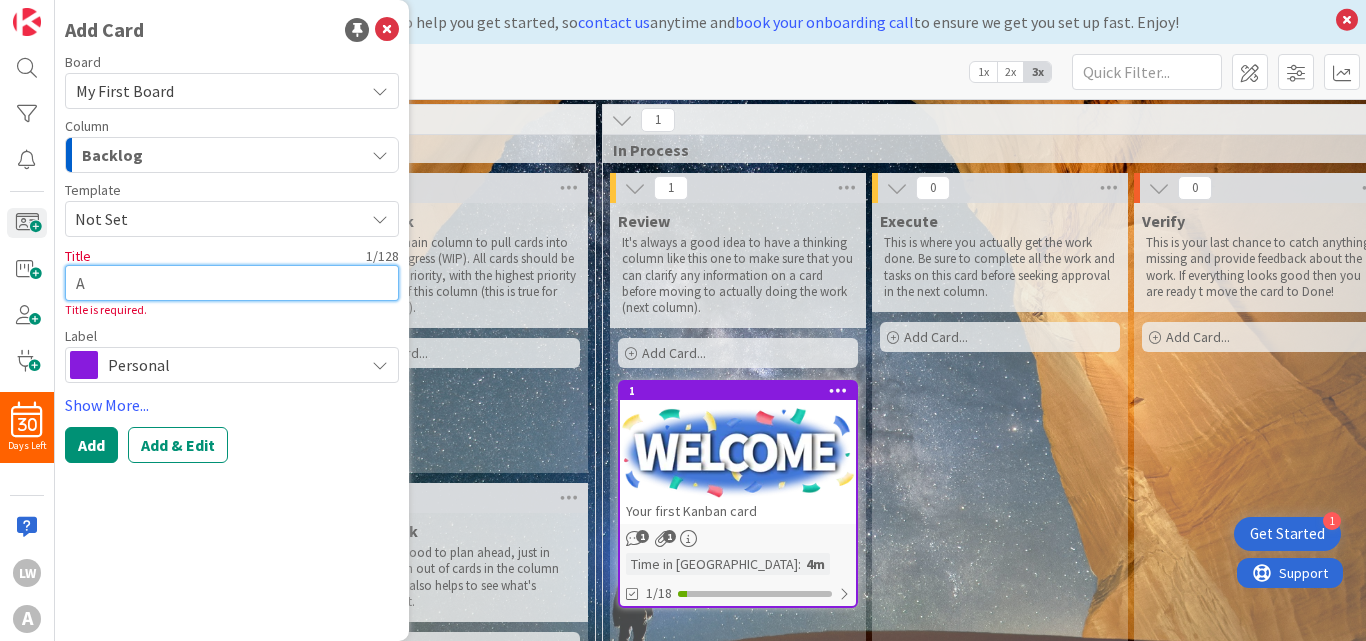 type on "x" 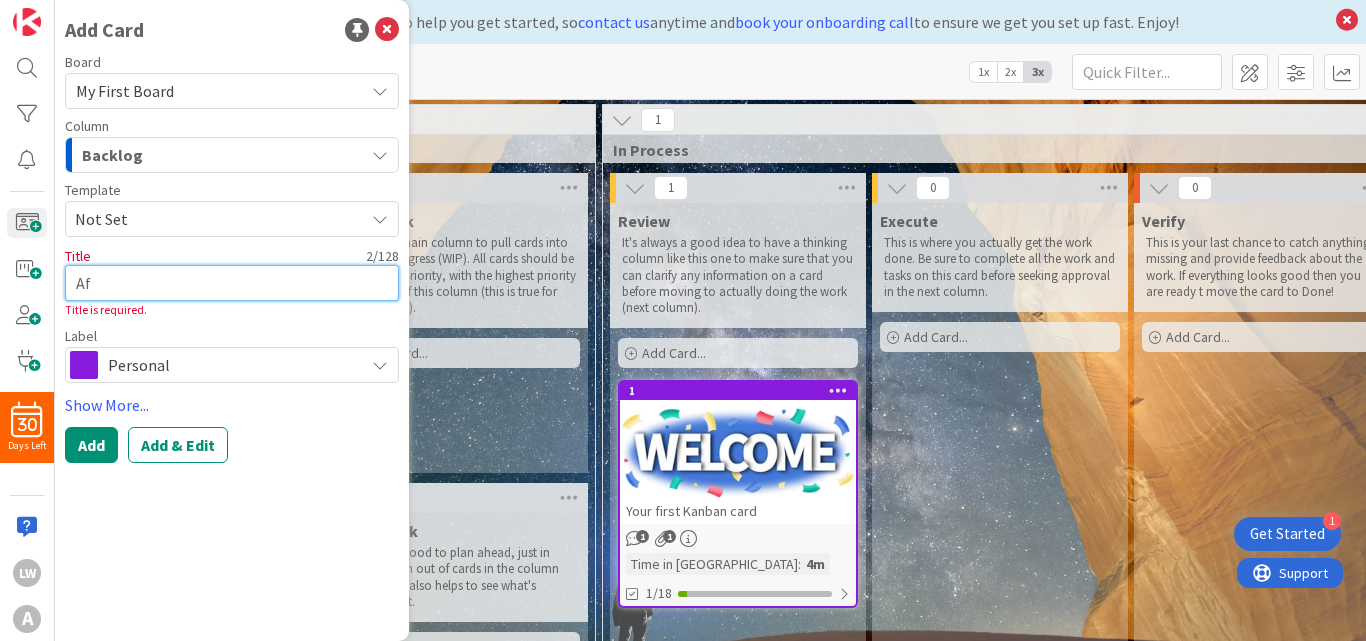 type on "x" 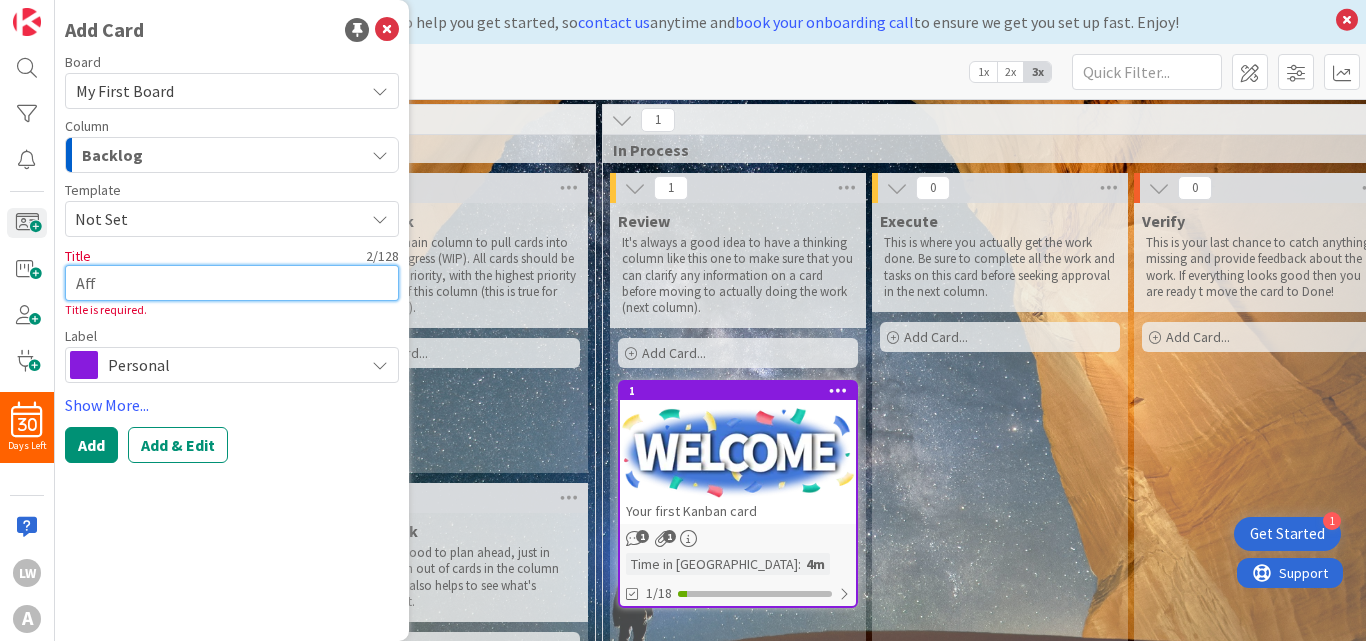 type on "x" 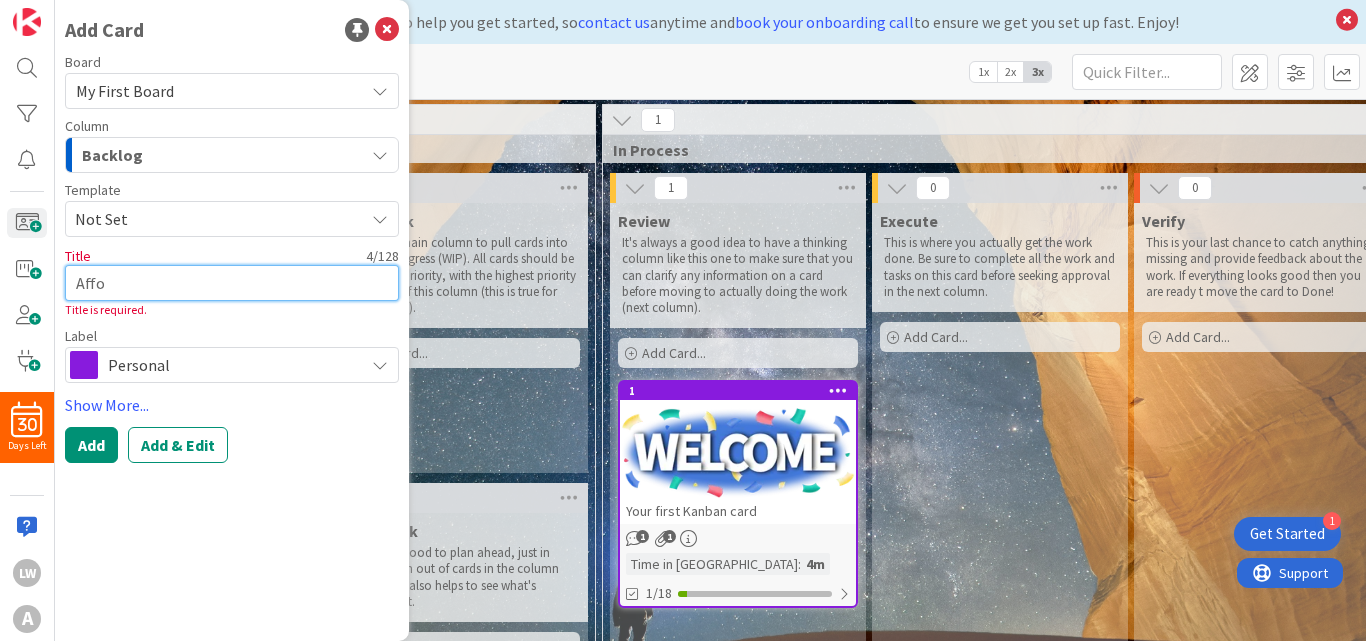 type on "x" 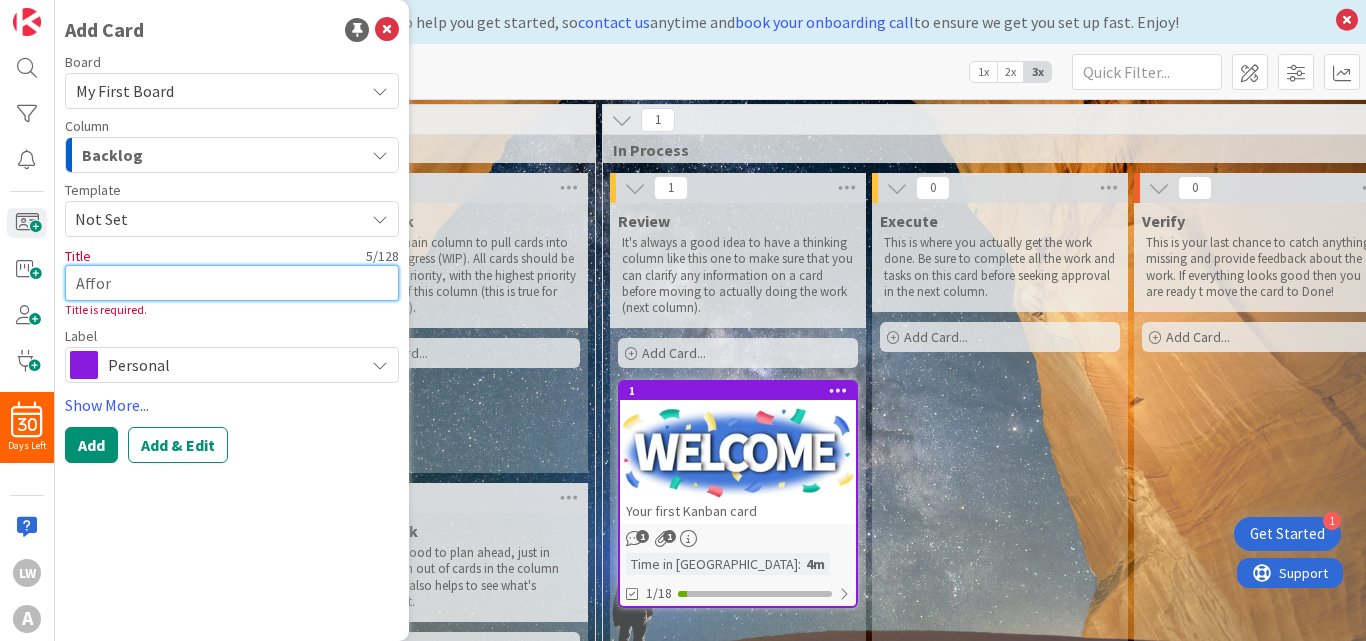 type on "x" 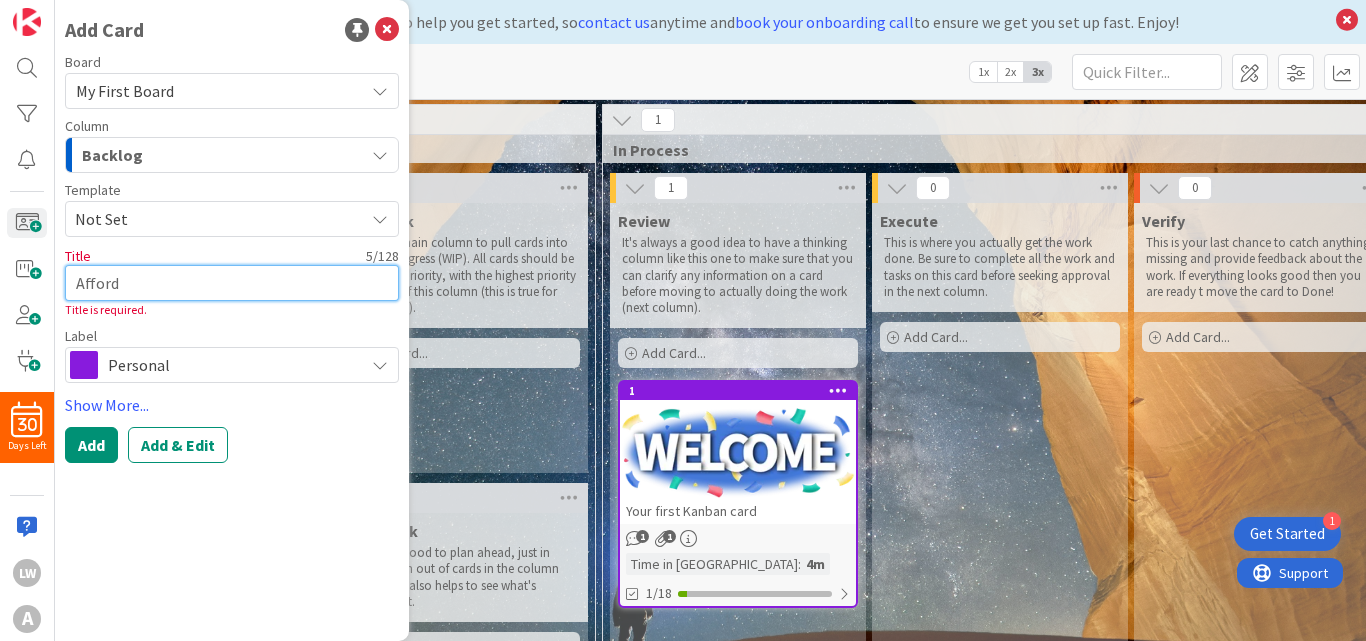 type on "x" 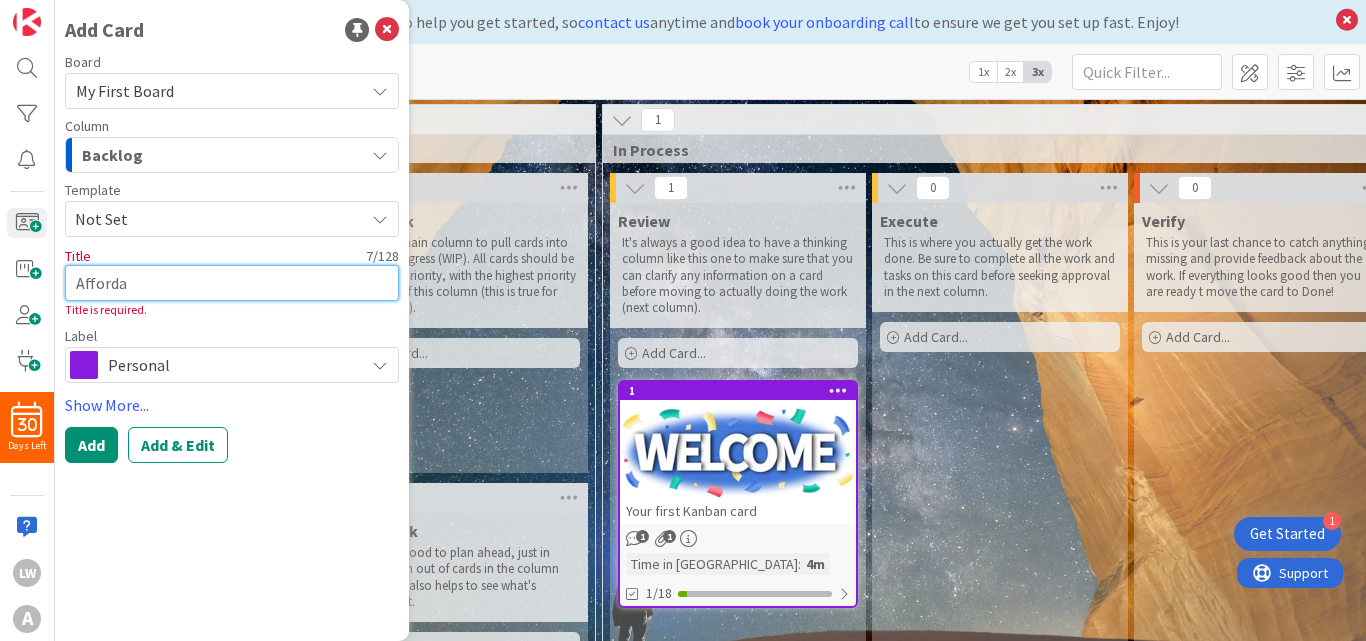 type on "x" 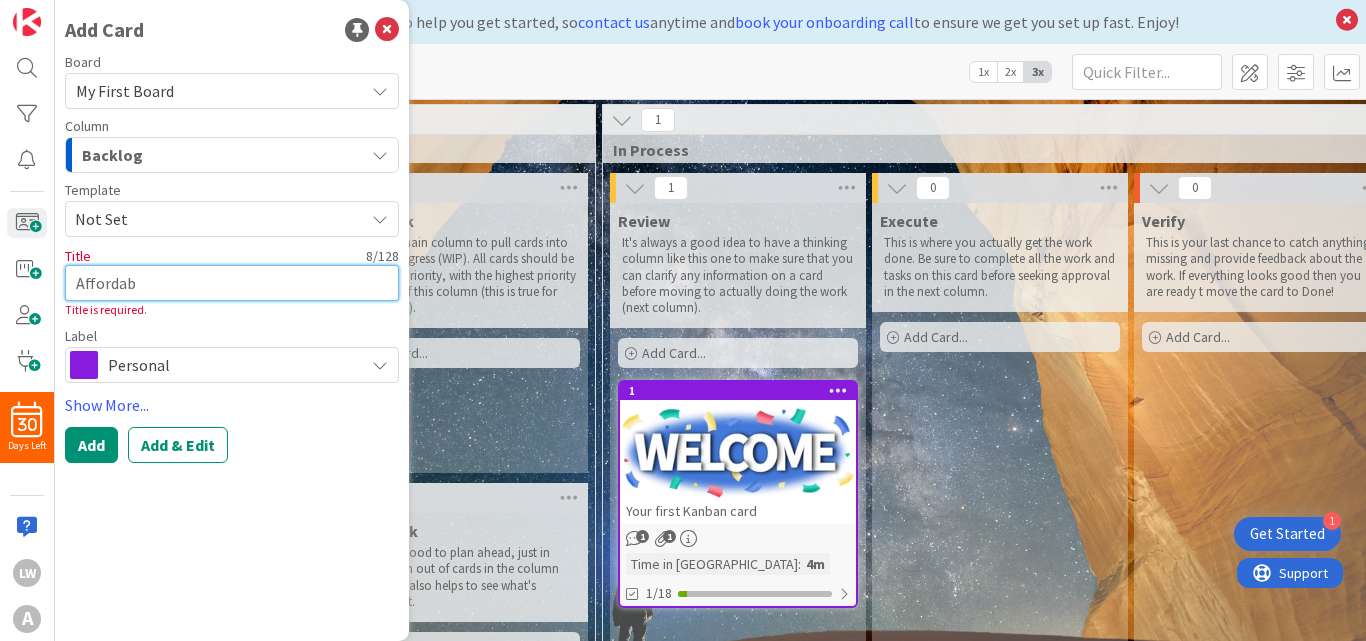 type on "x" 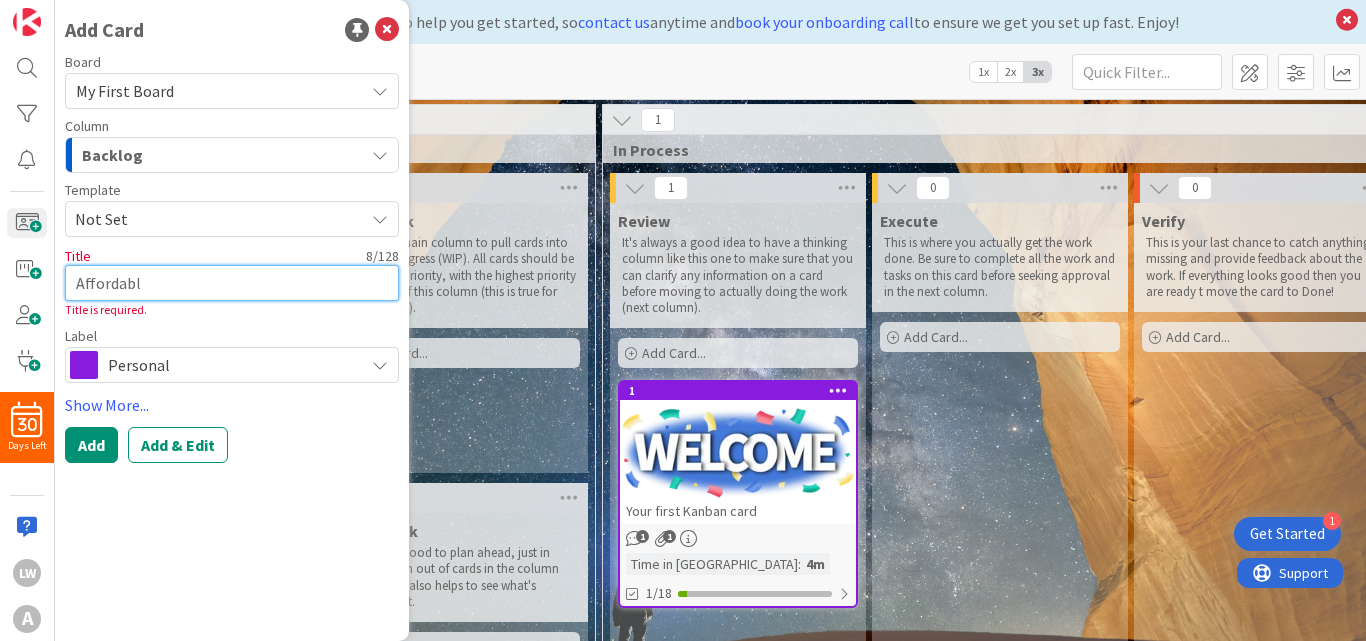 type on "x" 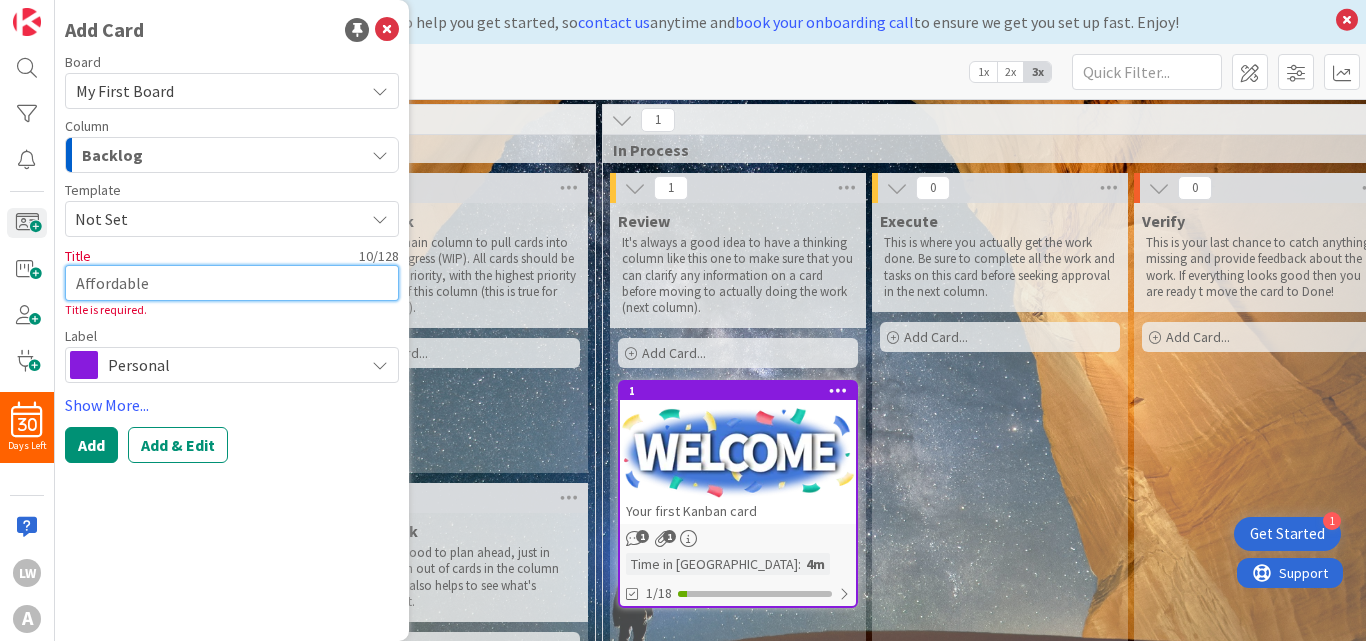 type on "x" 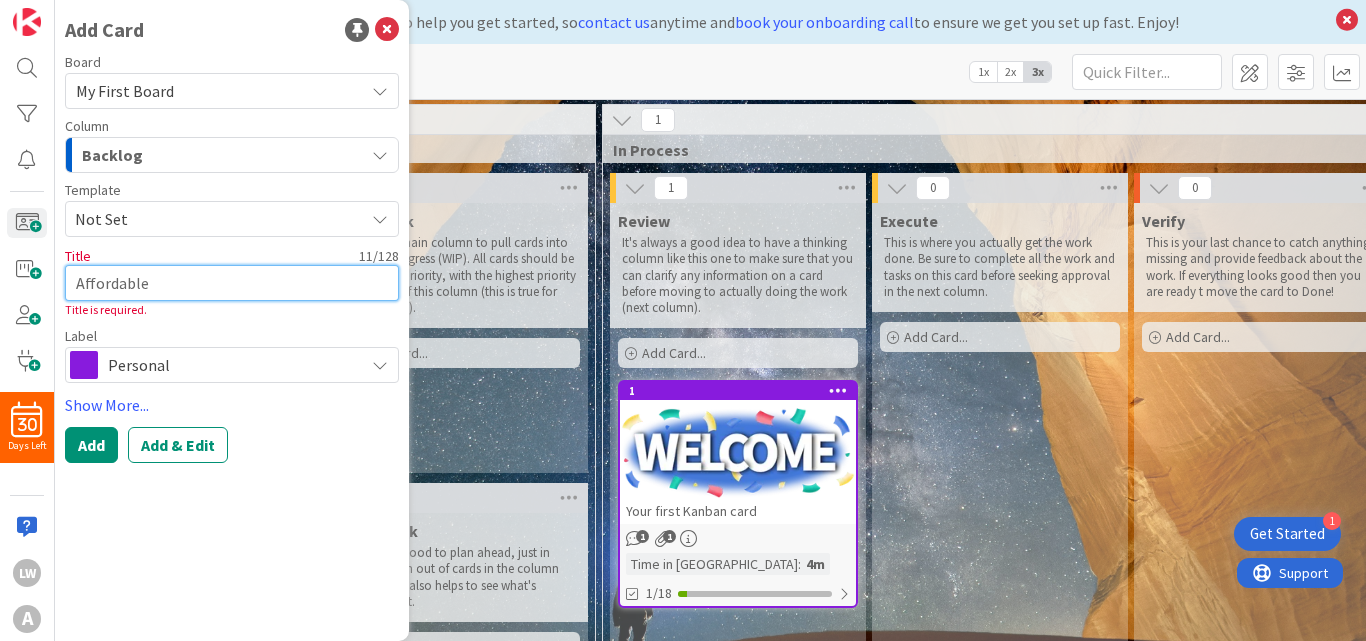 type on "x" 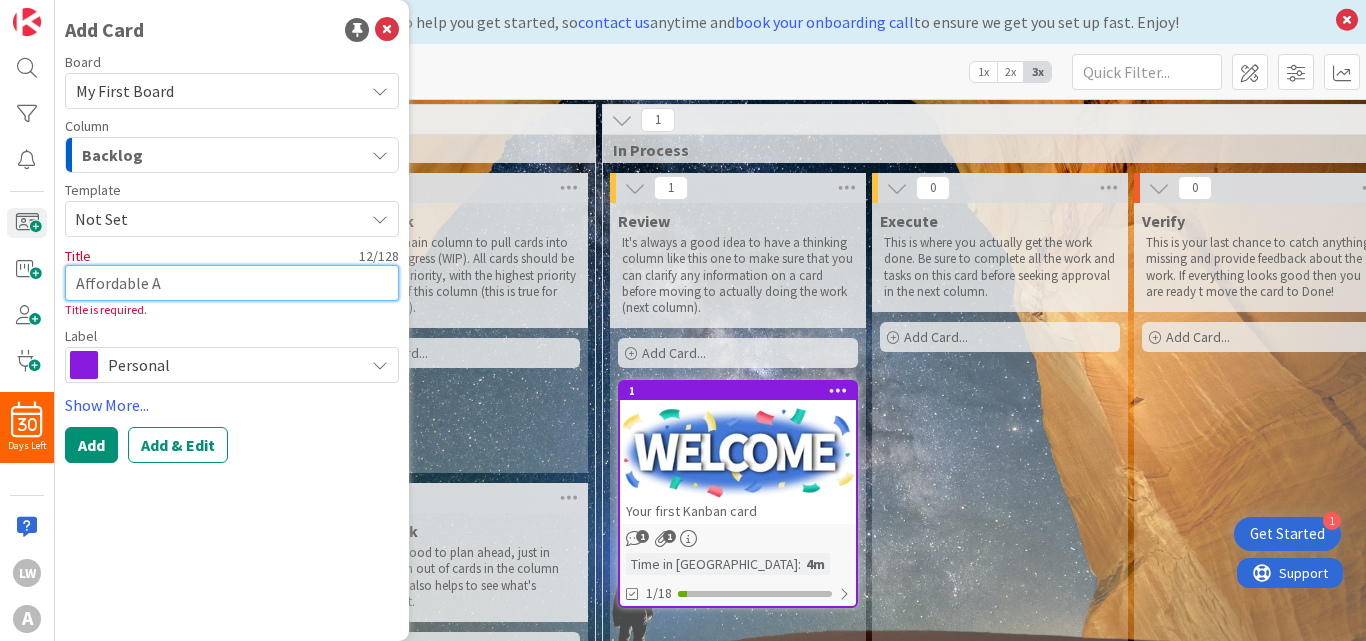 type on "x" 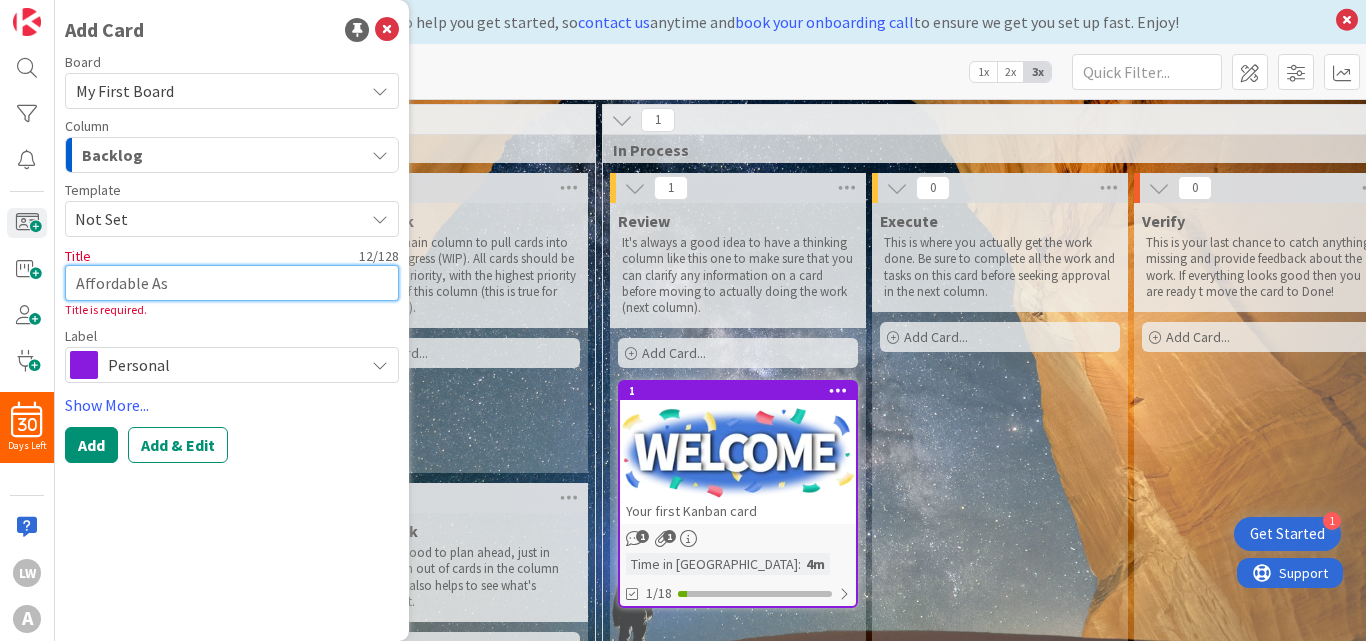 type on "x" 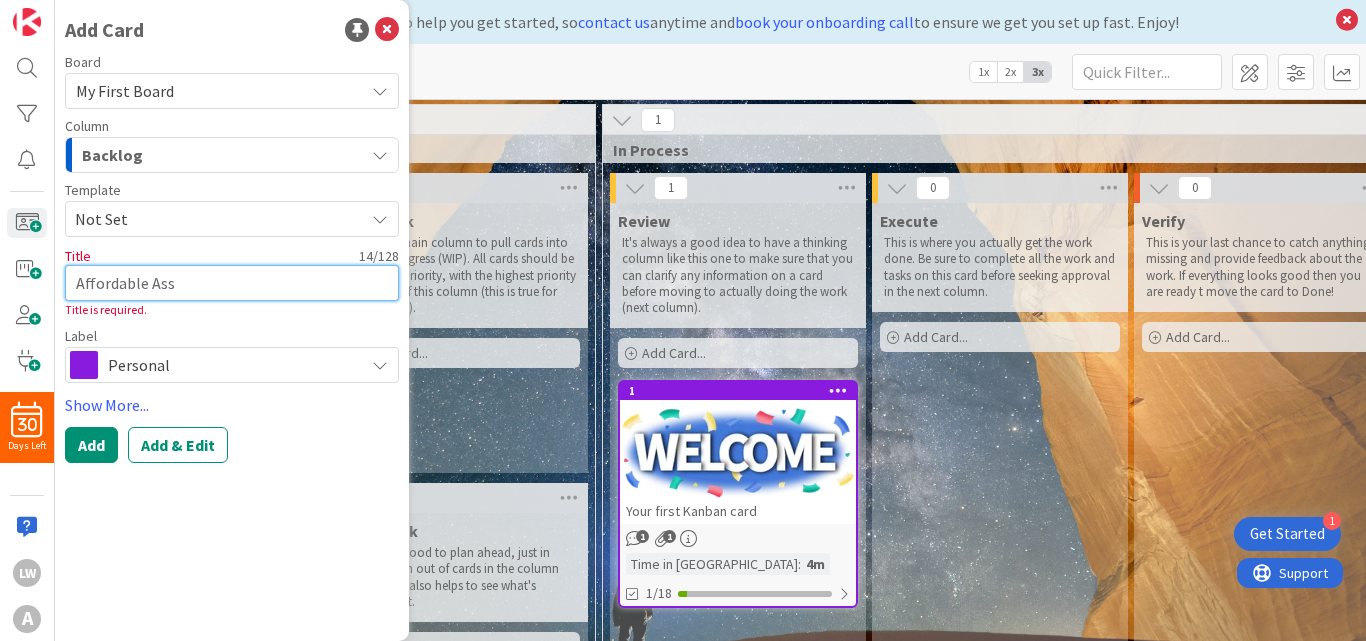 type on "x" 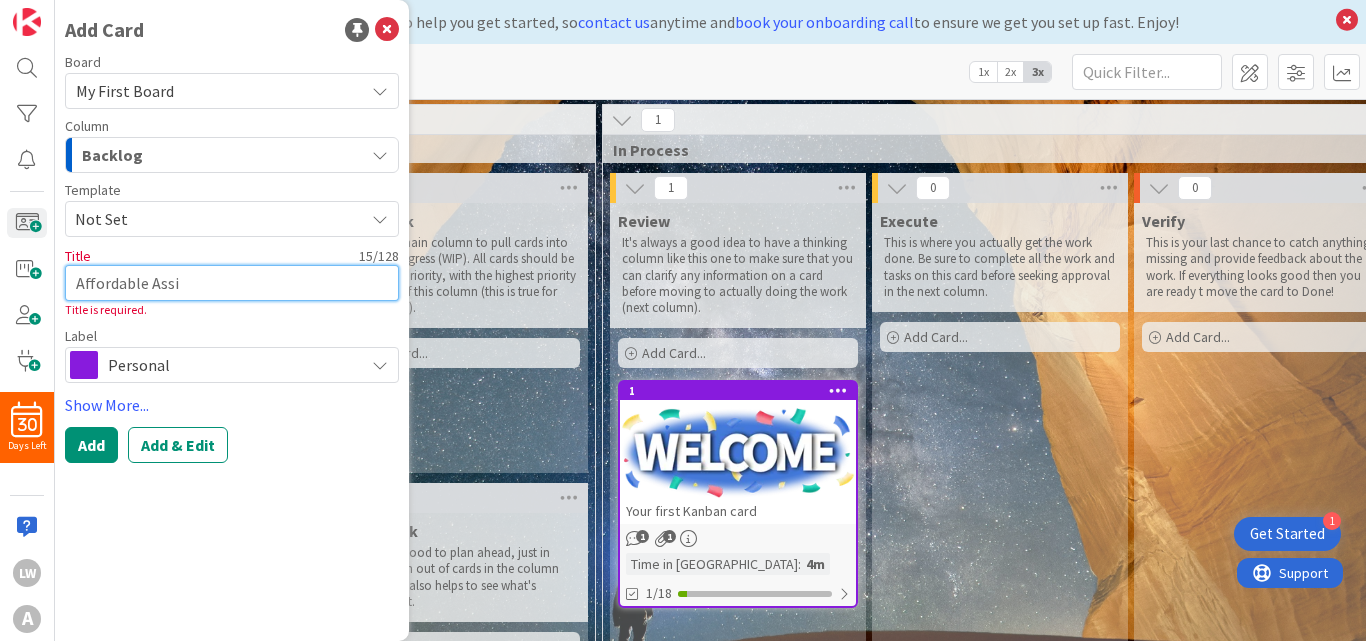 type on "x" 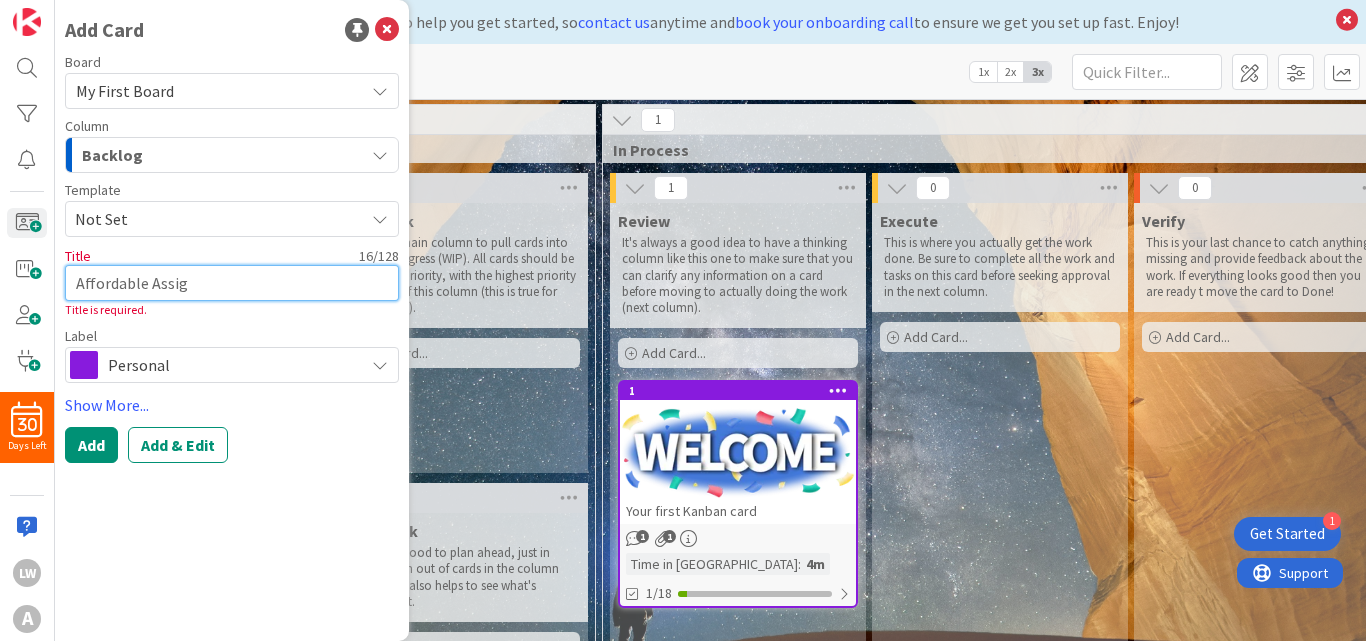 type on "x" 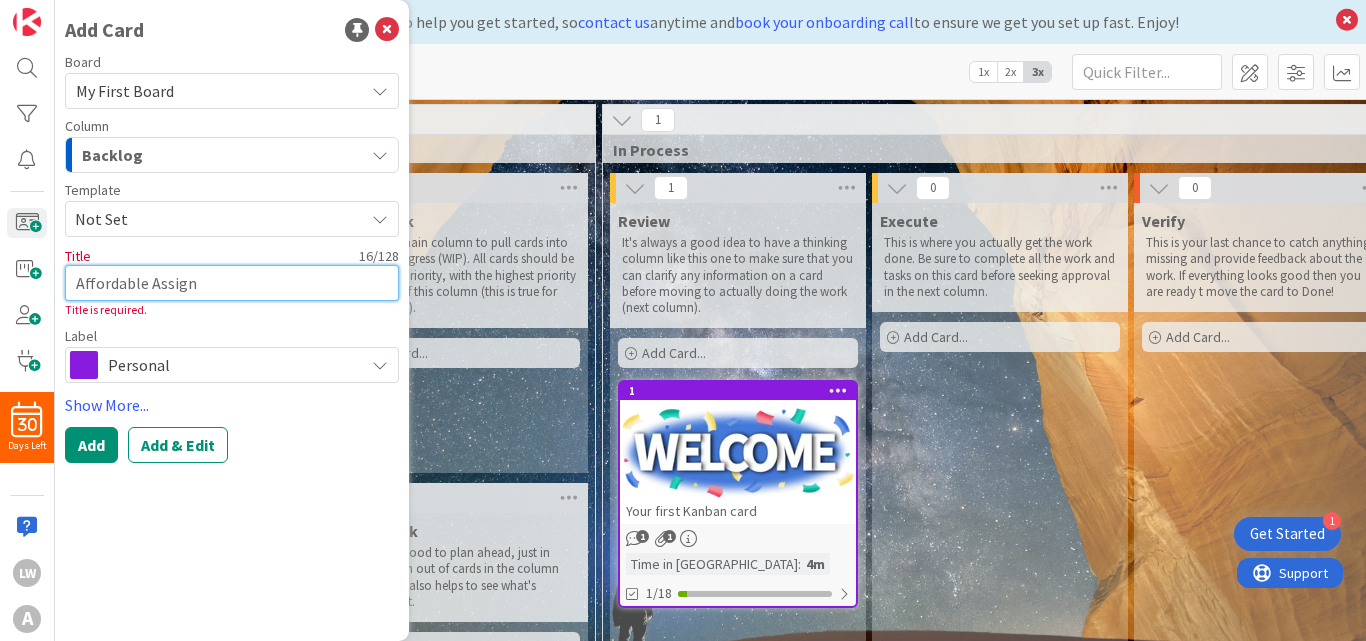 type on "x" 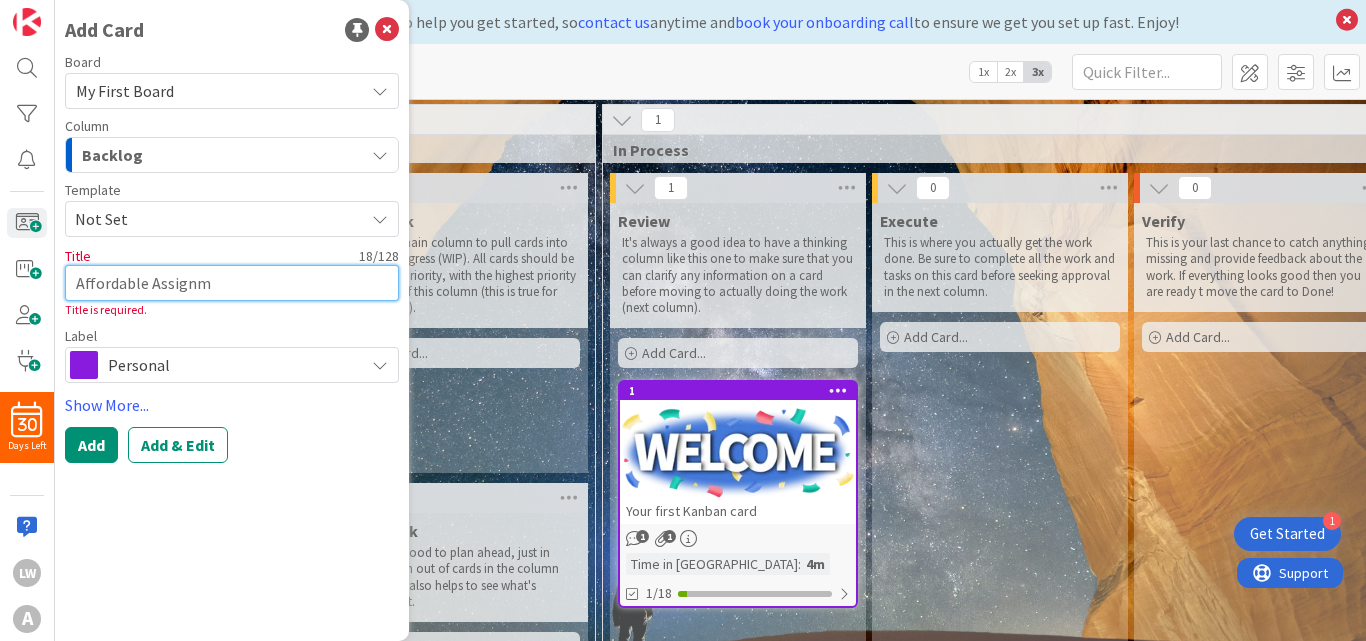 type on "x" 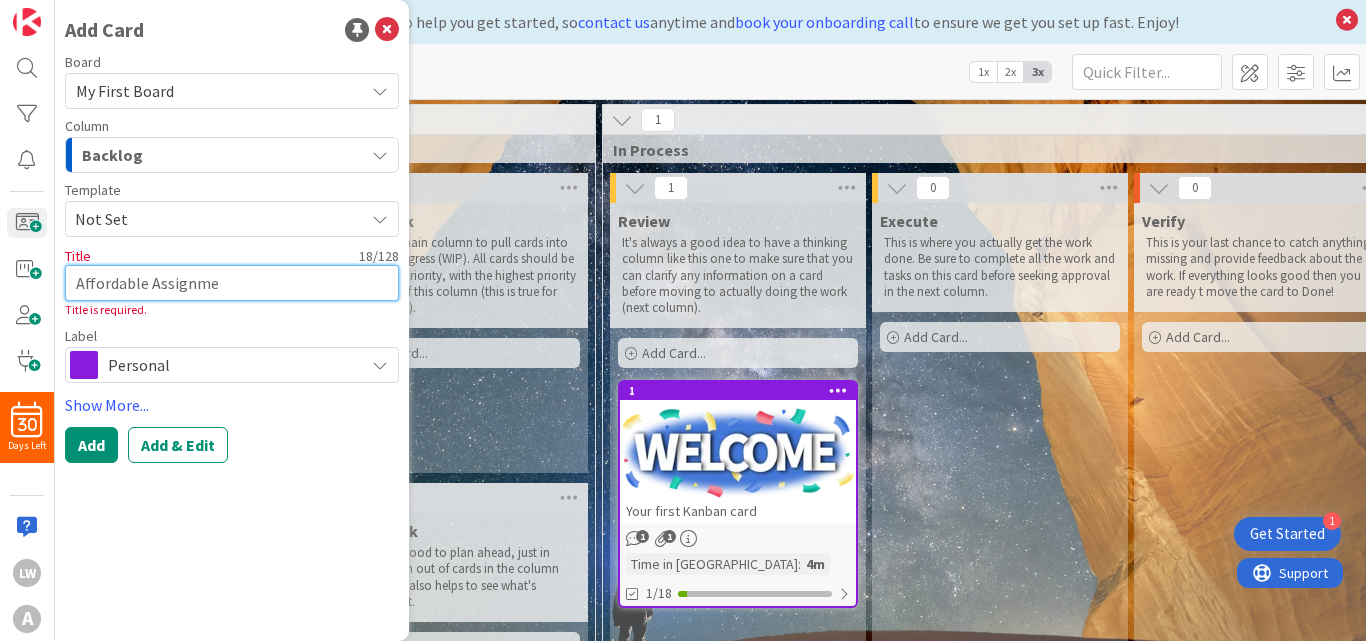 type on "Affordable Assignmen" 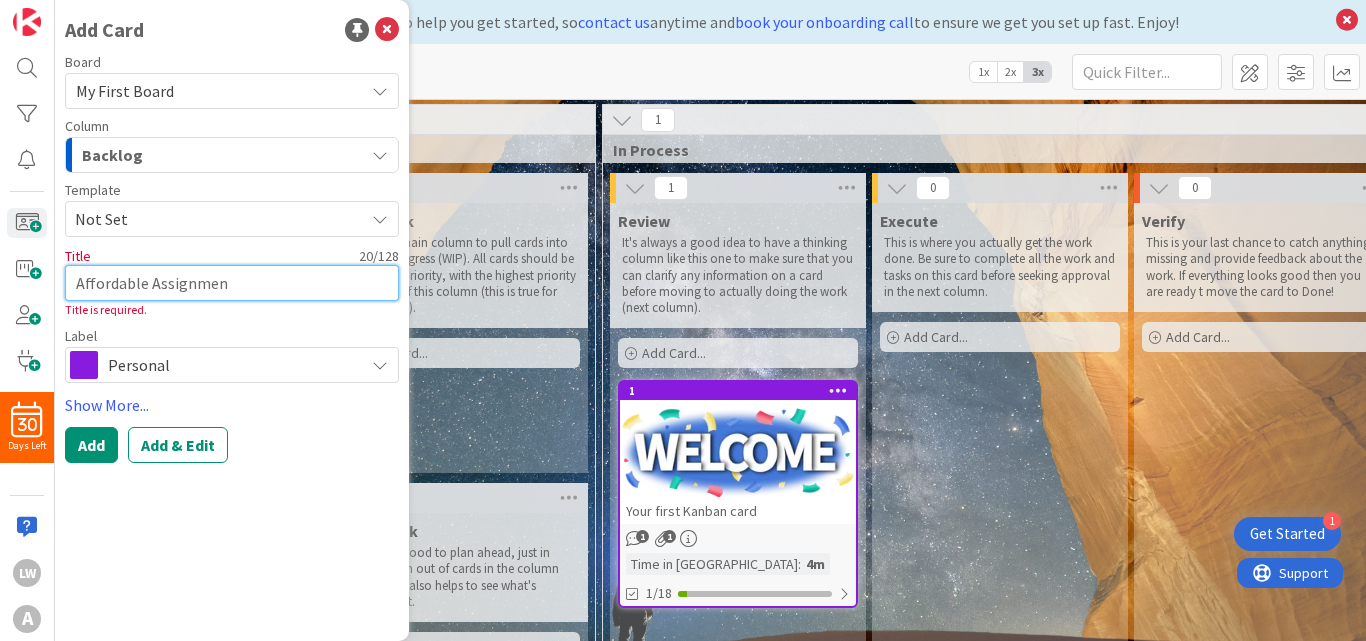 type on "x" 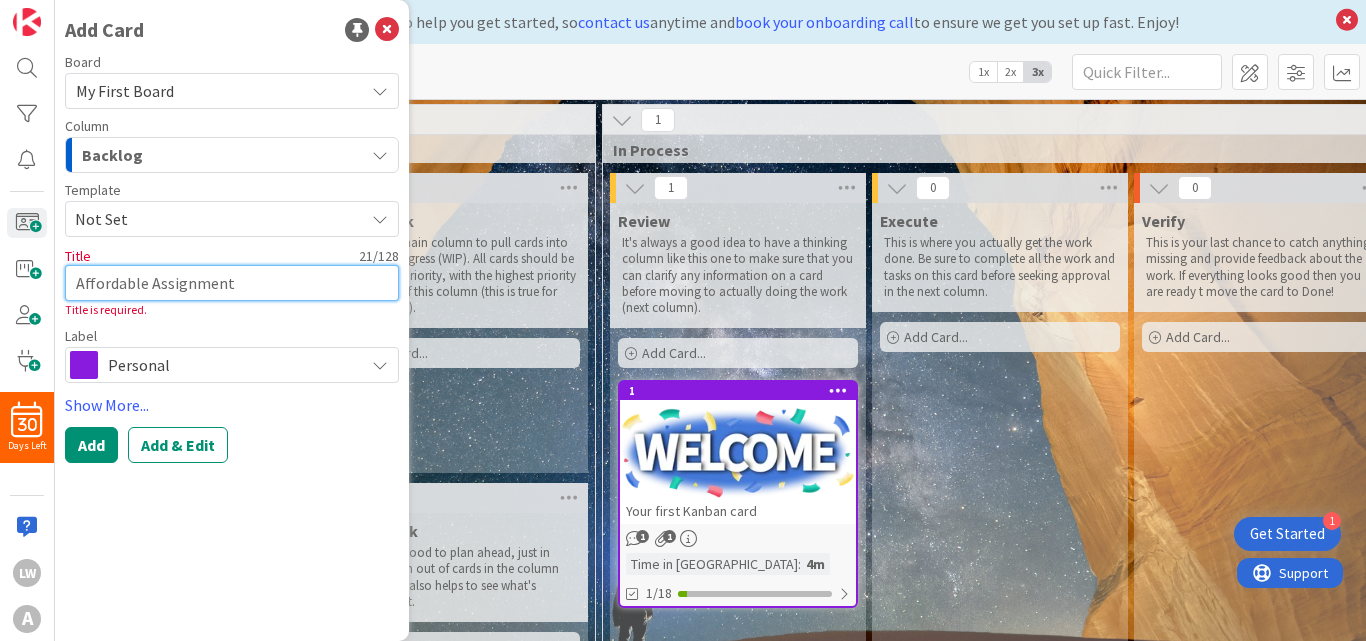 type on "x" 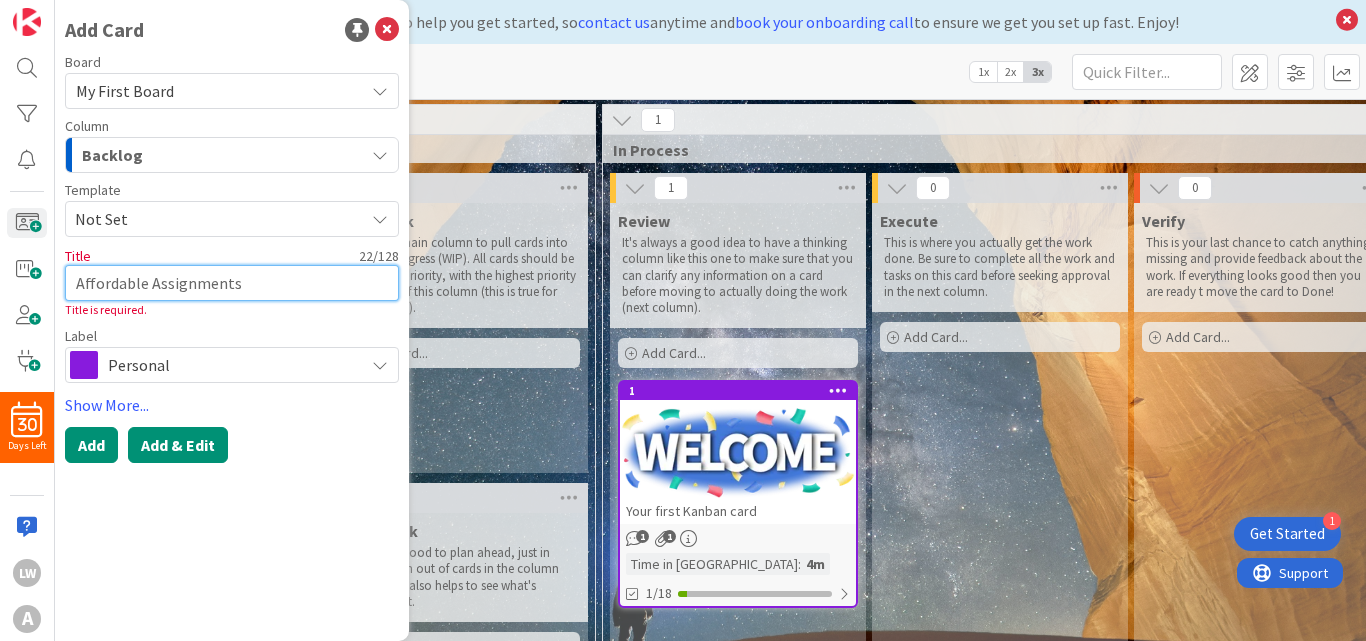 type on "Affordable Assignments" 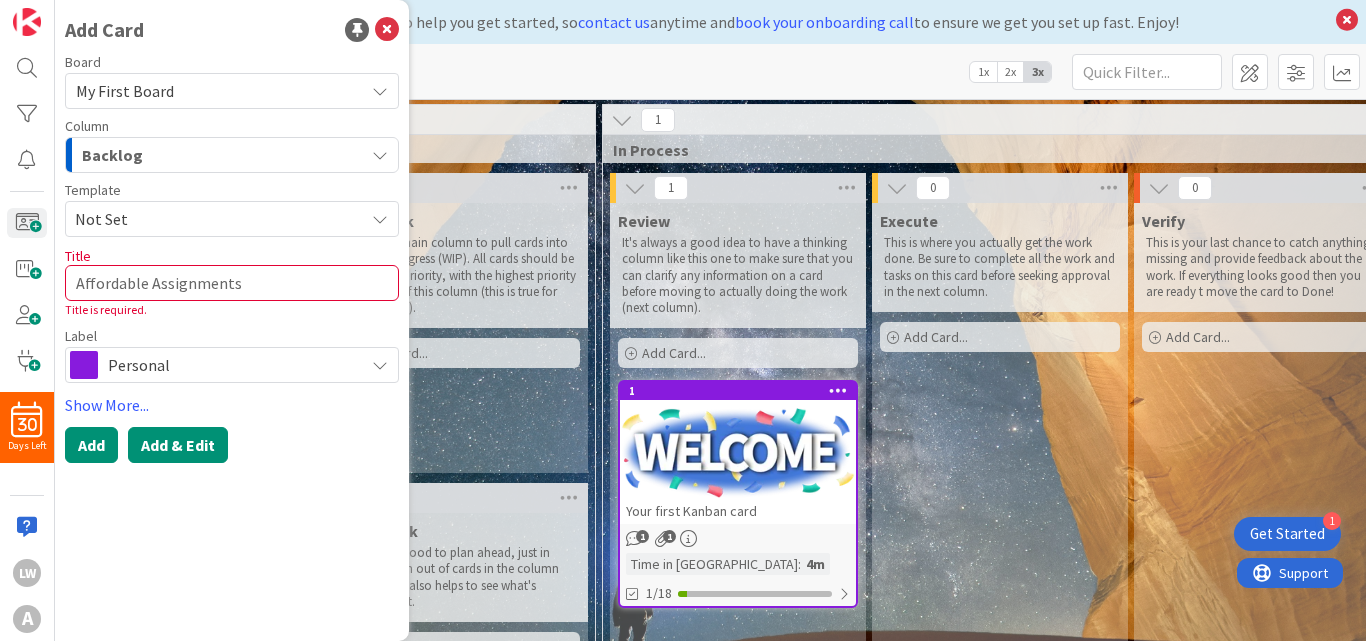 click on "Add & Edit" at bounding box center [178, 445] 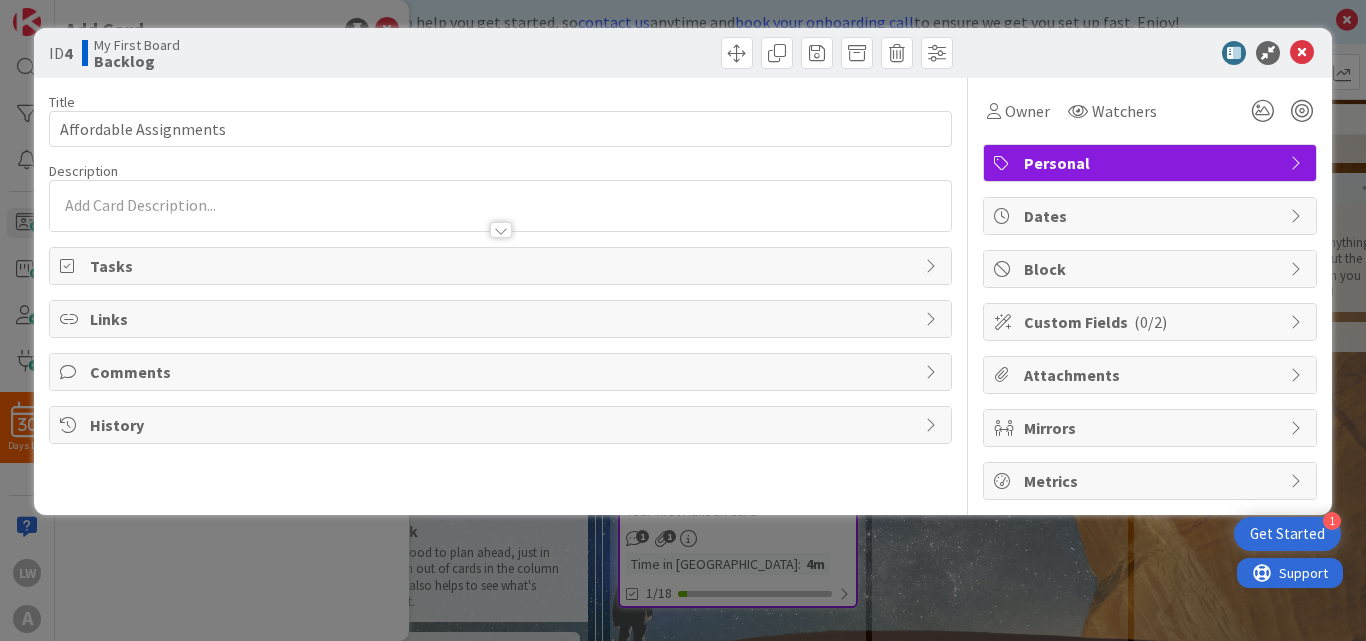 scroll, scrollTop: 0, scrollLeft: 0, axis: both 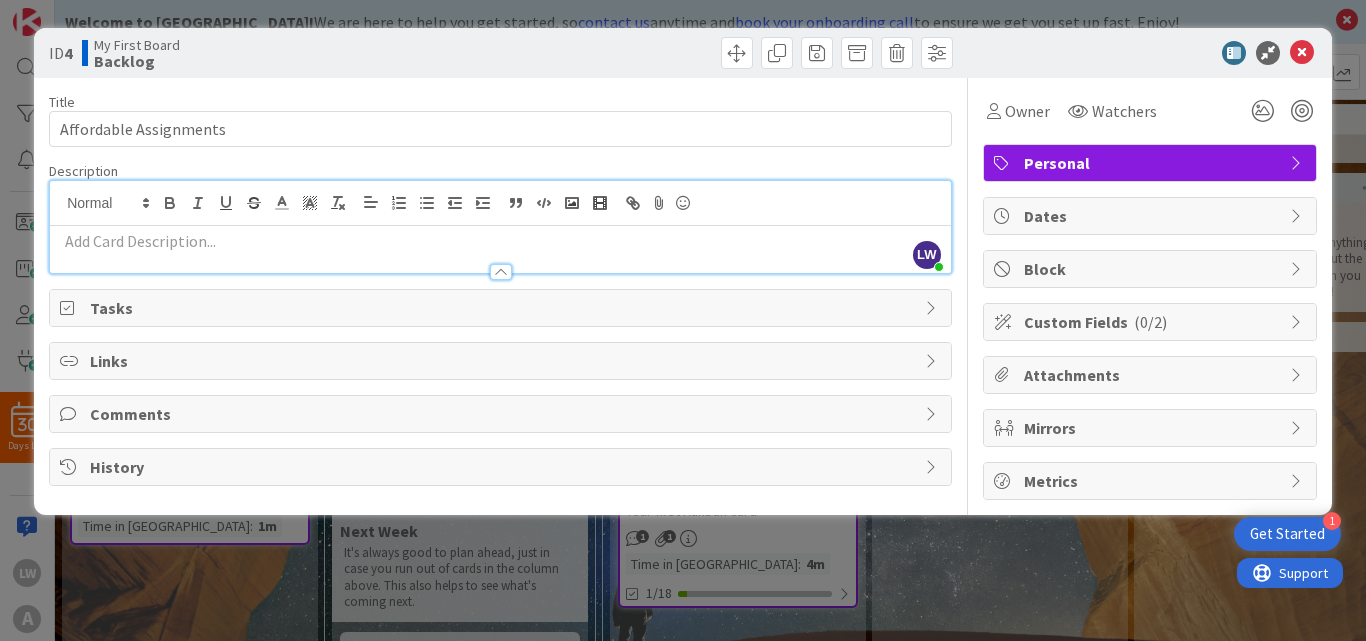 click at bounding box center [500, 241] 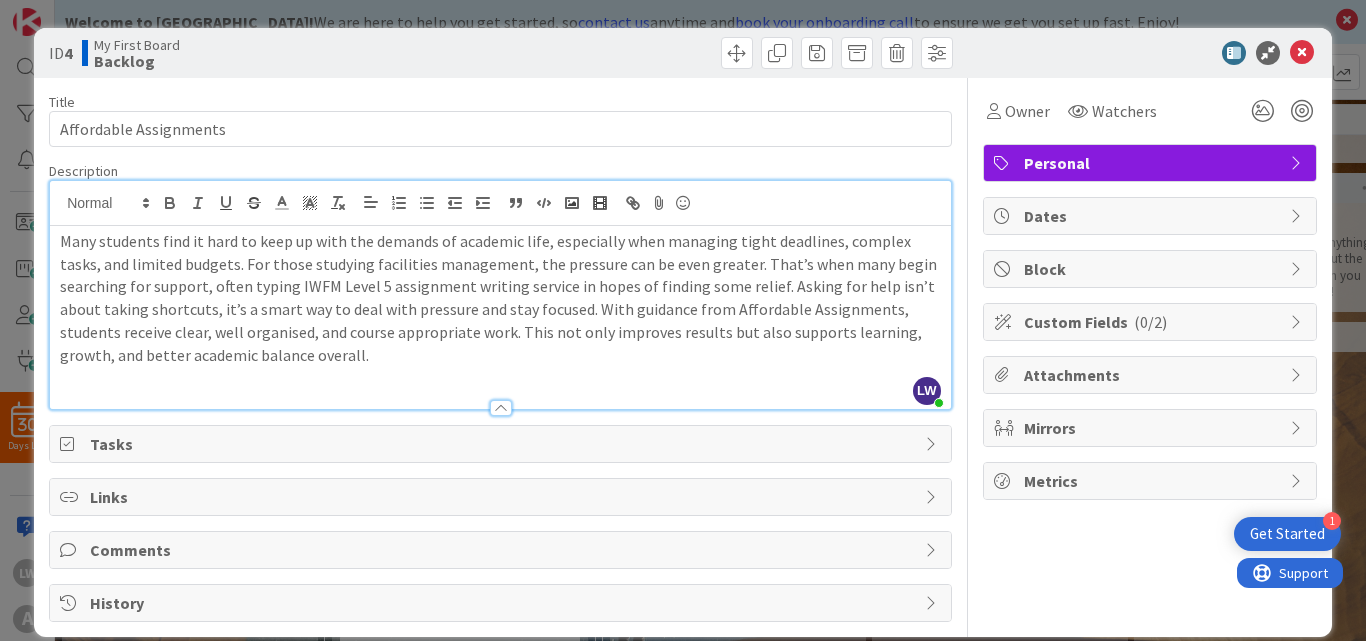 click on "Many students find it hard to keep up with the demands of academic life, especially when managing tight deadlines, complex tasks, and limited budgets. For those studying facilities management, the pressure can be even greater. That’s when many begin searching for support, often typing IWFM Level 5 assignment writing service in hopes of finding some relief. Asking for help isn’t about taking shortcuts, it’s a smart way to deal with pressure and stay focused. With guidance from Affordable Assignments, students receive clear, well organised, and course appropriate work. This not only improves results but also supports learning, growth, and better academic balance overall." at bounding box center [500, 298] 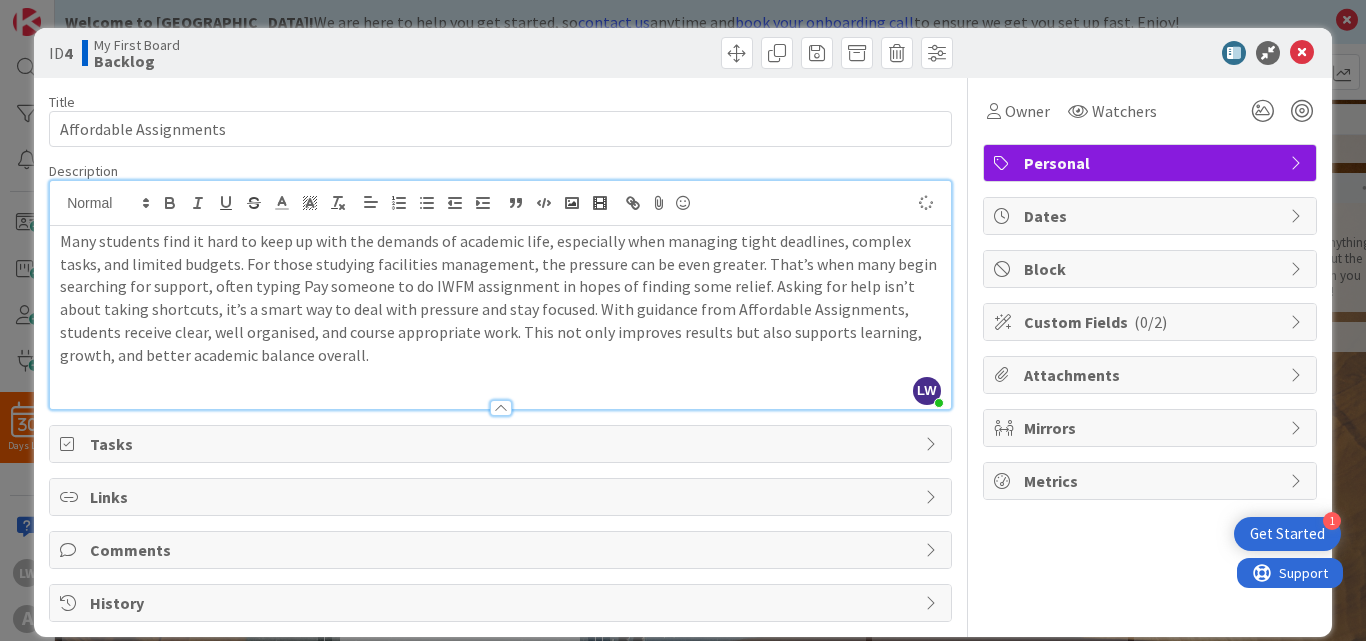 click on "Many students find it hard to keep up with the demands of academic life, especially when managing tight deadlines, complex tasks, and limited budgets. For those studying facilities management, the pressure can be even greater. That’s when many begin searching for support, often typing Pay someone to do IWFM assignment in hopes of finding some relief. Asking for help isn’t about taking shortcuts, it’s a smart way to deal with pressure and stay focused. With guidance from Affordable Assignments, students receive clear, well organised, and course appropriate work. This not only improves results but also supports learning, growth, and better academic balance overall." at bounding box center (500, 298) 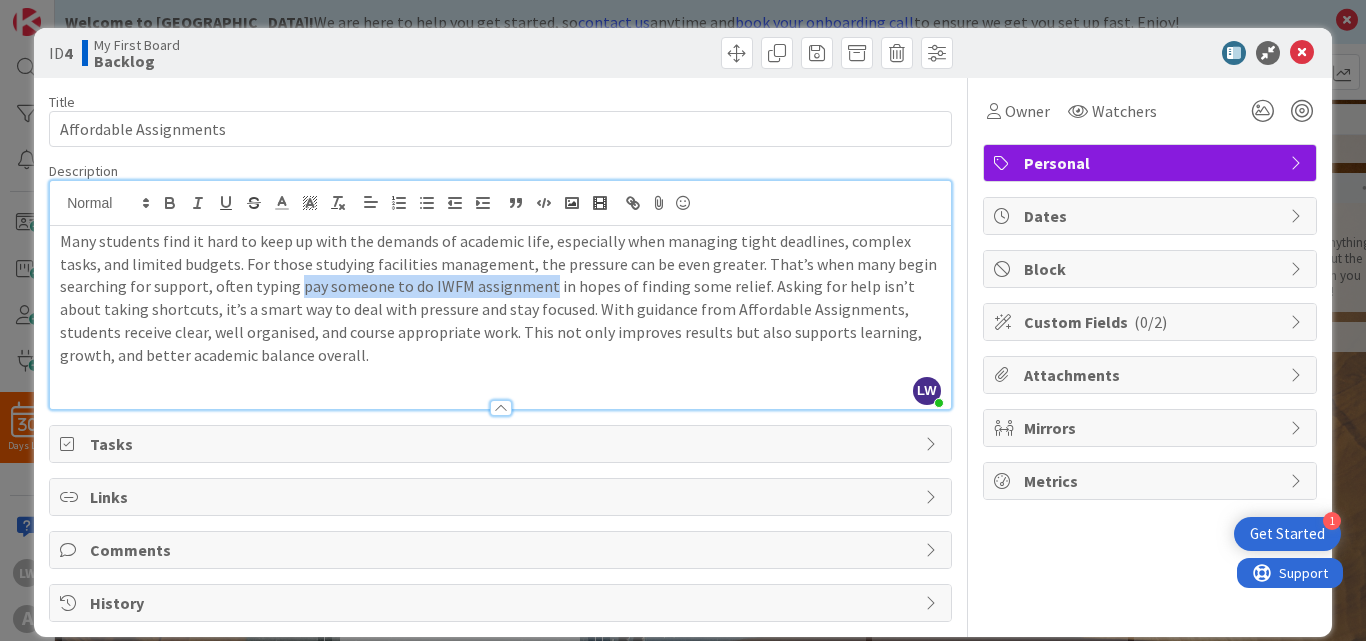 drag, startPoint x: 541, startPoint y: 289, endPoint x: 292, endPoint y: 297, distance: 249.12848 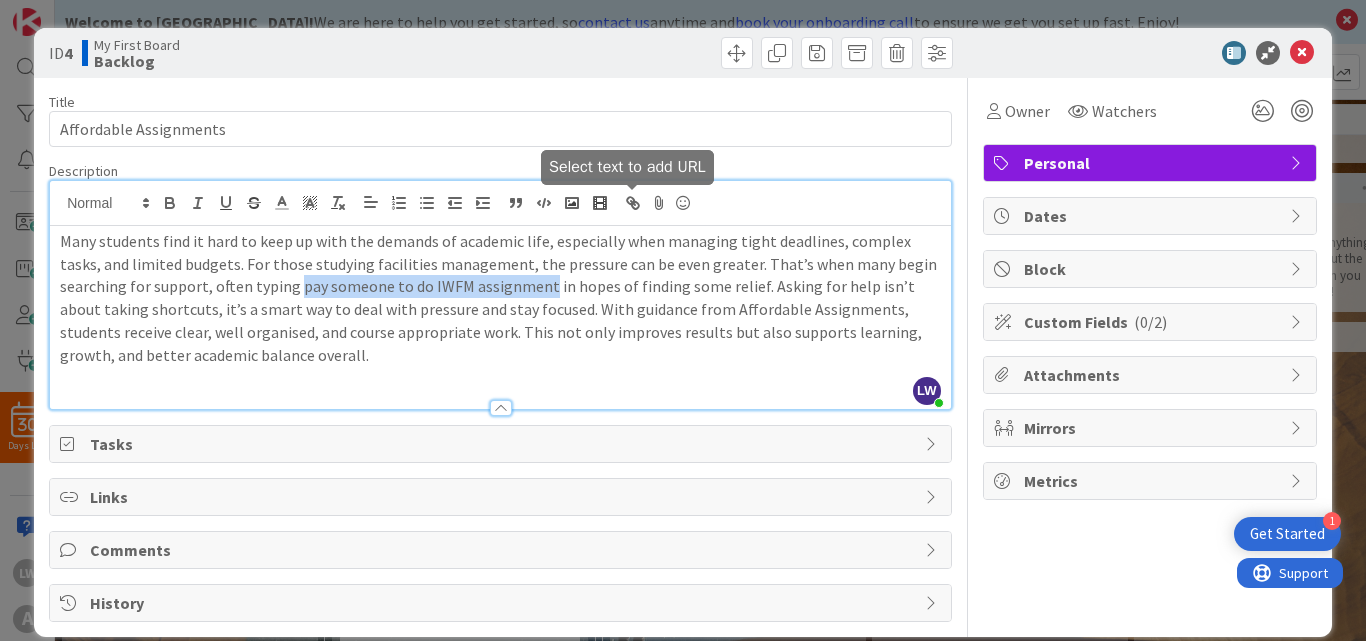 click 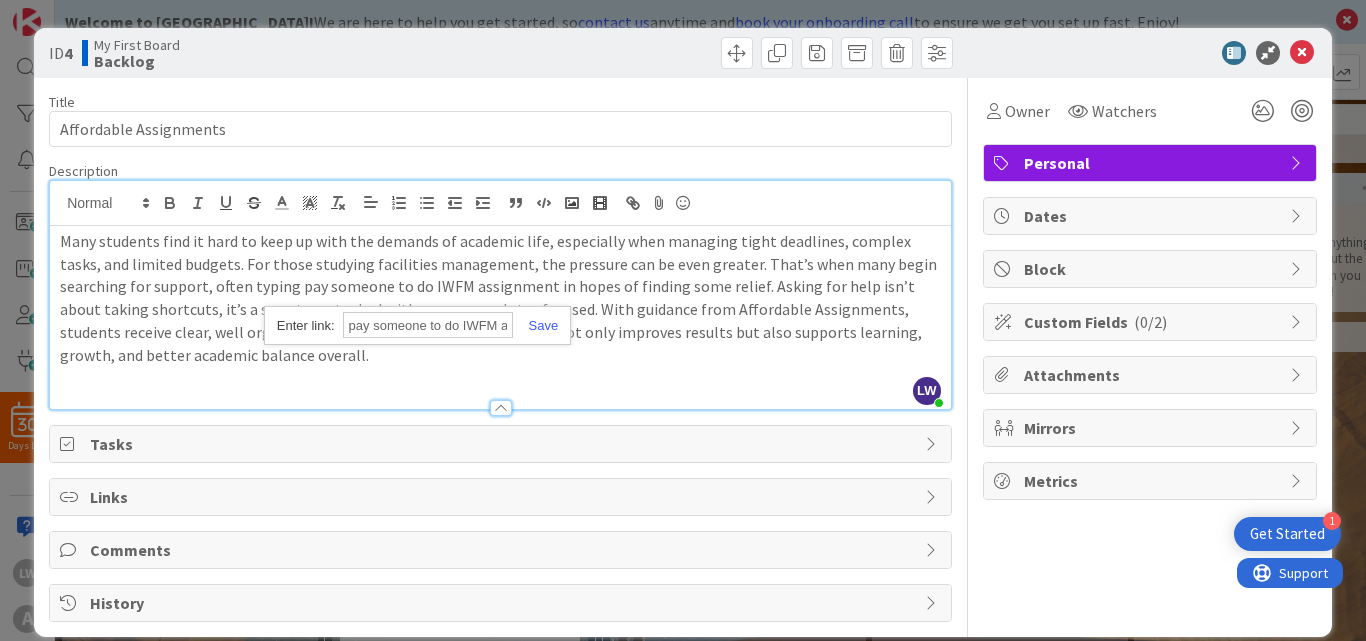 click on "pay someone to do IWFM assignment" at bounding box center [428, 325] 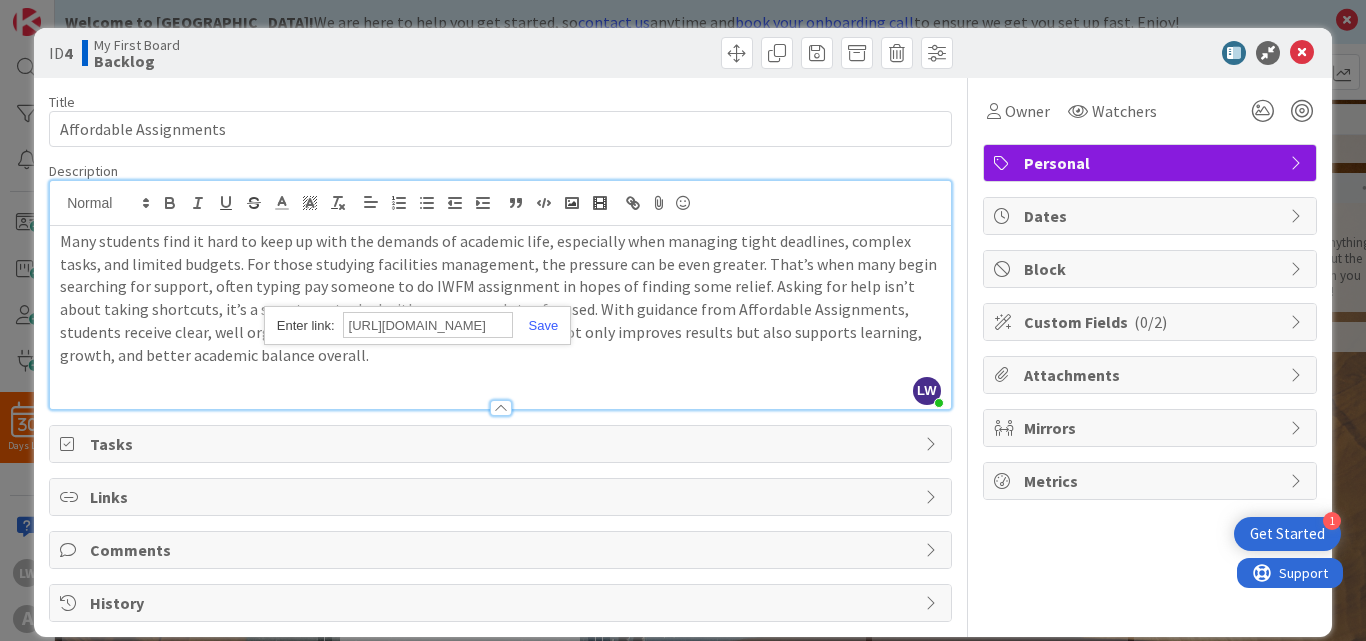 scroll, scrollTop: 0, scrollLeft: 154, axis: horizontal 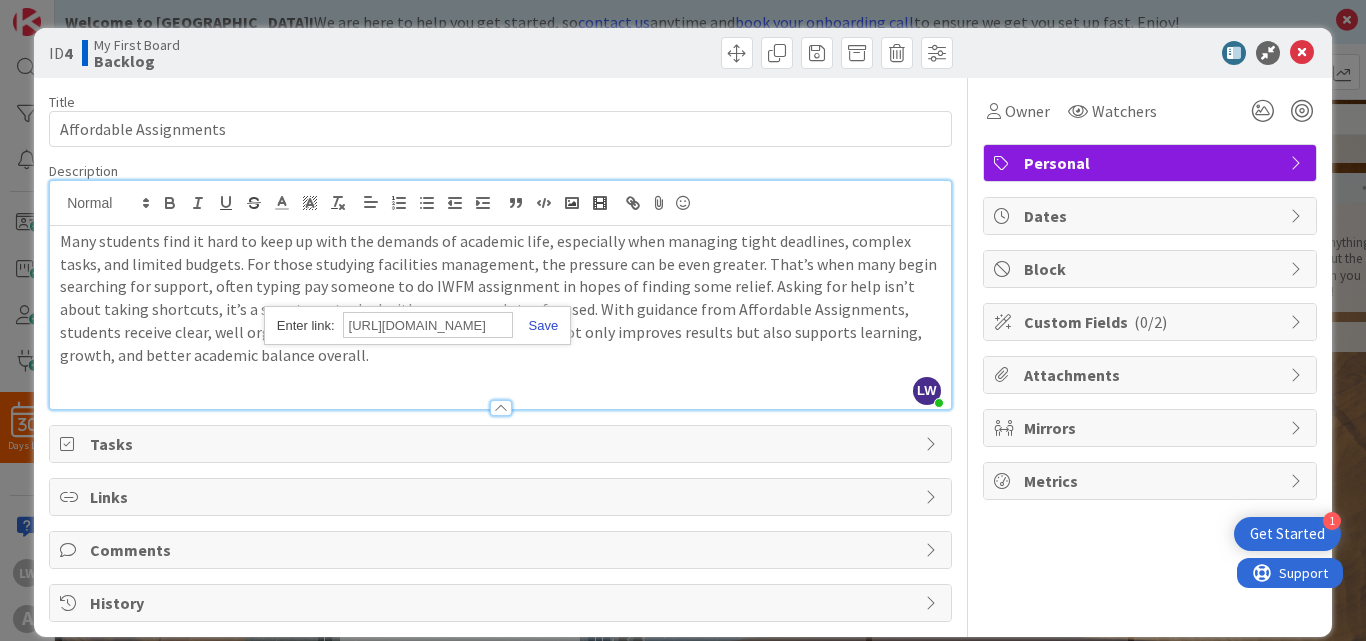 click at bounding box center [536, 325] 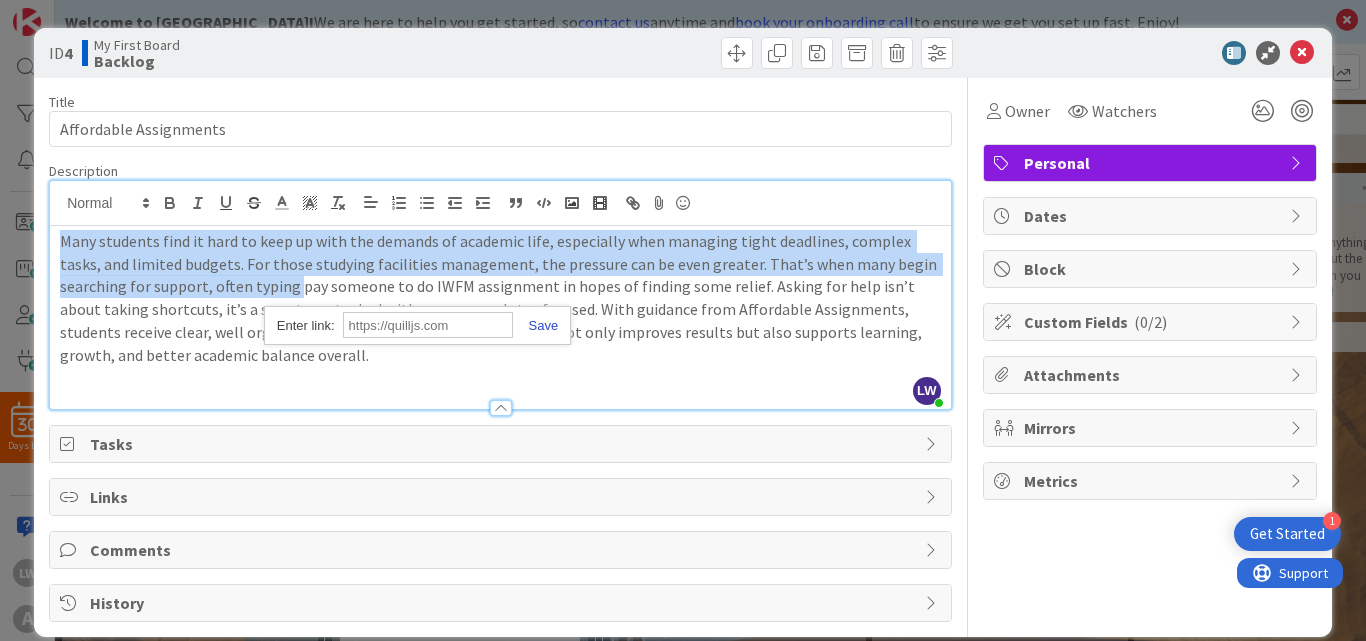 scroll, scrollTop: 0, scrollLeft: 0, axis: both 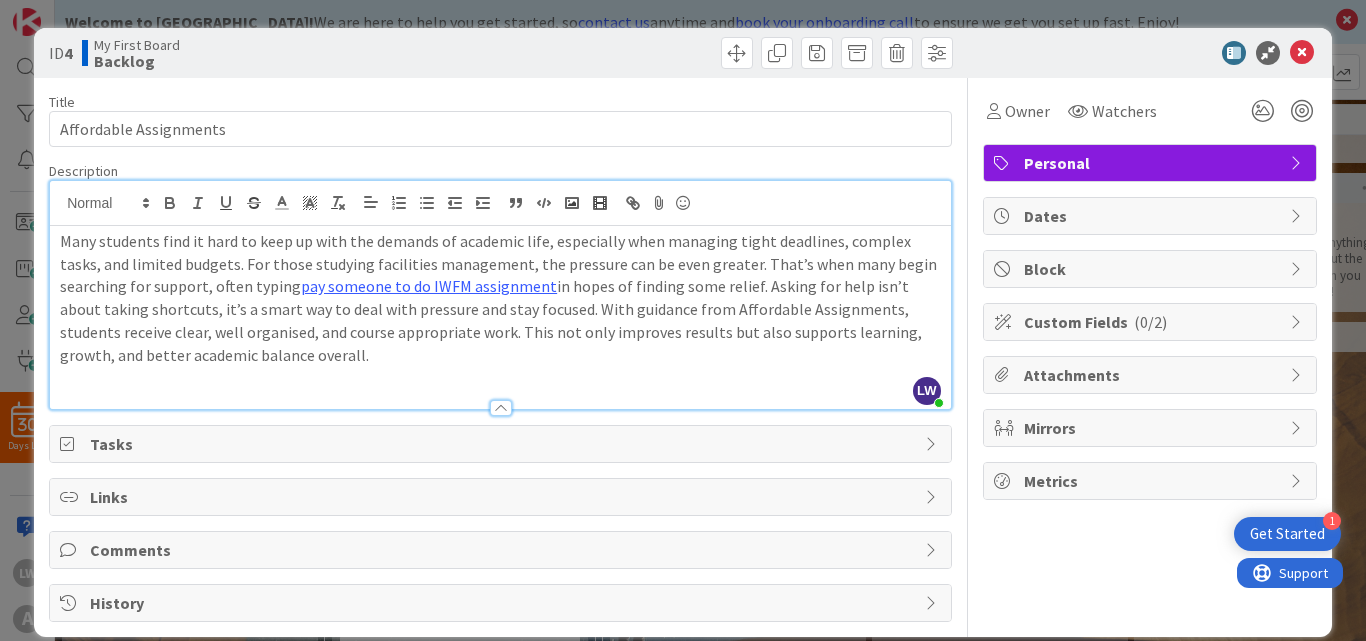 click on "Many students find it hard to keep up with the demands of academic life, especially when managing tight deadlines, complex tasks, and limited budgets. For those studying facilities management, the pressure can be even greater. That’s when many begin searching for support, often typing  pay someone to do IWFM assignment  in hopes of finding some relief. Asking for help isn’t about taking shortcuts, it’s a smart way to deal with pressure and stay focused. With guidance from Affordable Assignments, students receive clear, well organised, and course appropriate work. This not only improves results but also supports learning, growth, and better academic balance overall." at bounding box center (500, 298) 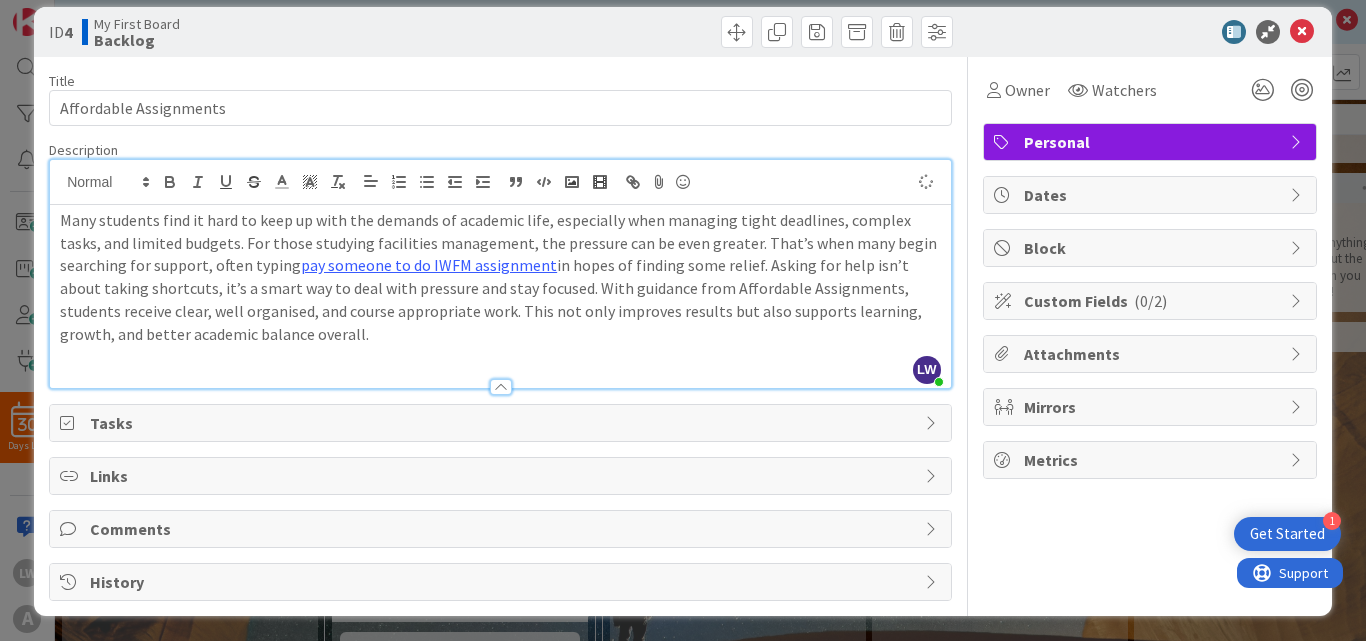 scroll, scrollTop: 24, scrollLeft: 0, axis: vertical 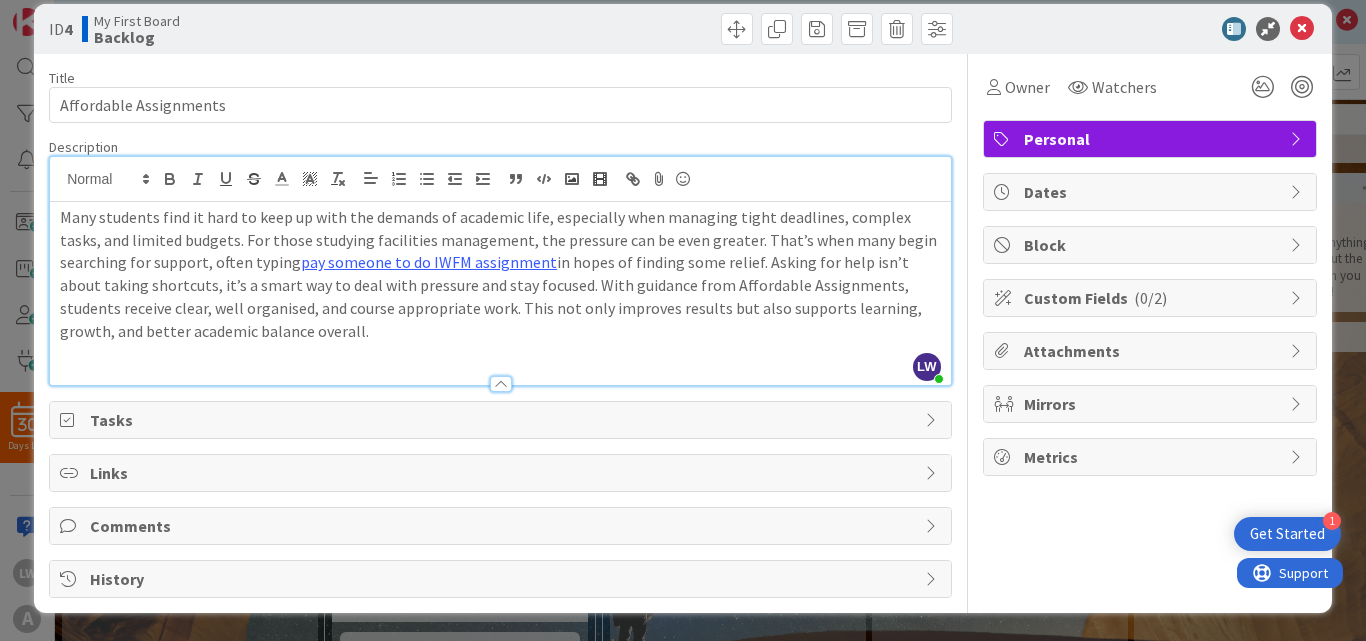 click on "Links" at bounding box center (502, 473) 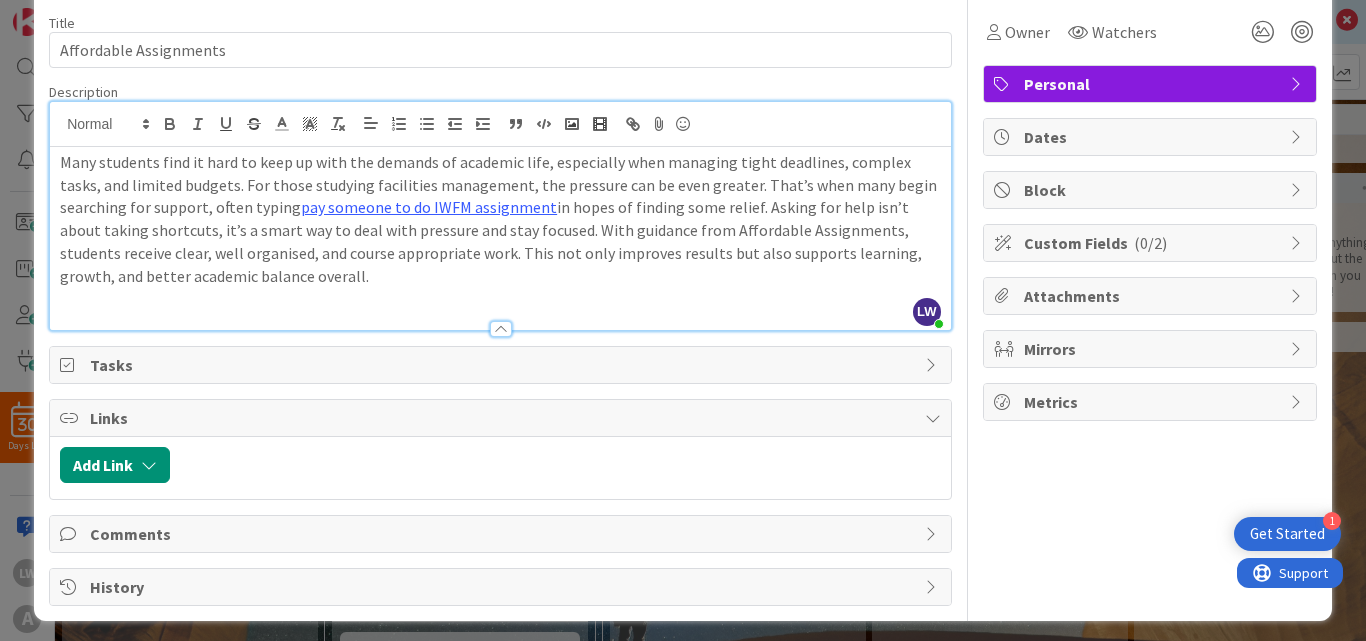 scroll, scrollTop: 87, scrollLeft: 0, axis: vertical 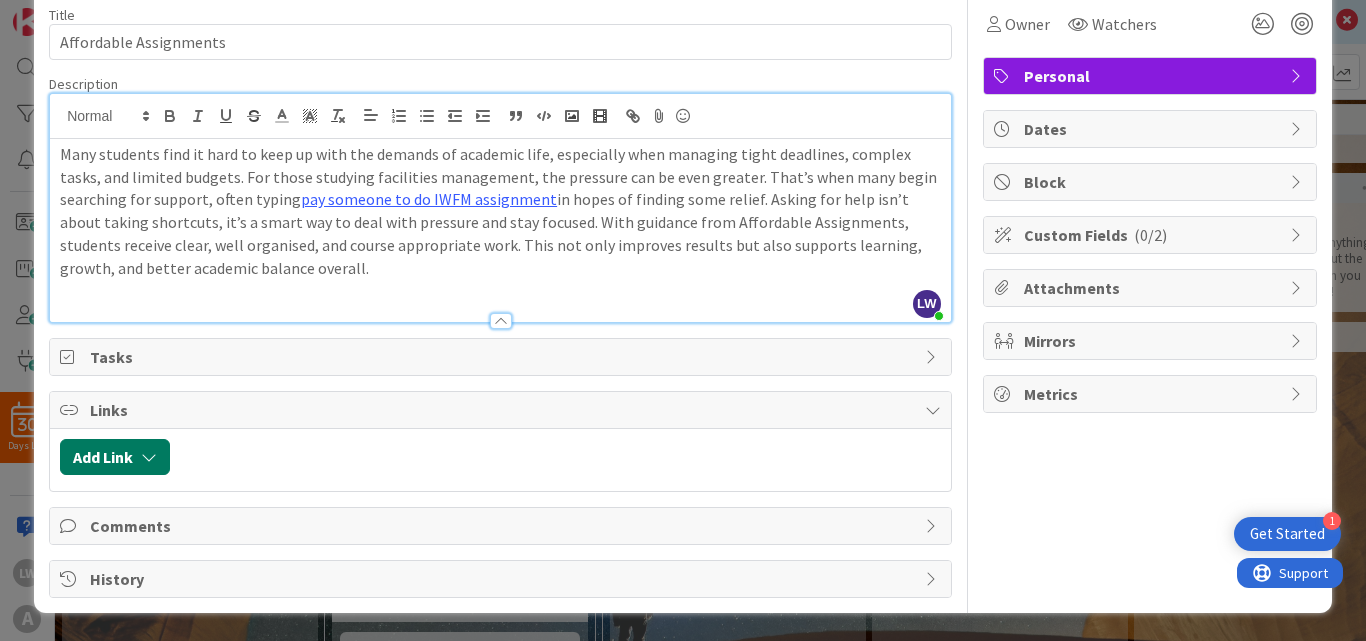 click on "Add Link" at bounding box center (115, 457) 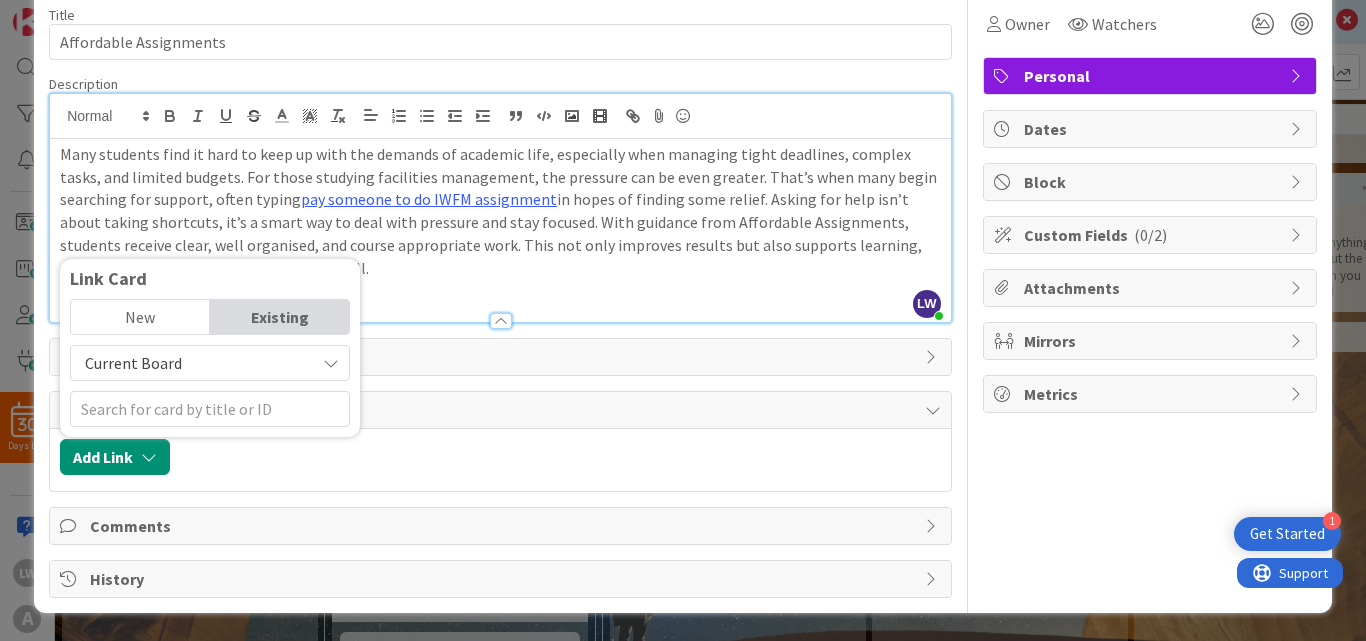 click on "New" at bounding box center [140, 317] 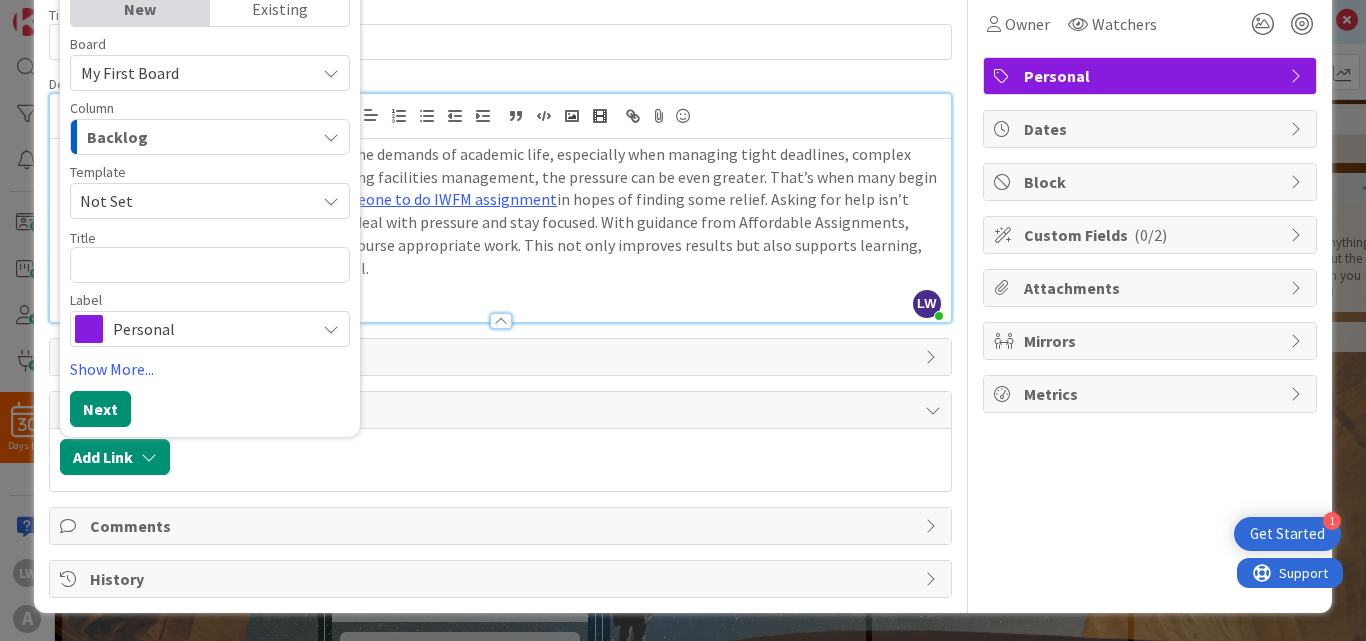 click on "Links" at bounding box center [500, 410] 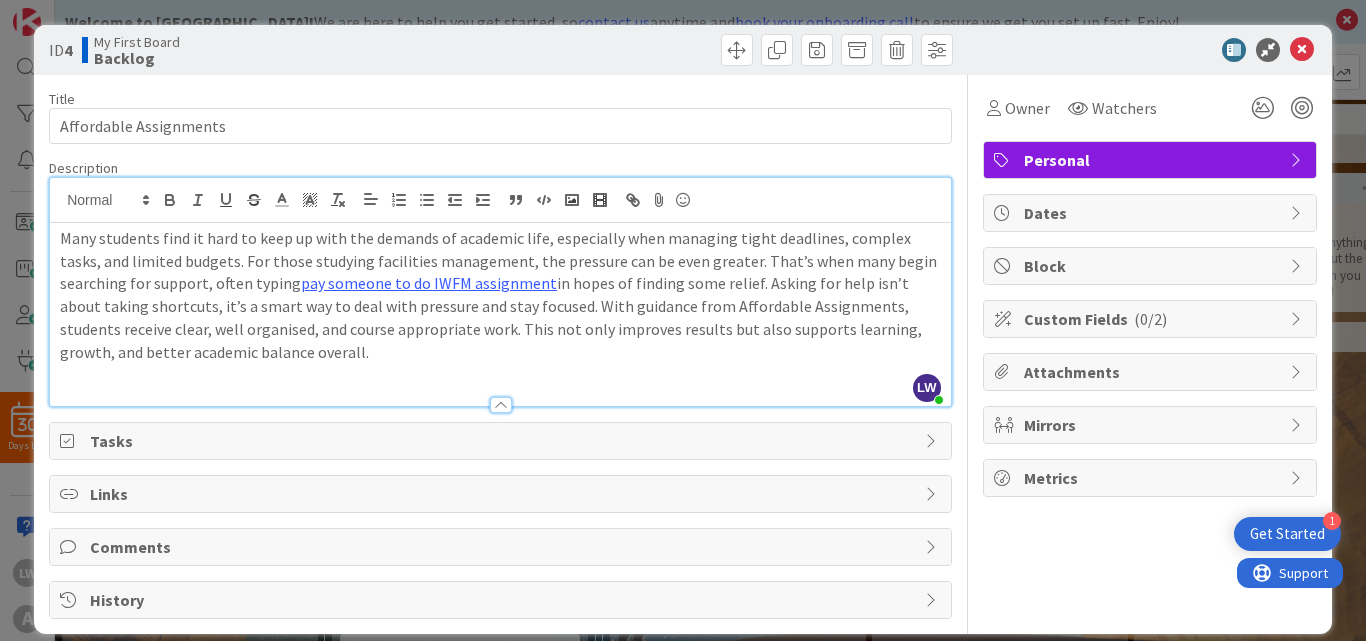 scroll, scrollTop: 0, scrollLeft: 0, axis: both 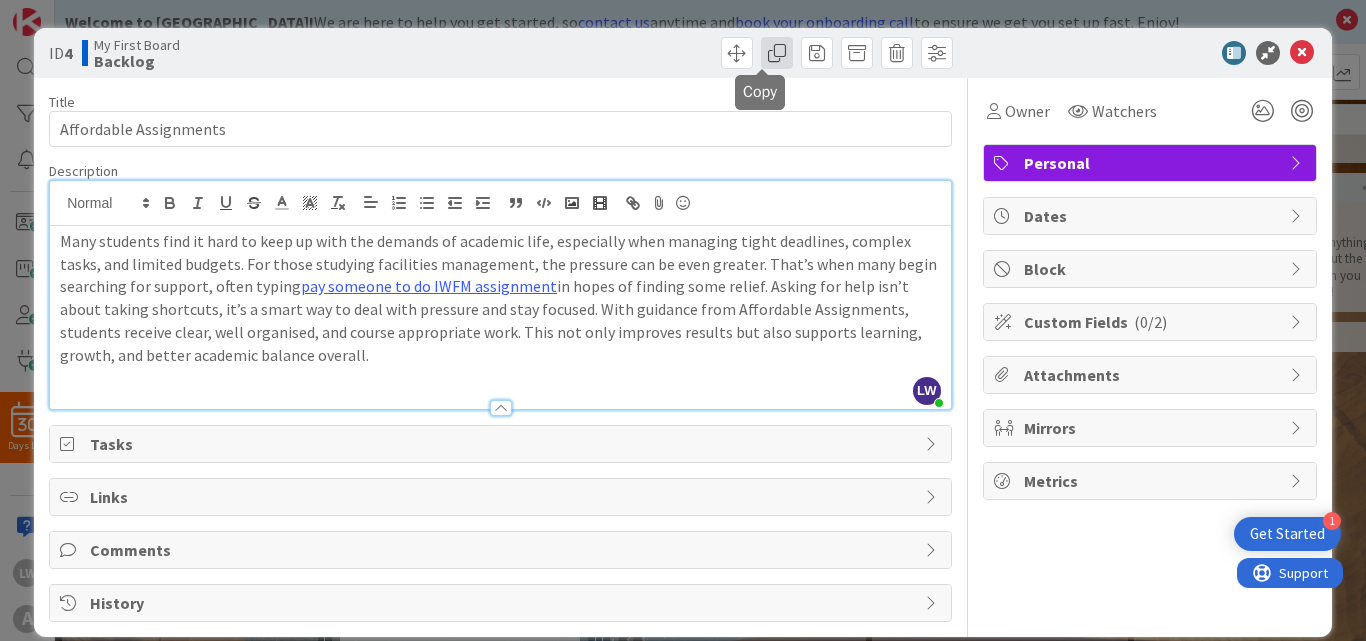 click at bounding box center (777, 53) 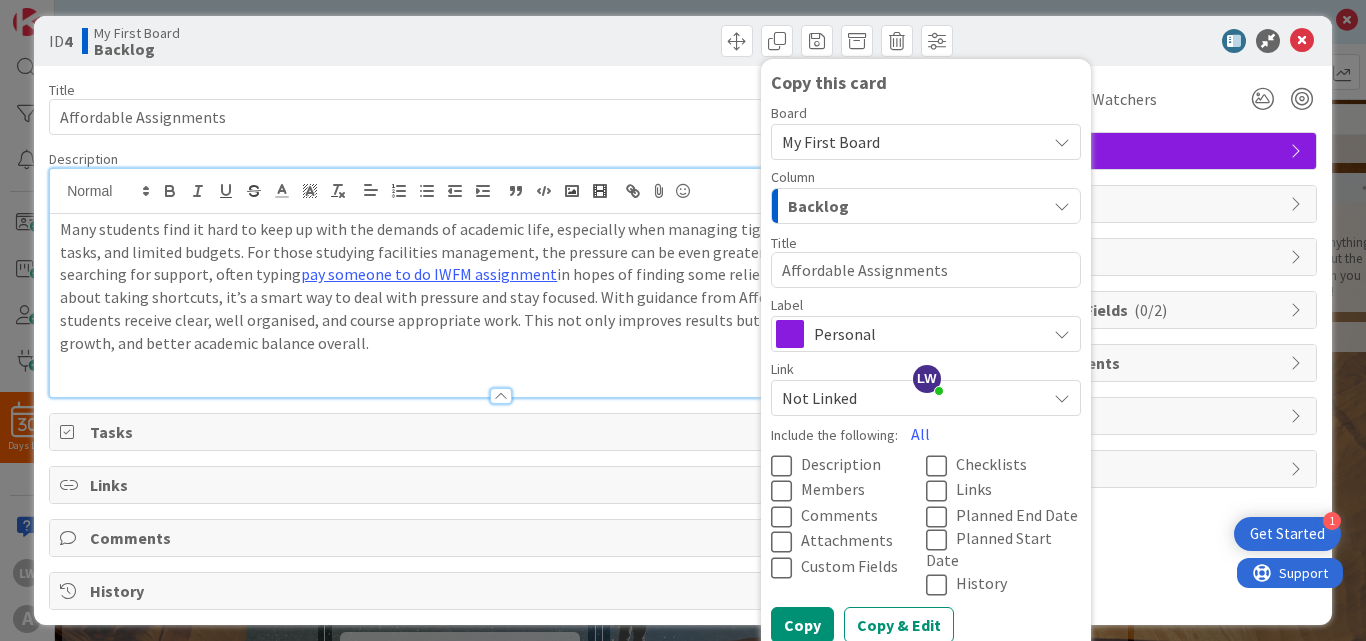 scroll, scrollTop: 24, scrollLeft: 0, axis: vertical 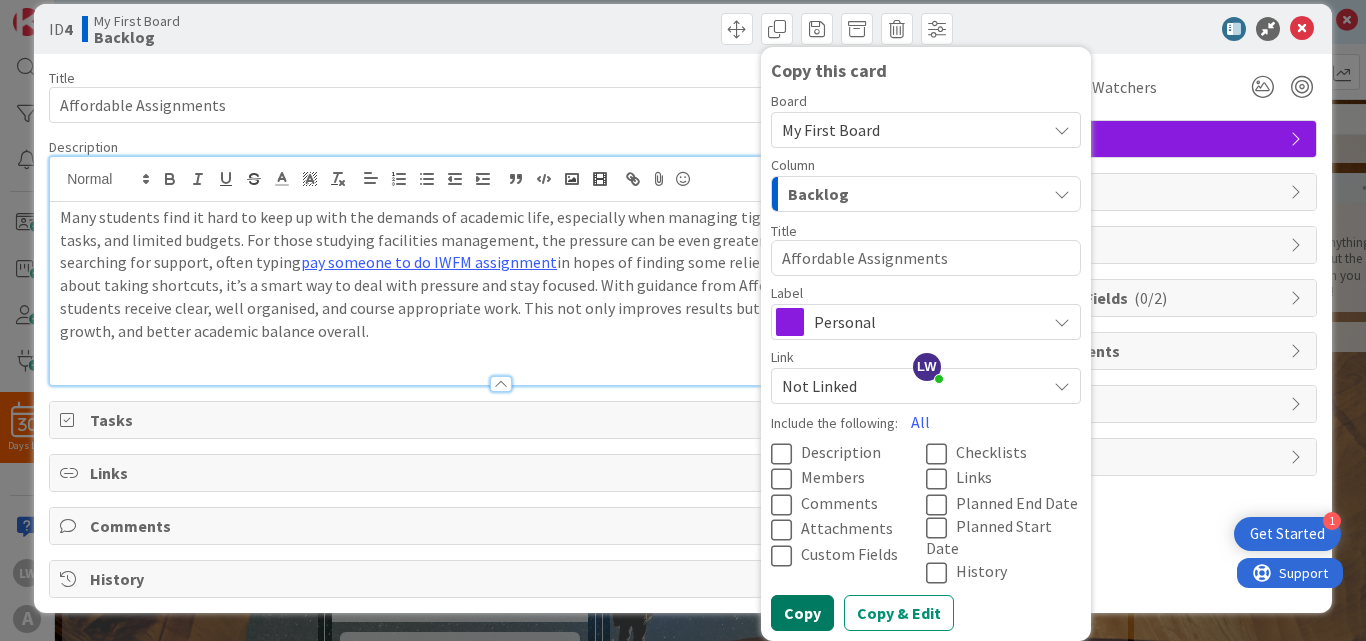 click on "Copy" at bounding box center (802, 613) 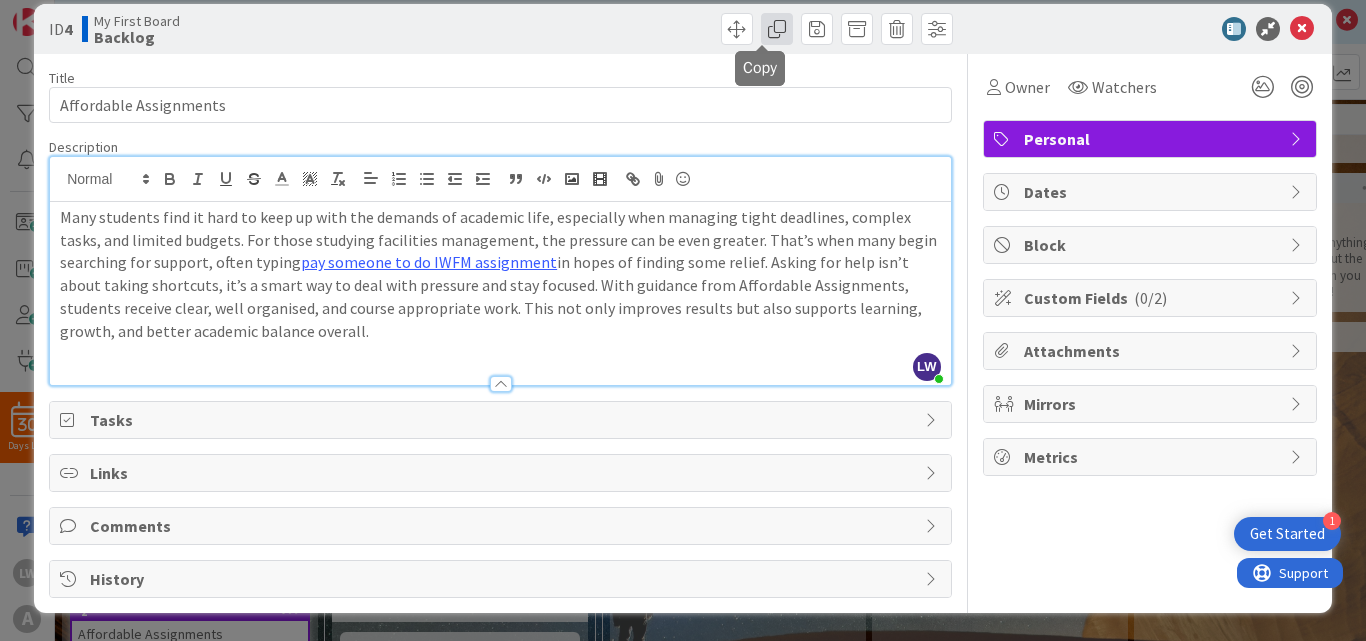 click at bounding box center (777, 29) 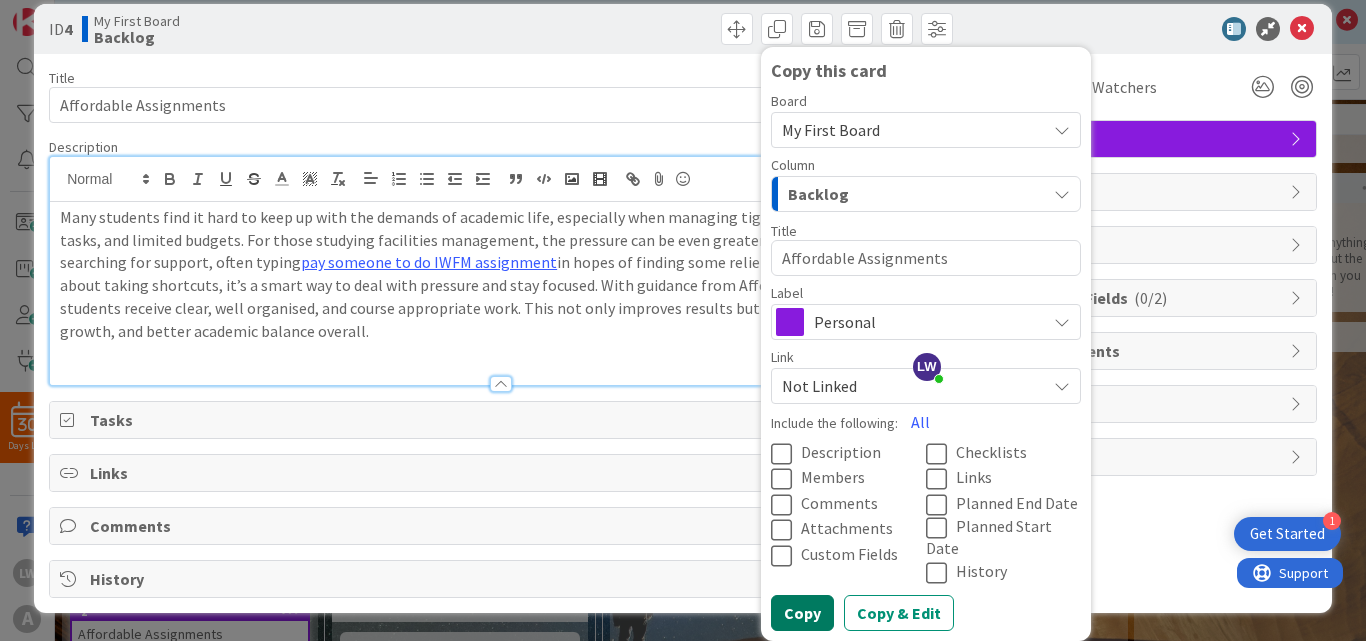 click on "Copy" at bounding box center (802, 613) 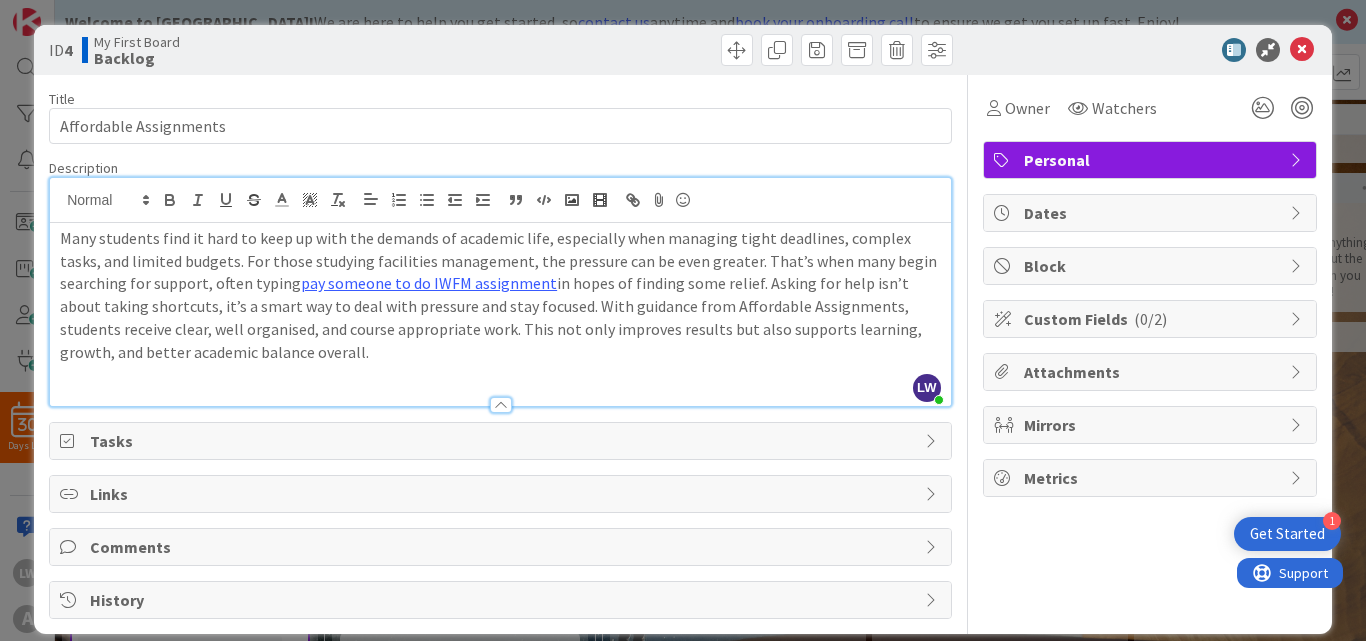 scroll, scrollTop: 0, scrollLeft: 0, axis: both 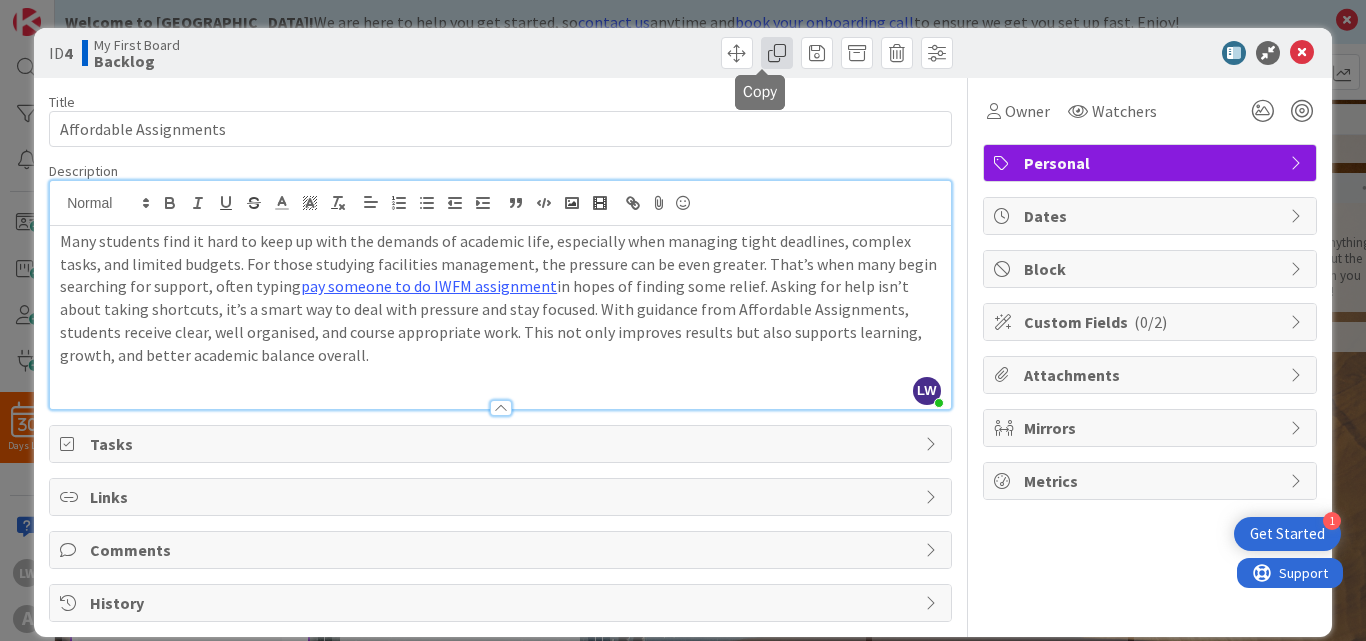 click at bounding box center [777, 53] 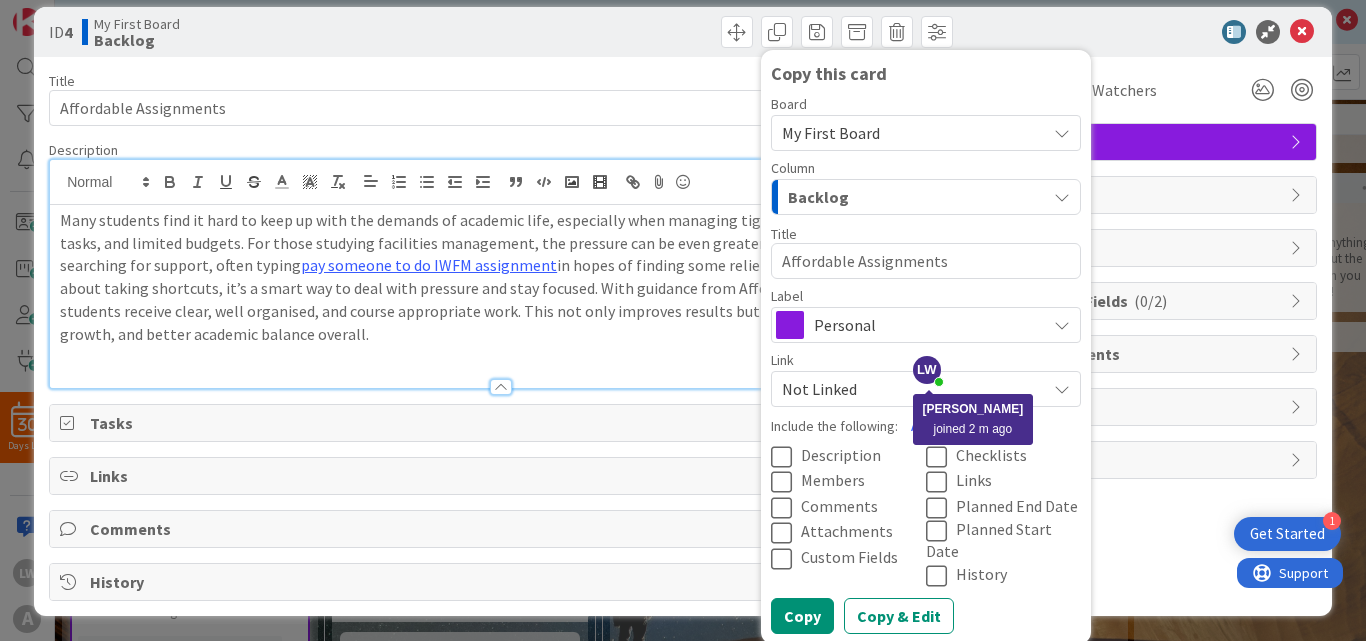 scroll, scrollTop: 24, scrollLeft: 0, axis: vertical 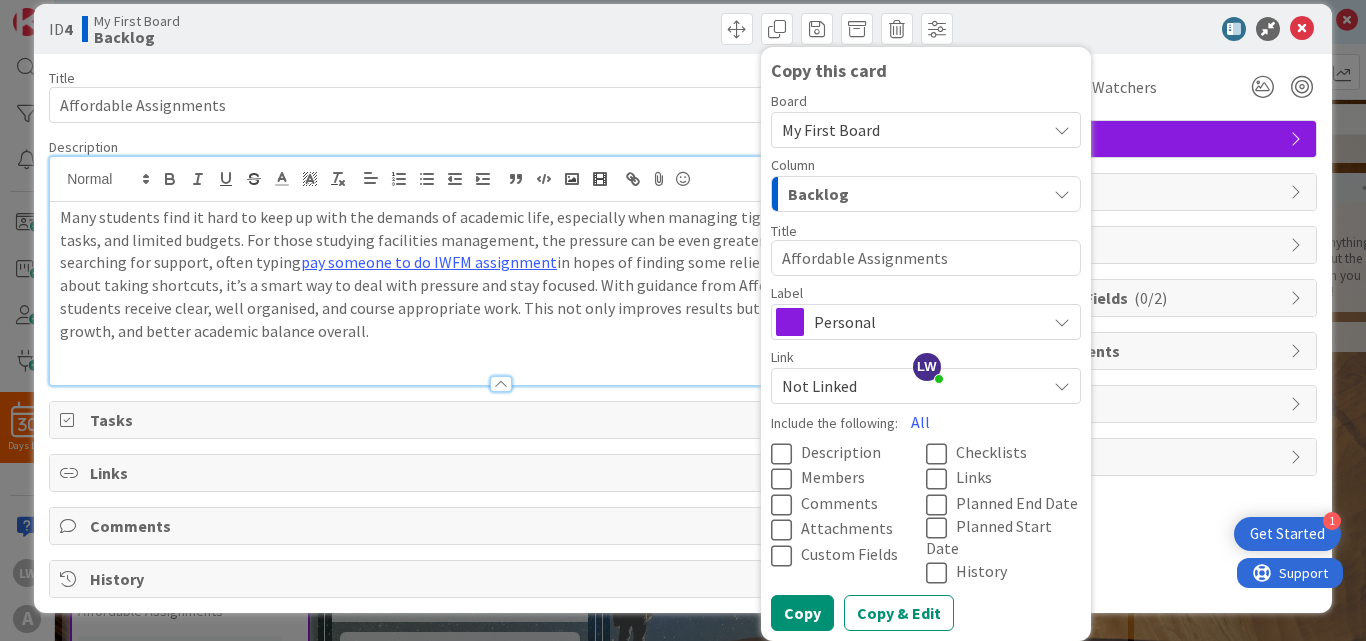 click on "Not Linked" at bounding box center (909, 386) 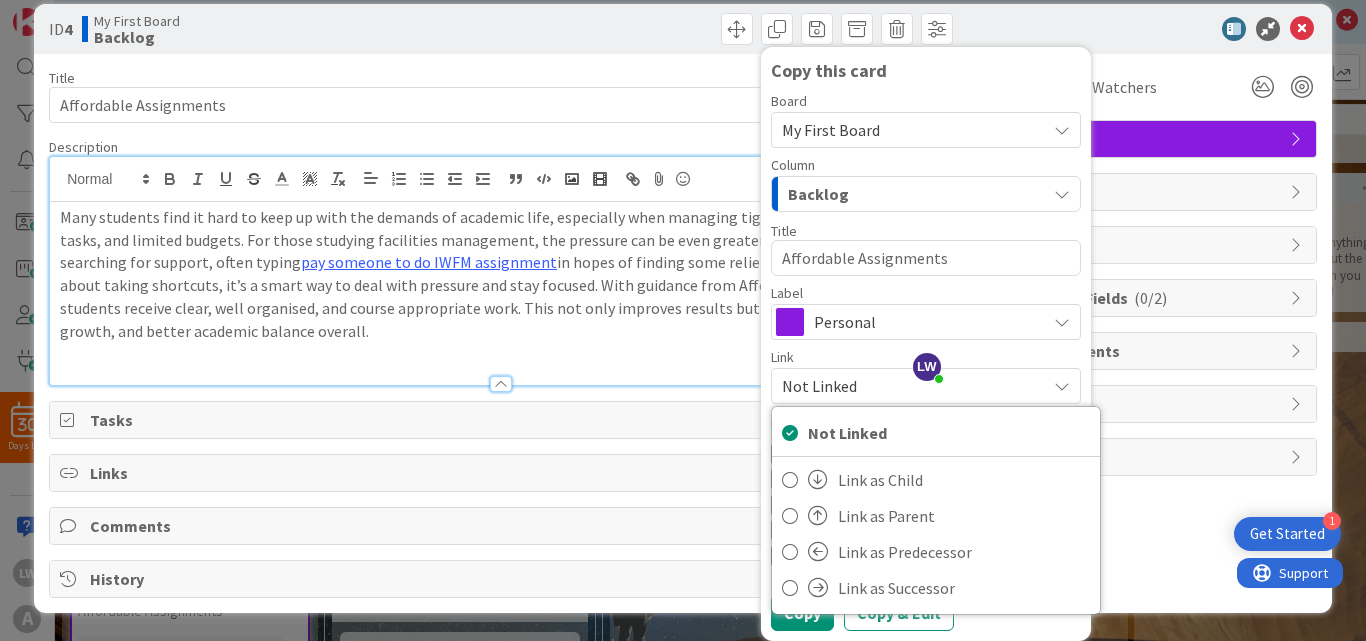 click at bounding box center [1062, 386] 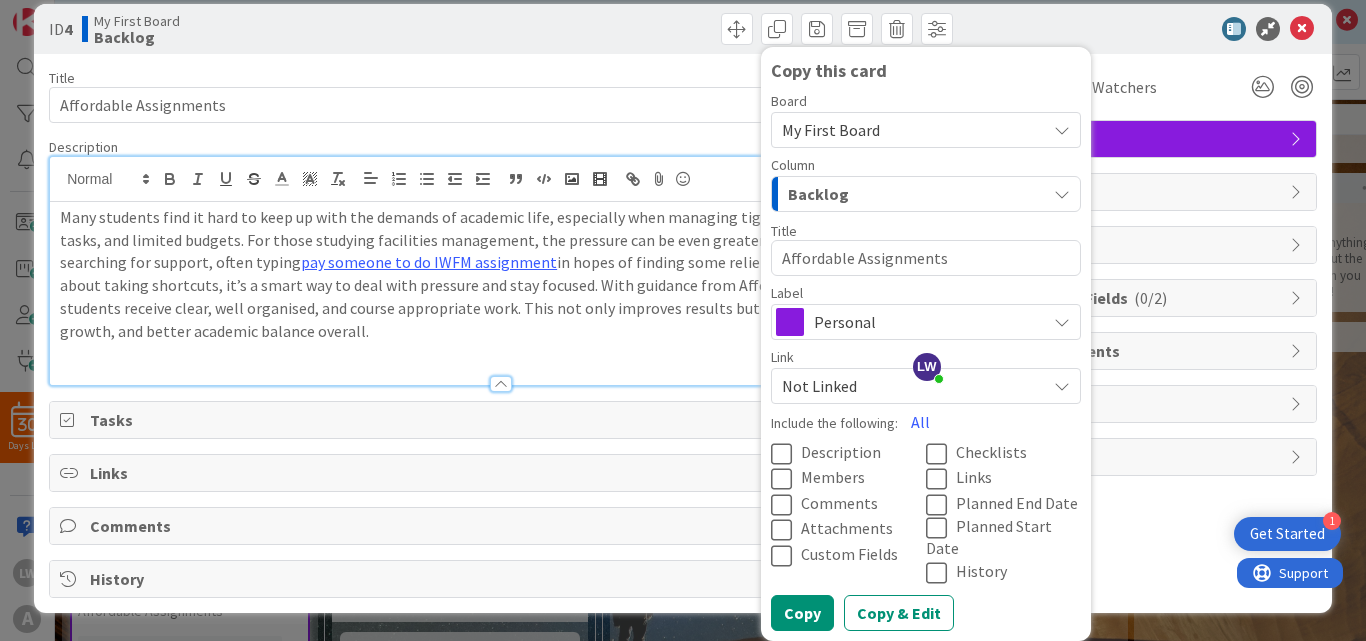click at bounding box center [786, 454] 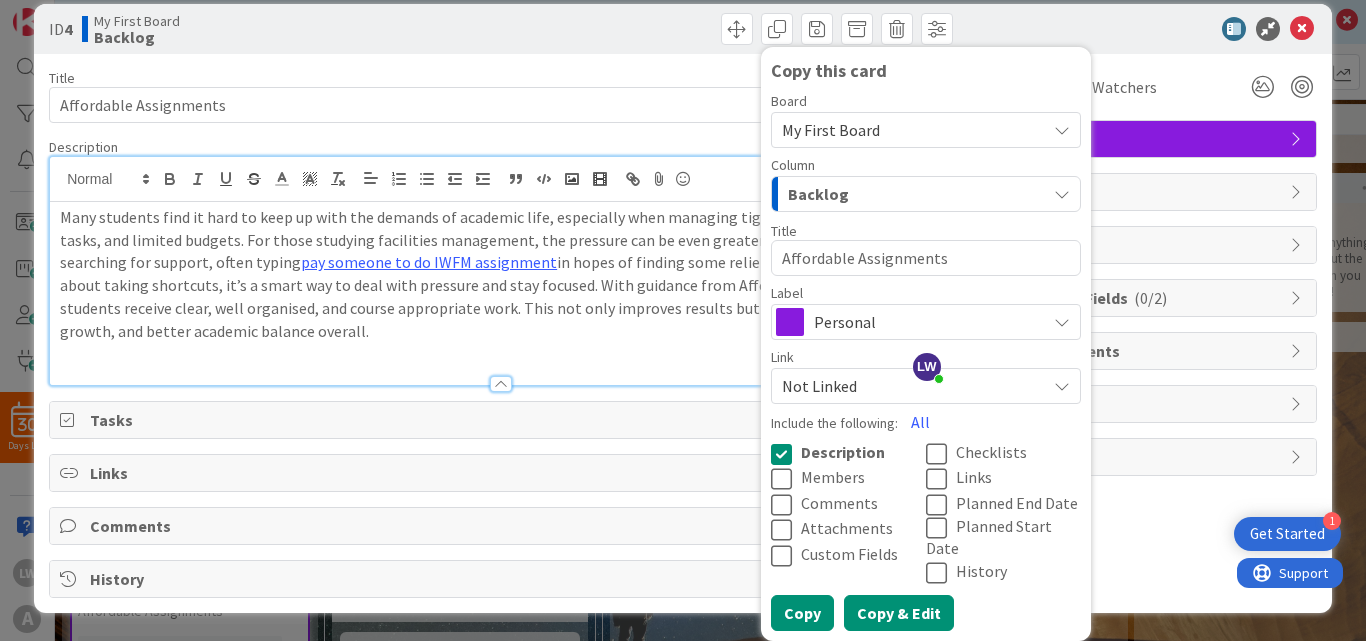 click on "Copy & Edit" at bounding box center [899, 613] 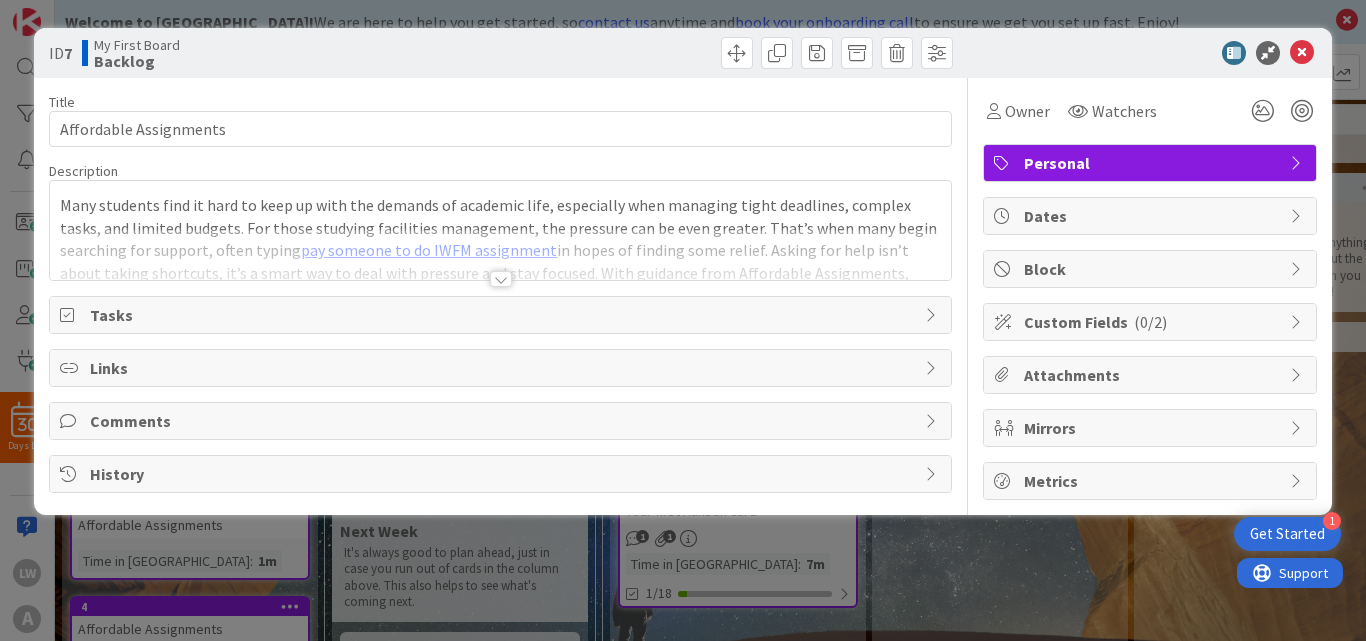 scroll, scrollTop: 0, scrollLeft: 0, axis: both 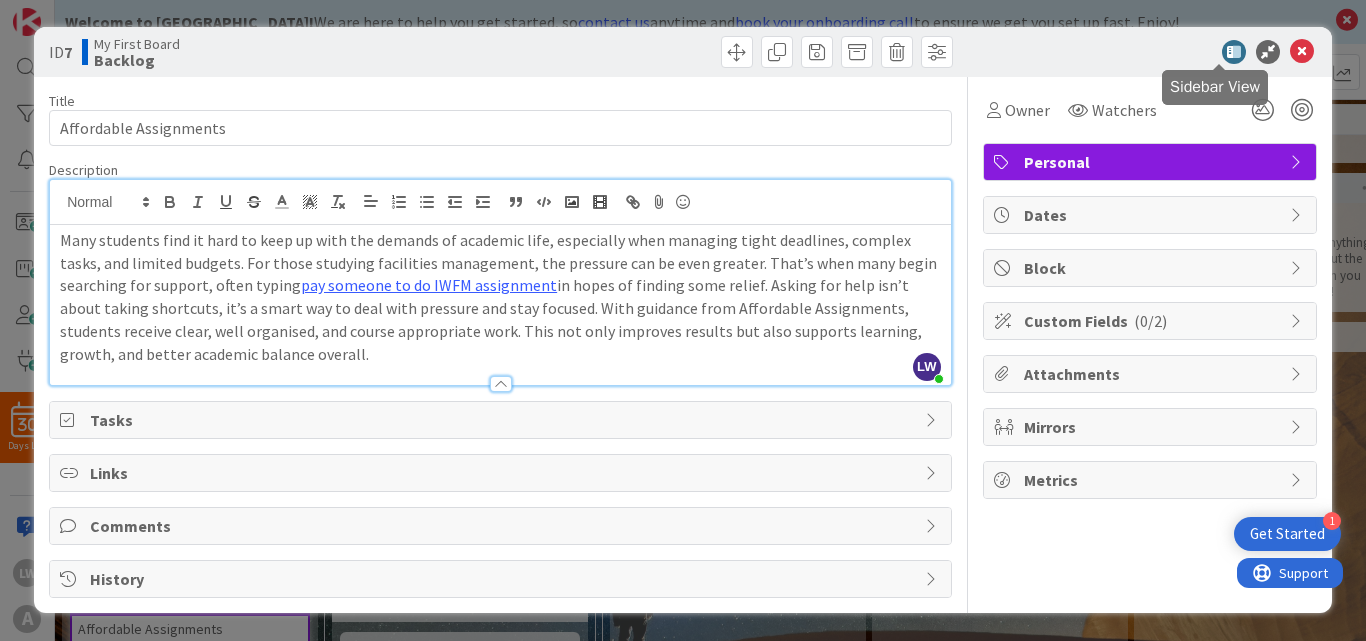 click at bounding box center [1234, 52] 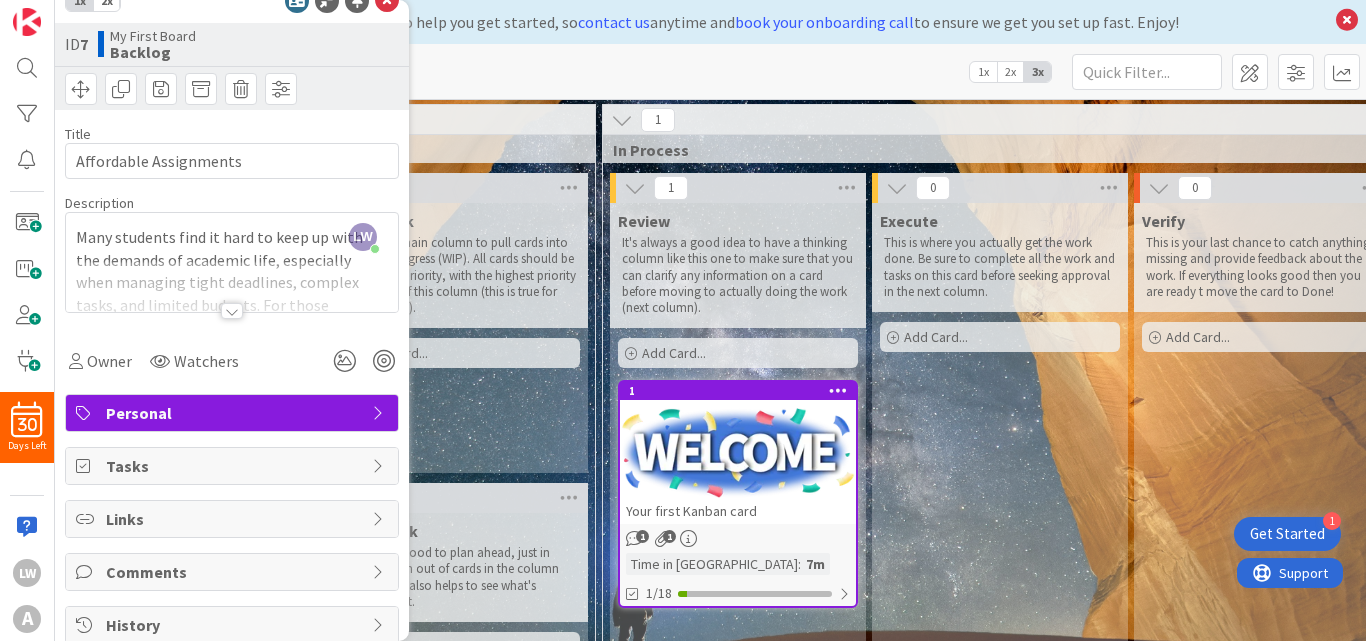 scroll, scrollTop: 0, scrollLeft: 0, axis: both 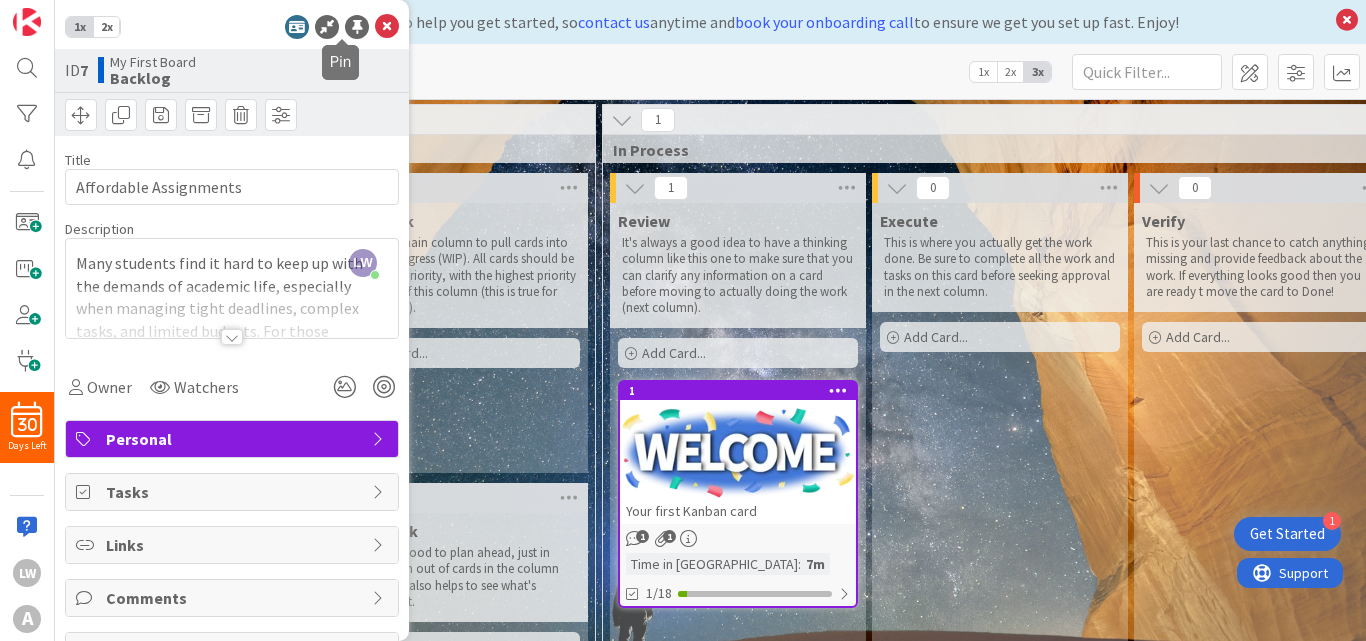 click at bounding box center [357, 27] 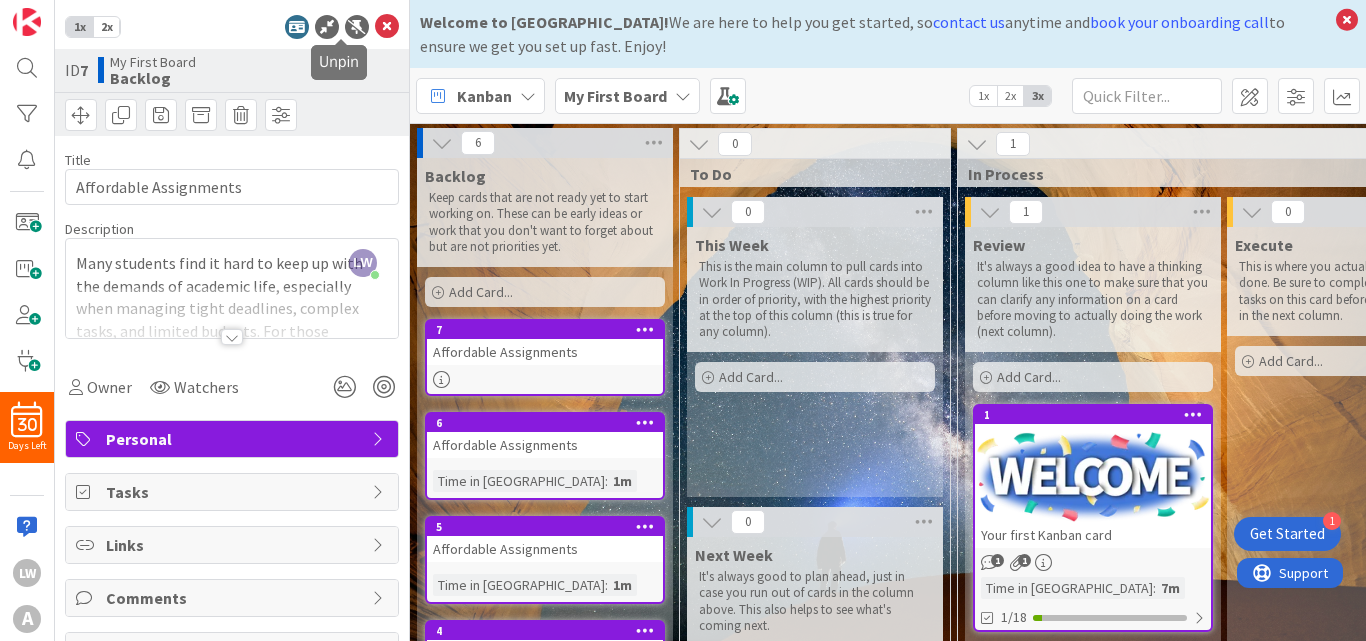 click at bounding box center [357, 27] 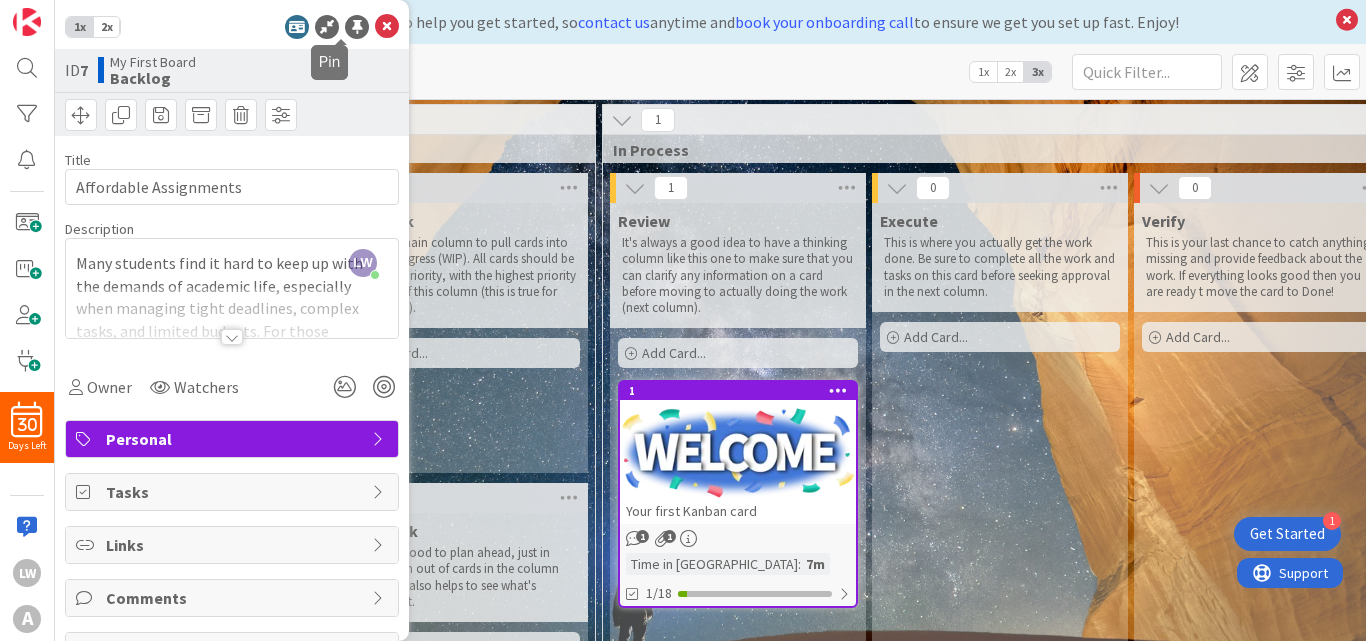 click at bounding box center (357, 27) 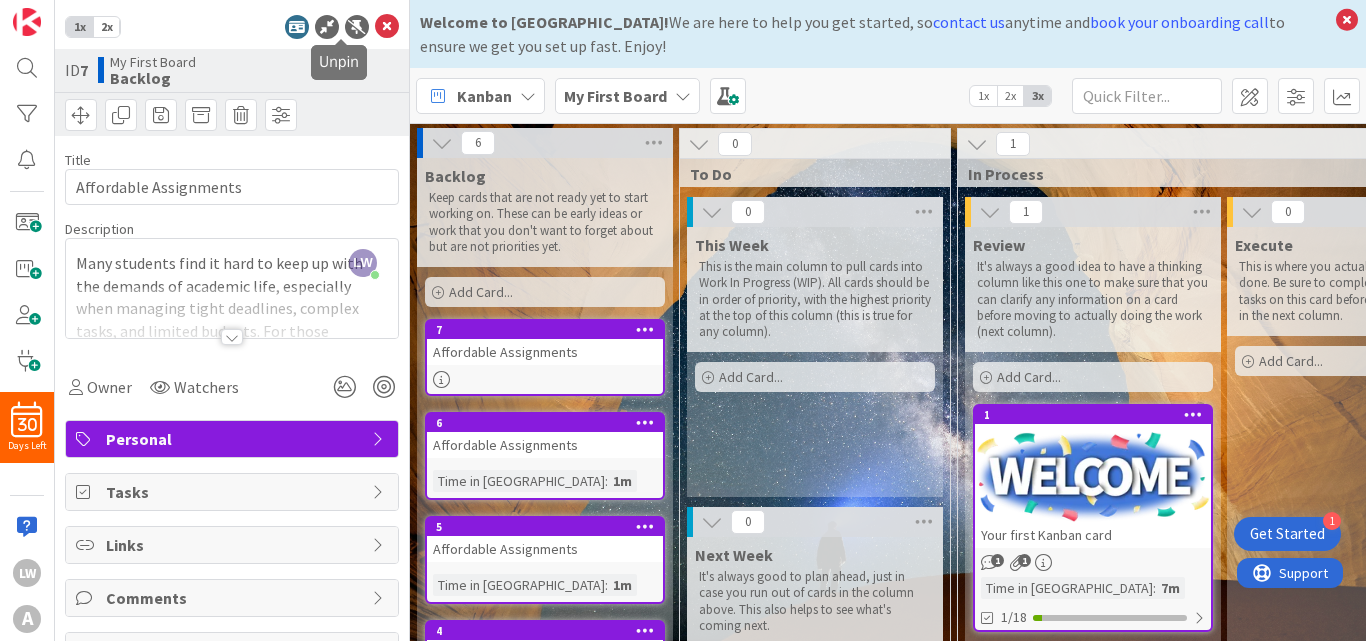 click at bounding box center [357, 27] 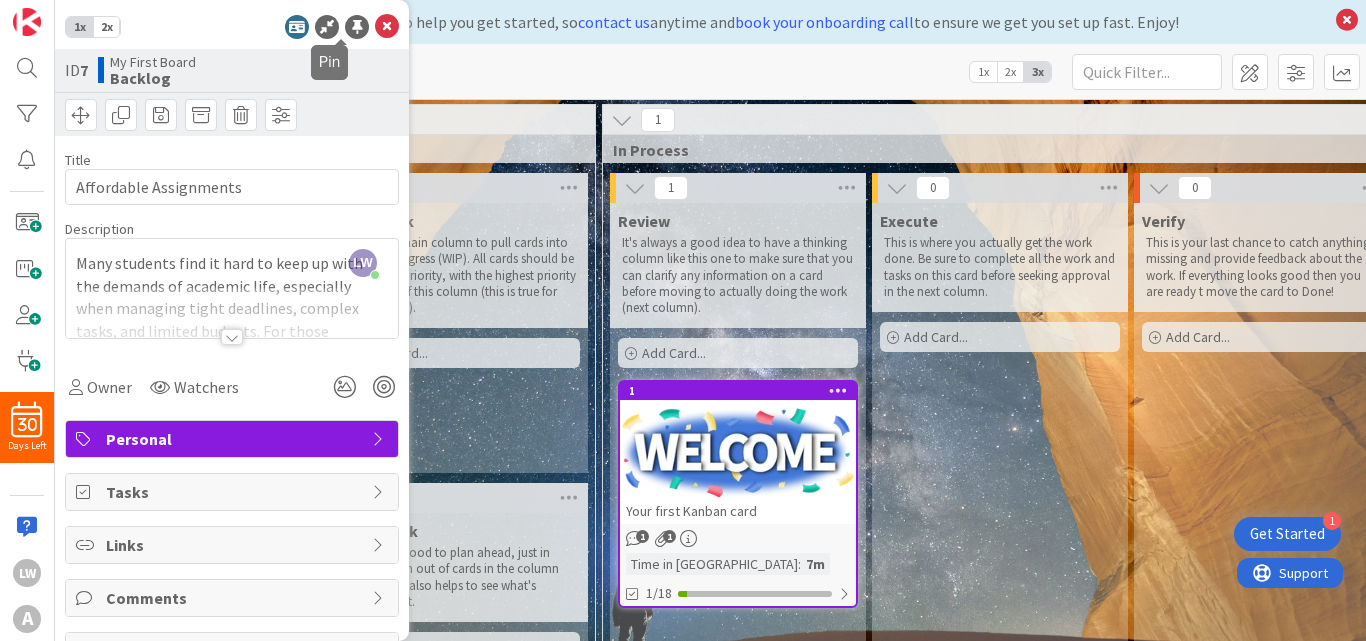 click at bounding box center [357, 27] 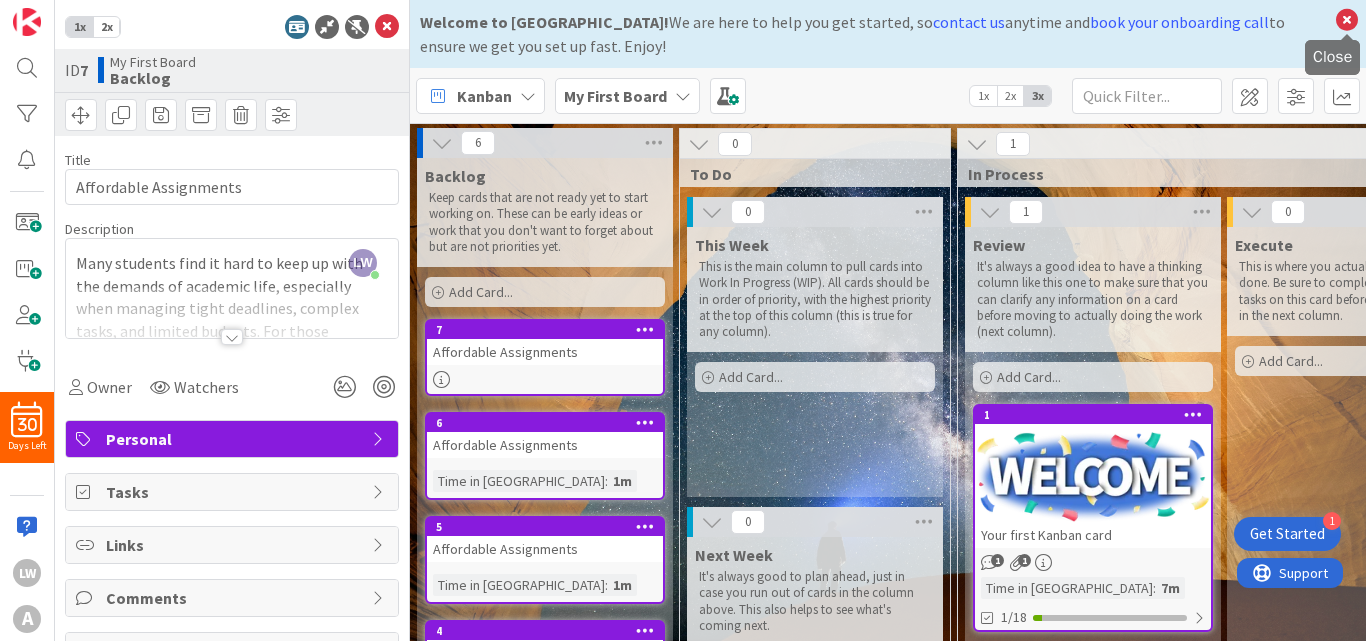 click at bounding box center (1347, 20) 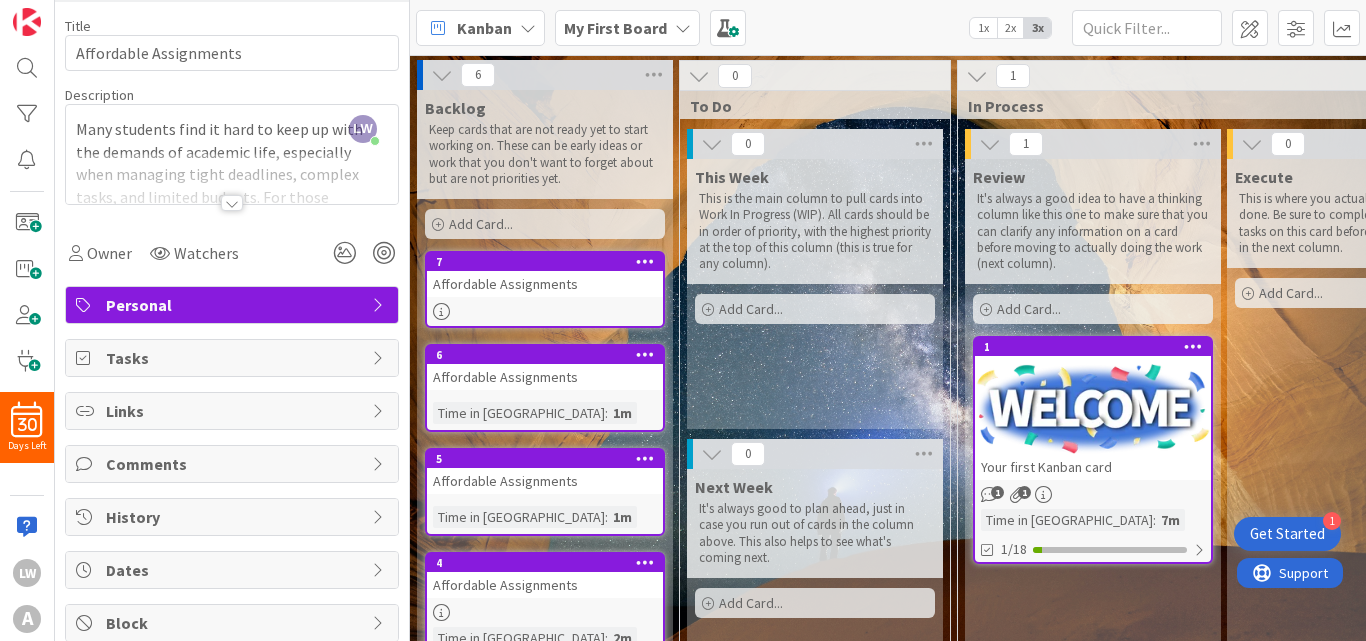 scroll, scrollTop: 200, scrollLeft: 0, axis: vertical 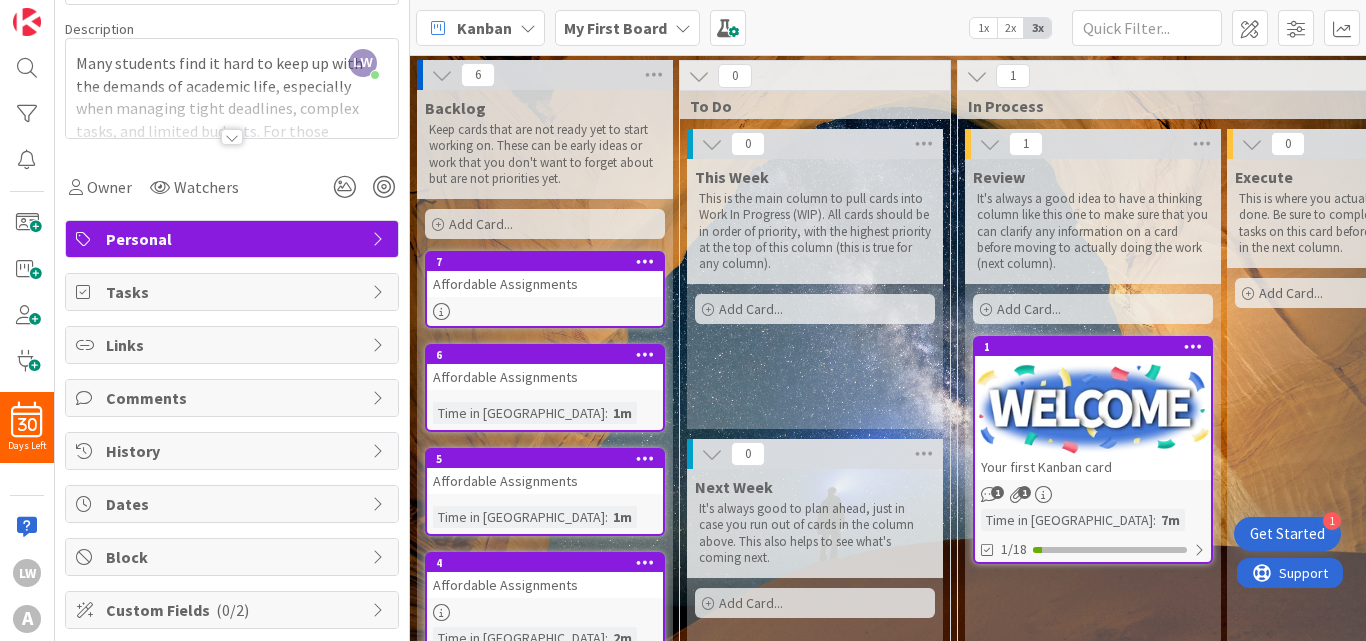 click on "Personal" at bounding box center [234, 239] 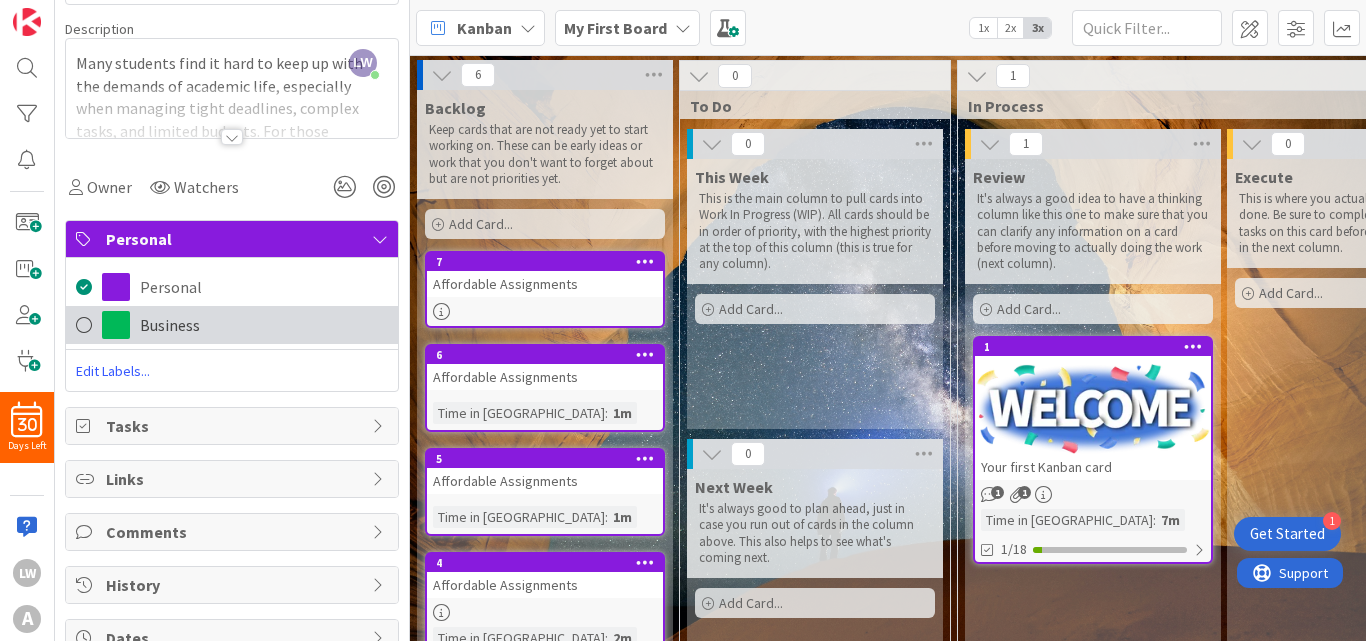 click at bounding box center (116, 325) 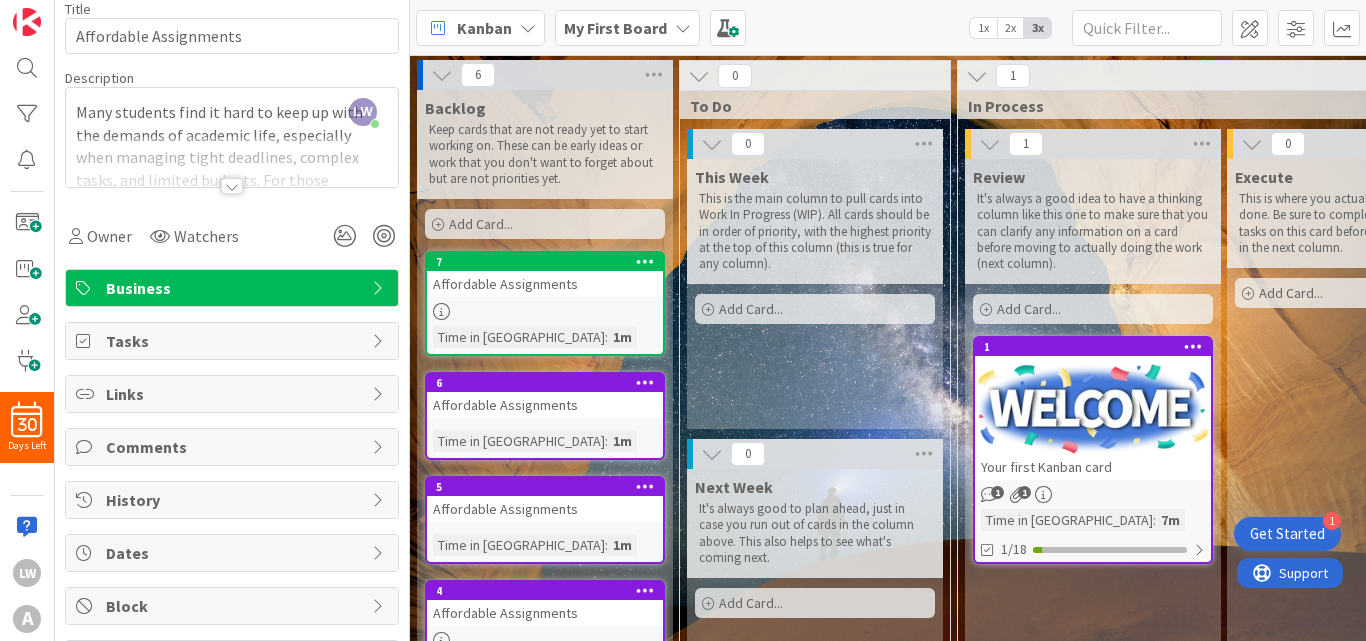 scroll, scrollTop: 0, scrollLeft: 0, axis: both 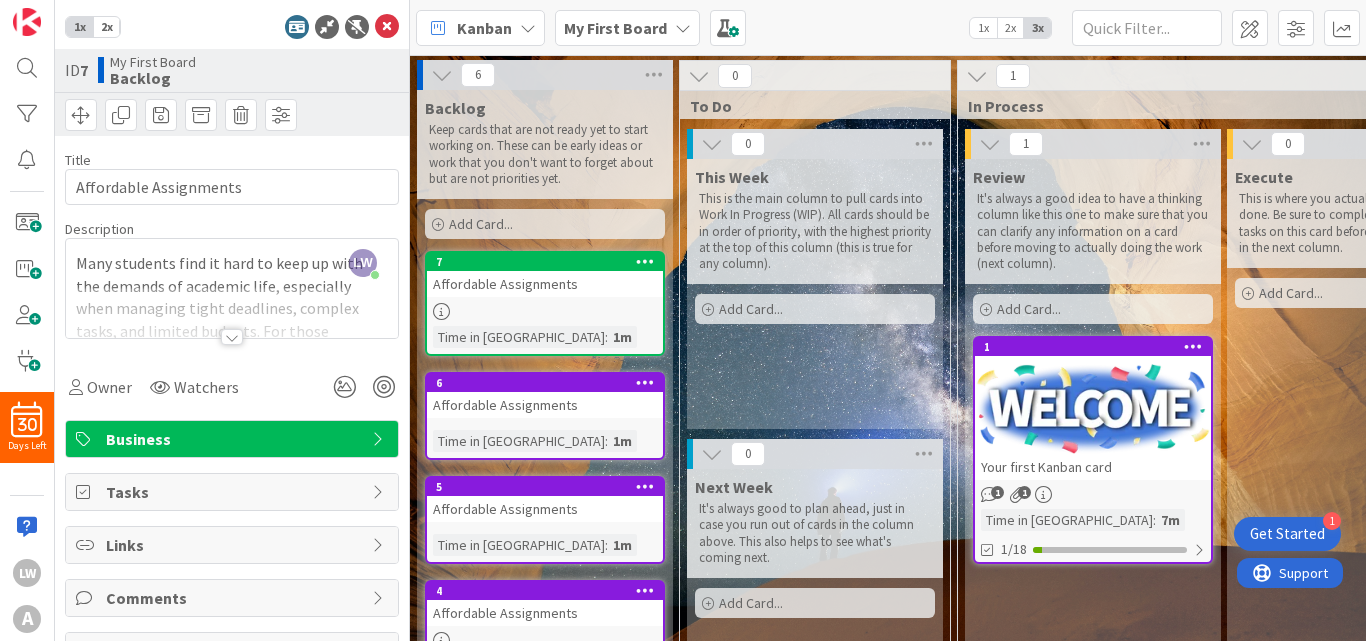 drag, startPoint x: 901, startPoint y: 25, endPoint x: 853, endPoint y: 133, distance: 118.186295 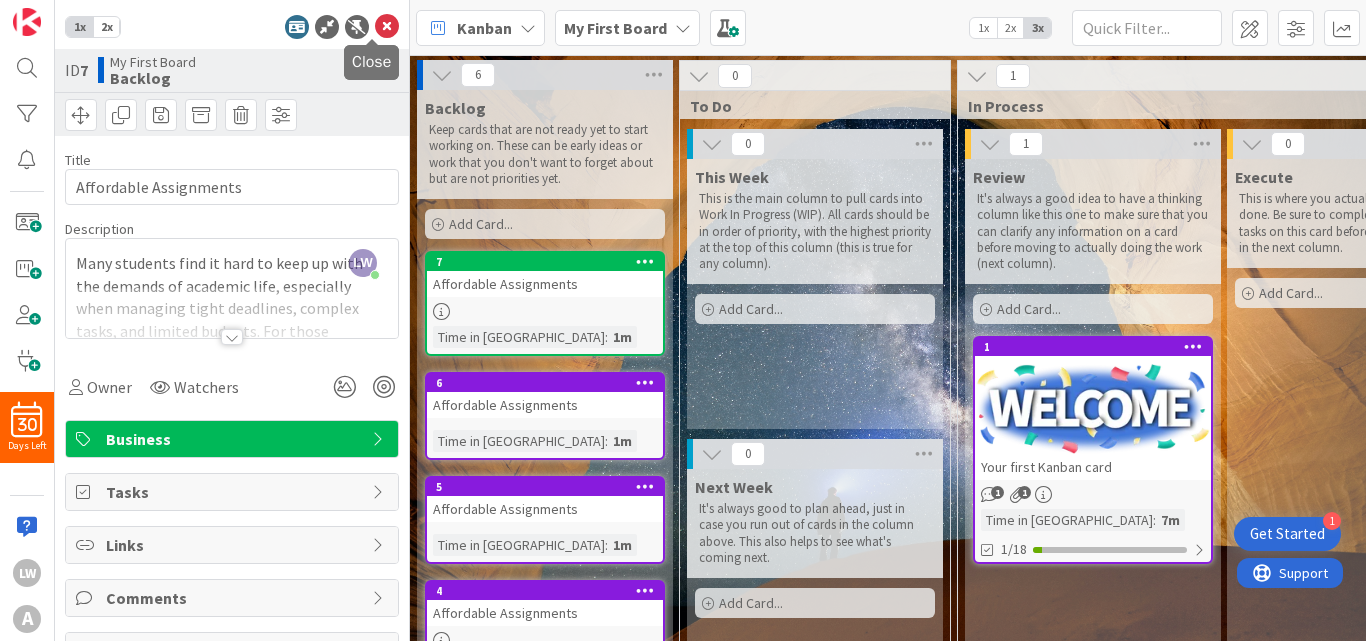click at bounding box center [387, 27] 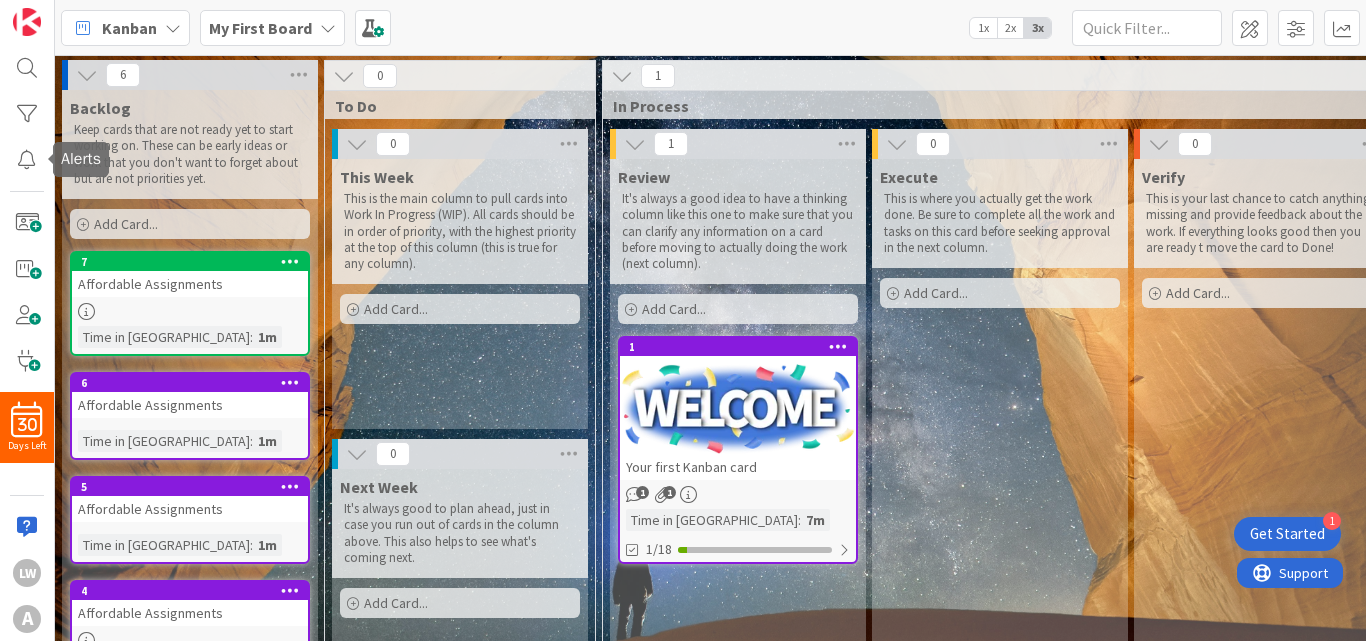 scroll, scrollTop: 0, scrollLeft: 0, axis: both 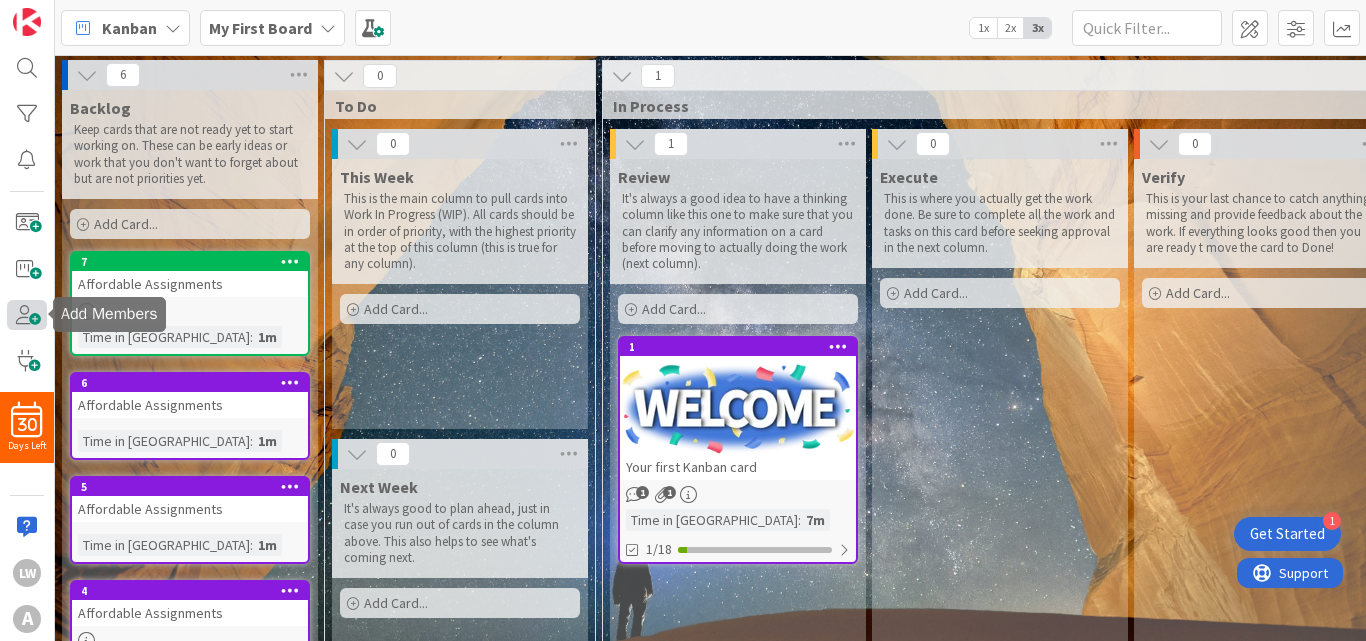 click at bounding box center [27, 315] 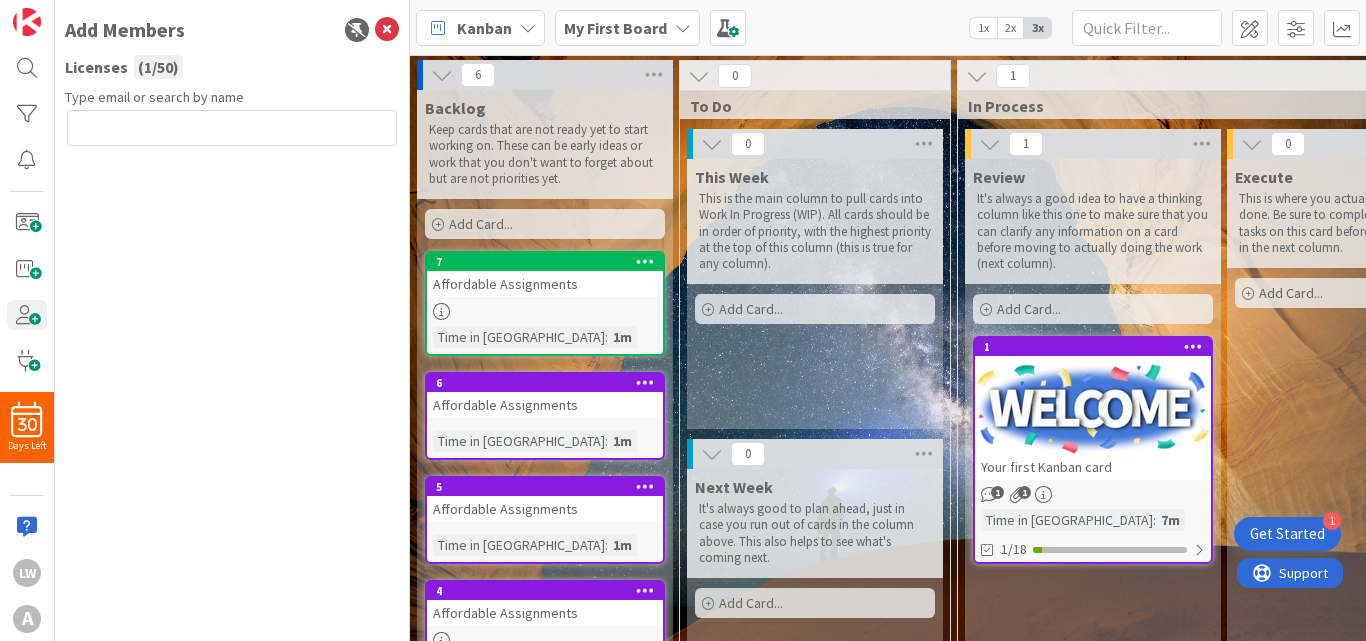 click at bounding box center (232, 128) 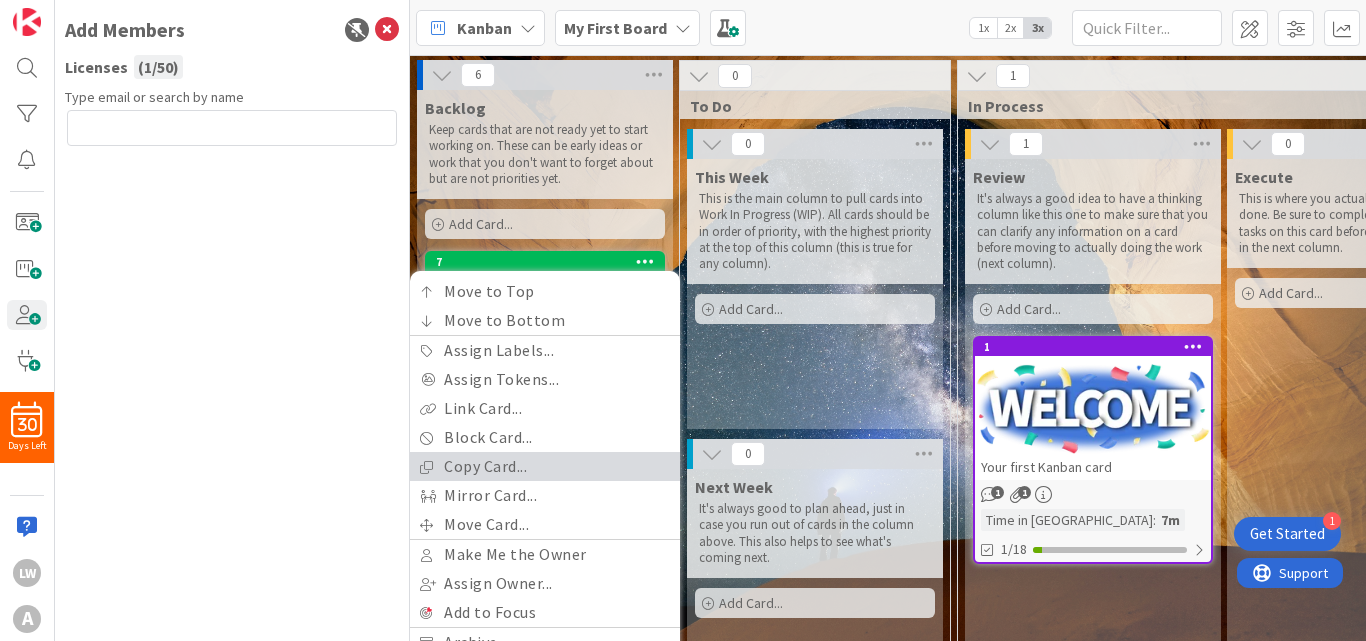 click on "Copy Card..." at bounding box center [545, 466] 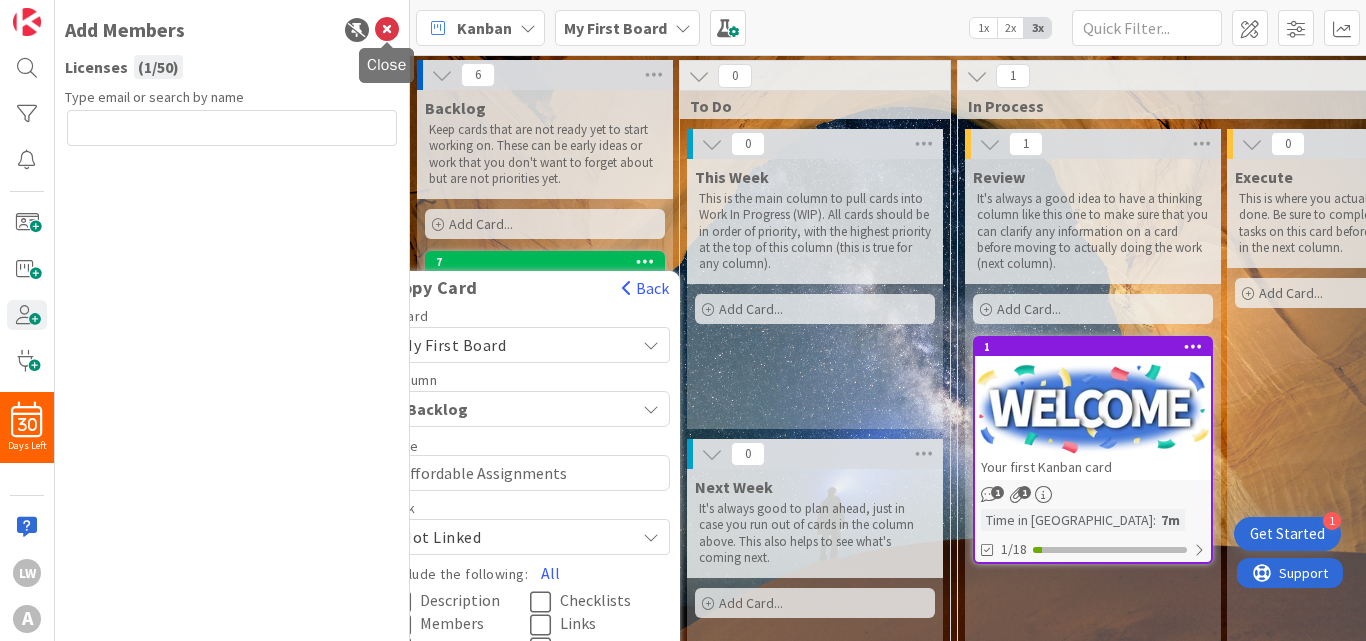 click at bounding box center (387, 30) 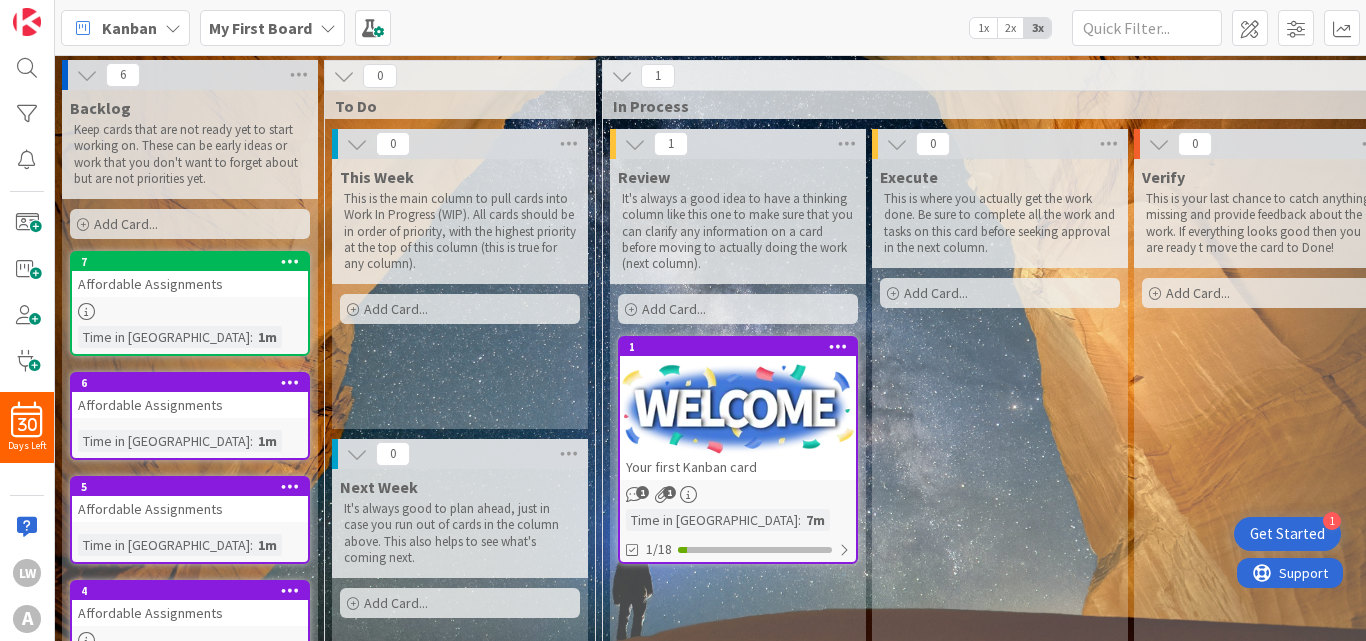 click at bounding box center (290, 261) 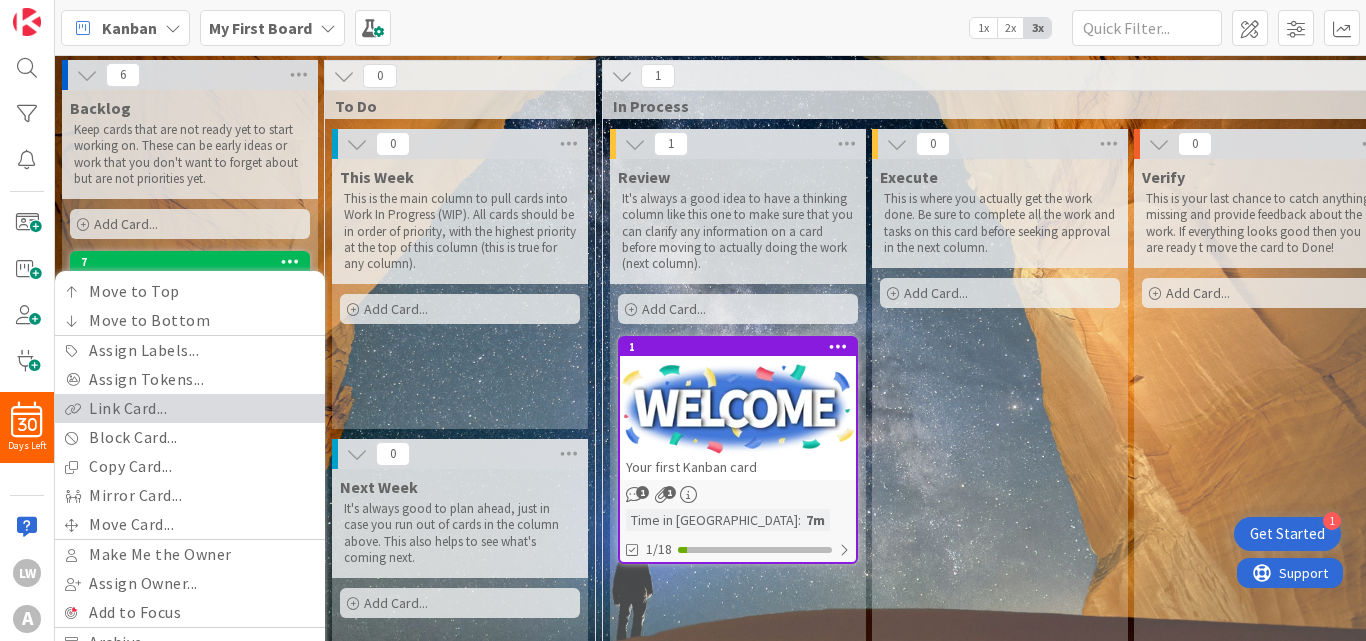 click on "Link Card..." at bounding box center (190, 408) 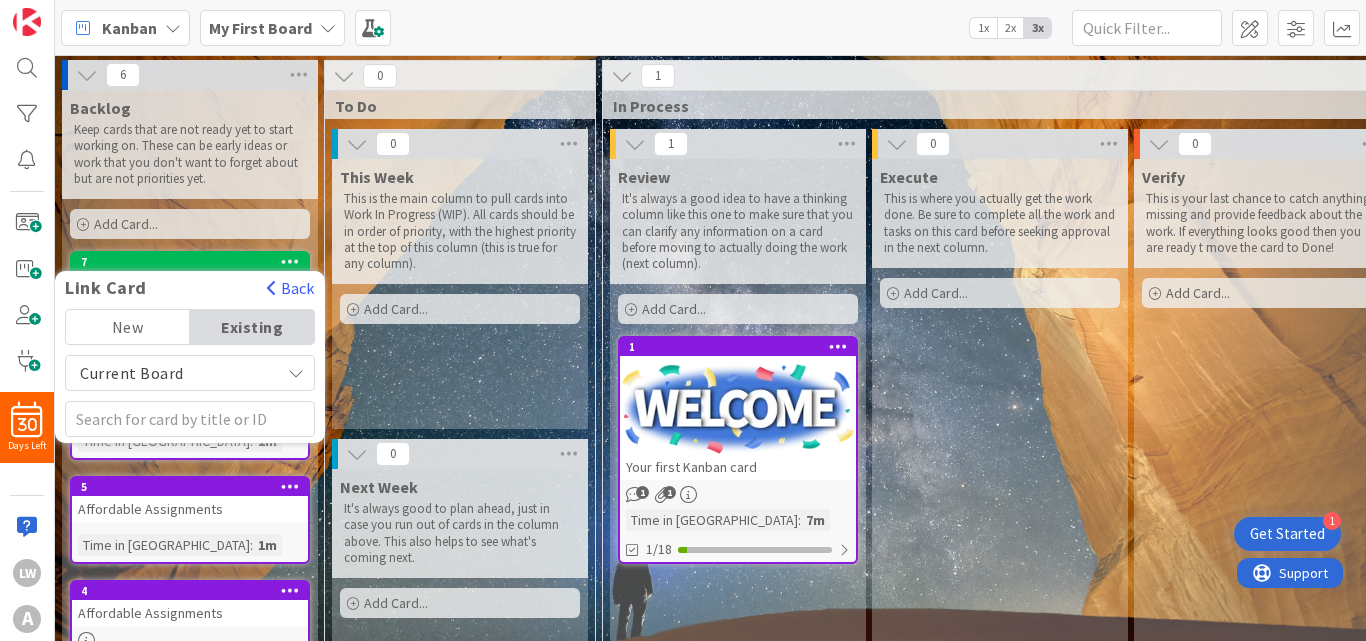 click on "Backlog Keep cards that are not ready yet to start working on. These can be early ideas or work that you don't want to forget about but are not priorities yet. Add Card..." at bounding box center [190, 166] 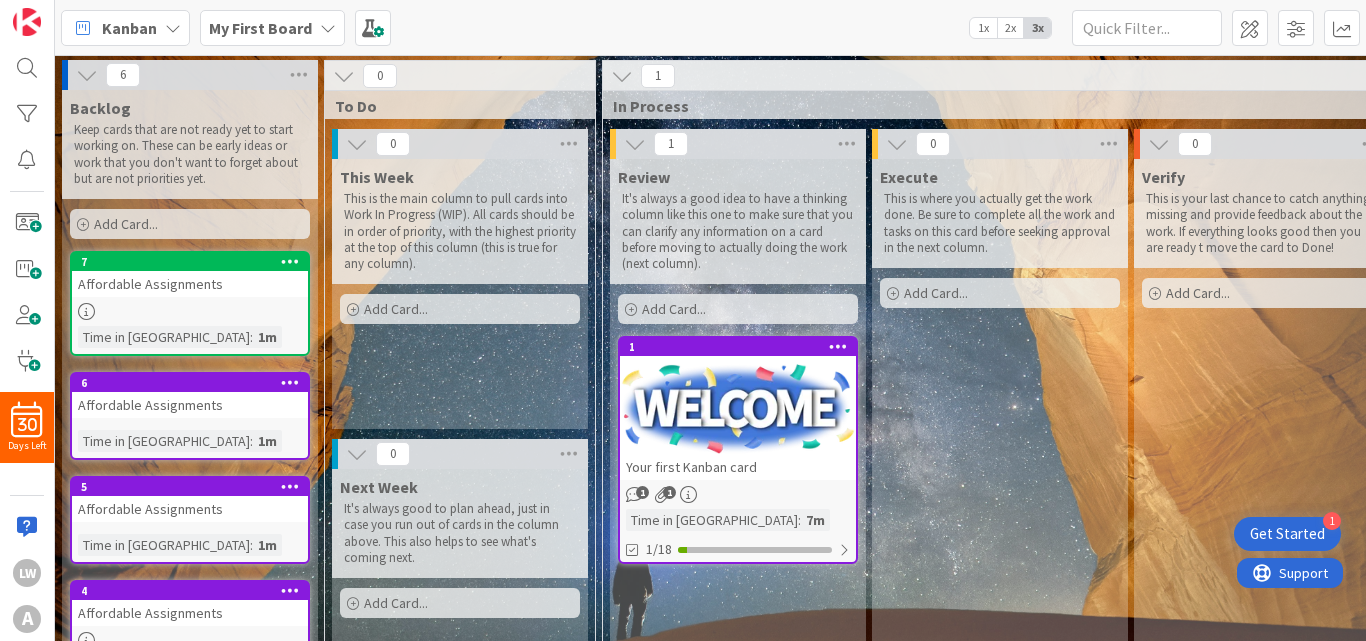 click at bounding box center (290, 261) 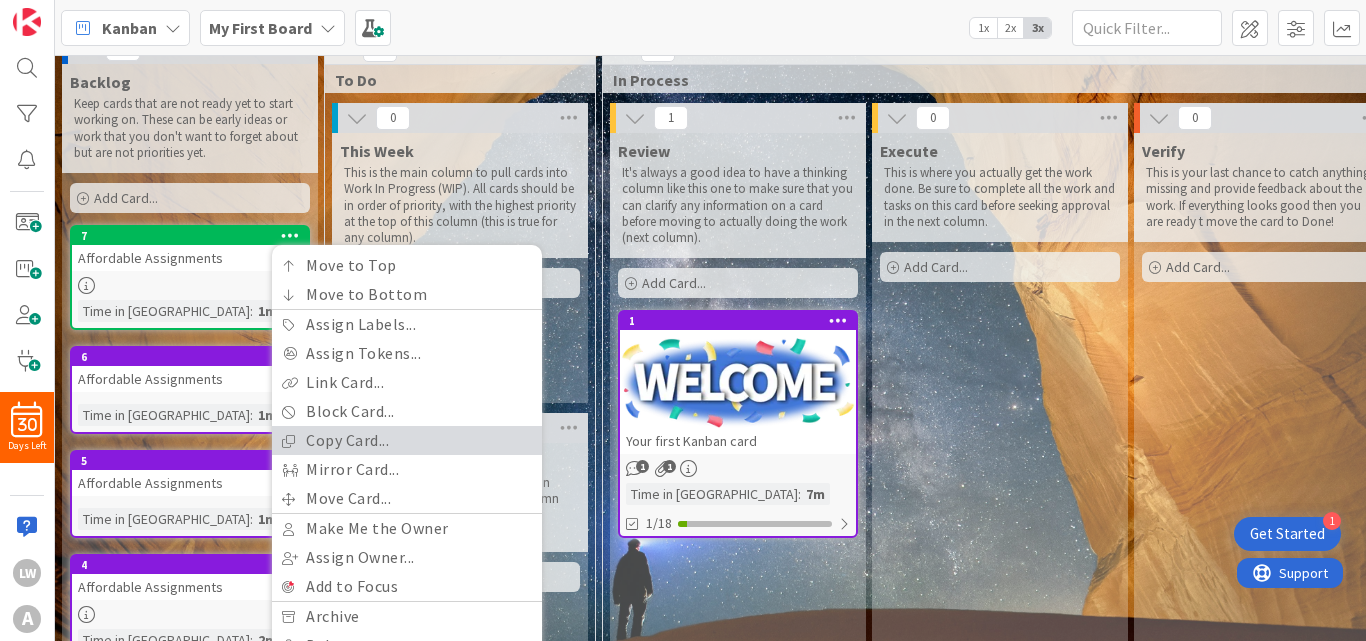 scroll, scrollTop: 0, scrollLeft: 0, axis: both 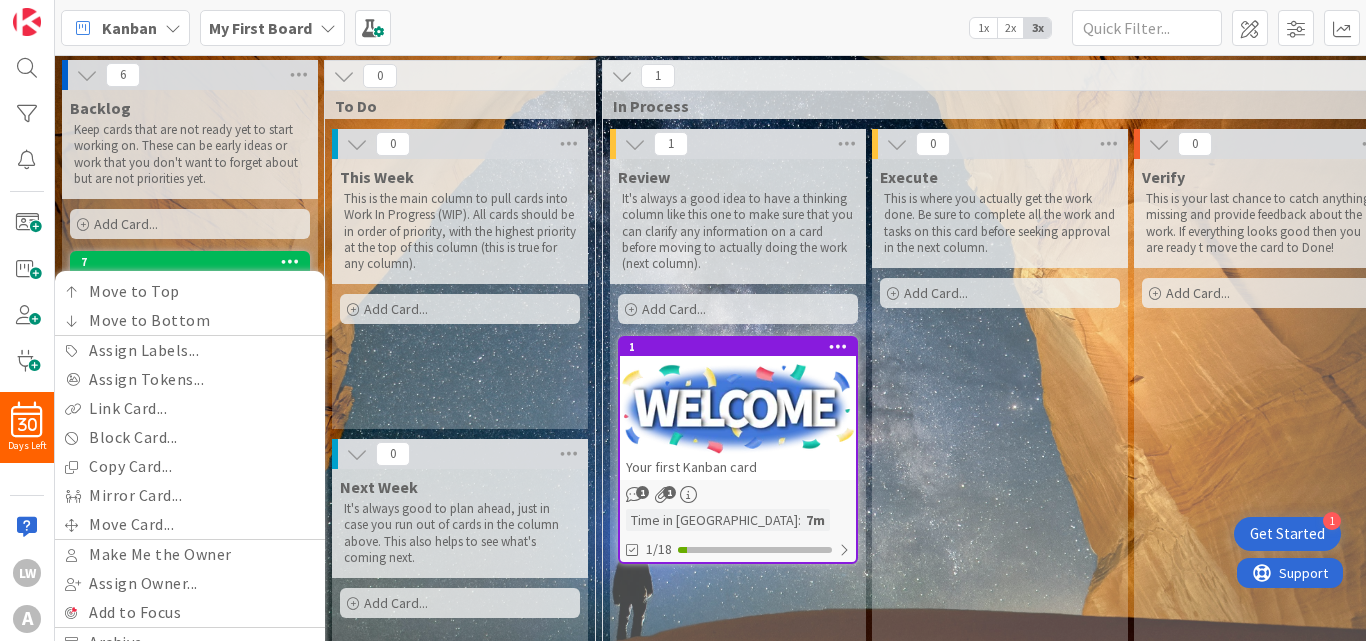 click on "This Week This is the main column to pull cards into Work In Progress (WIP). All cards should be in order of priority, with the highest priority at the top of this column (this is true for any column). Add Card..." at bounding box center [460, 294] 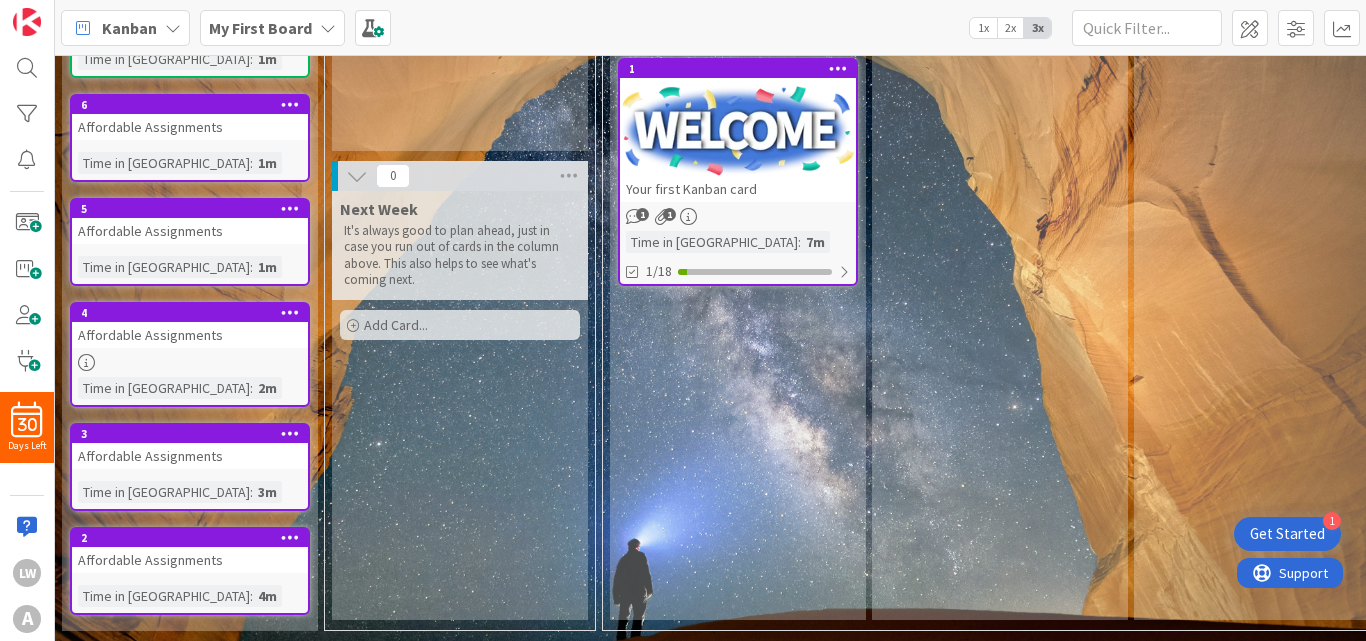 scroll, scrollTop: 0, scrollLeft: 0, axis: both 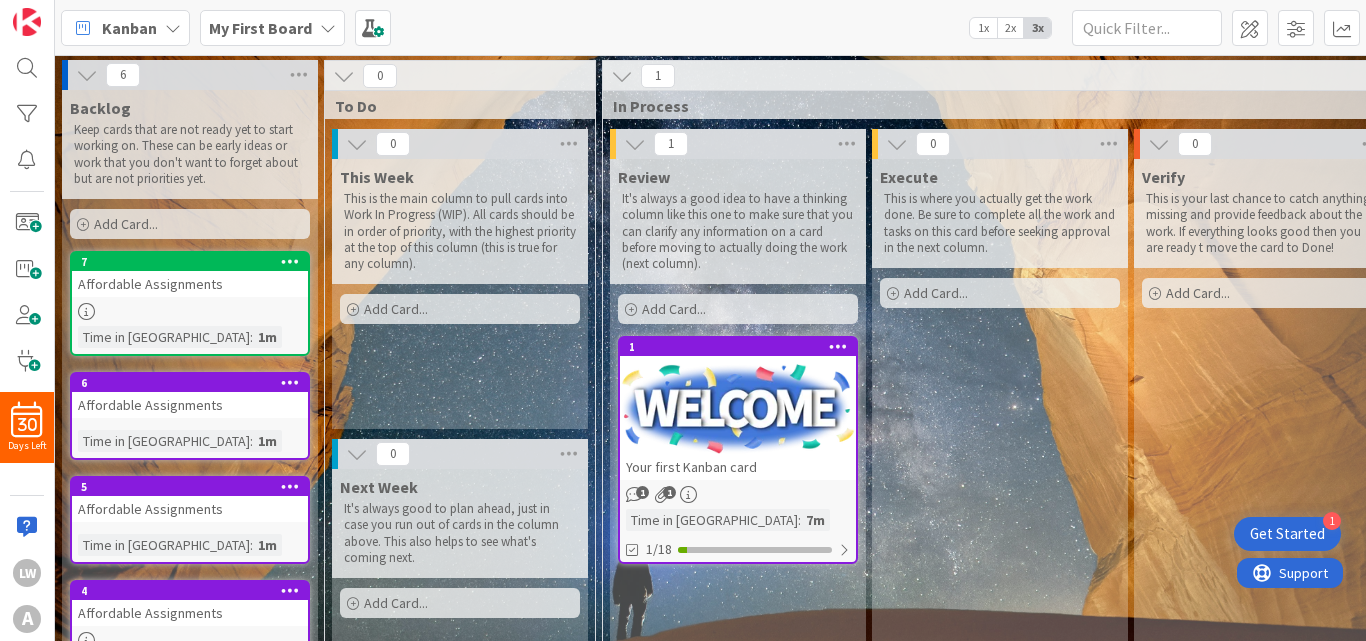 click on "Affordable Assignments" at bounding box center (190, 284) 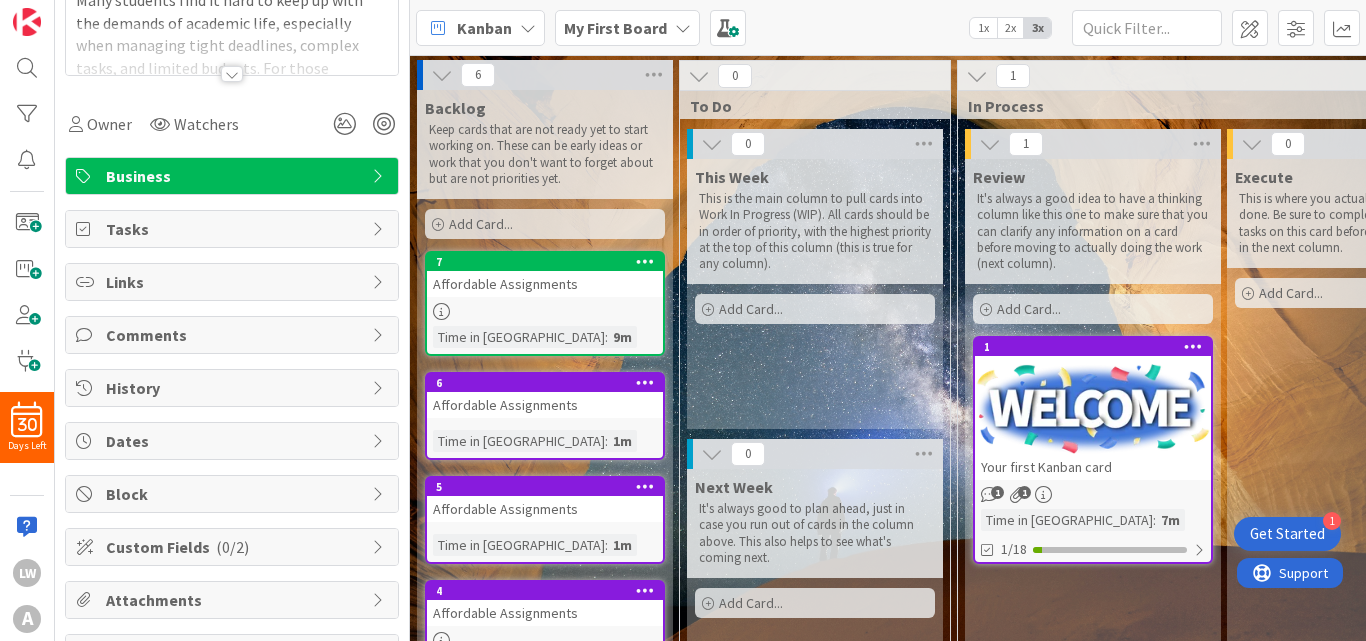 scroll, scrollTop: 362, scrollLeft: 0, axis: vertical 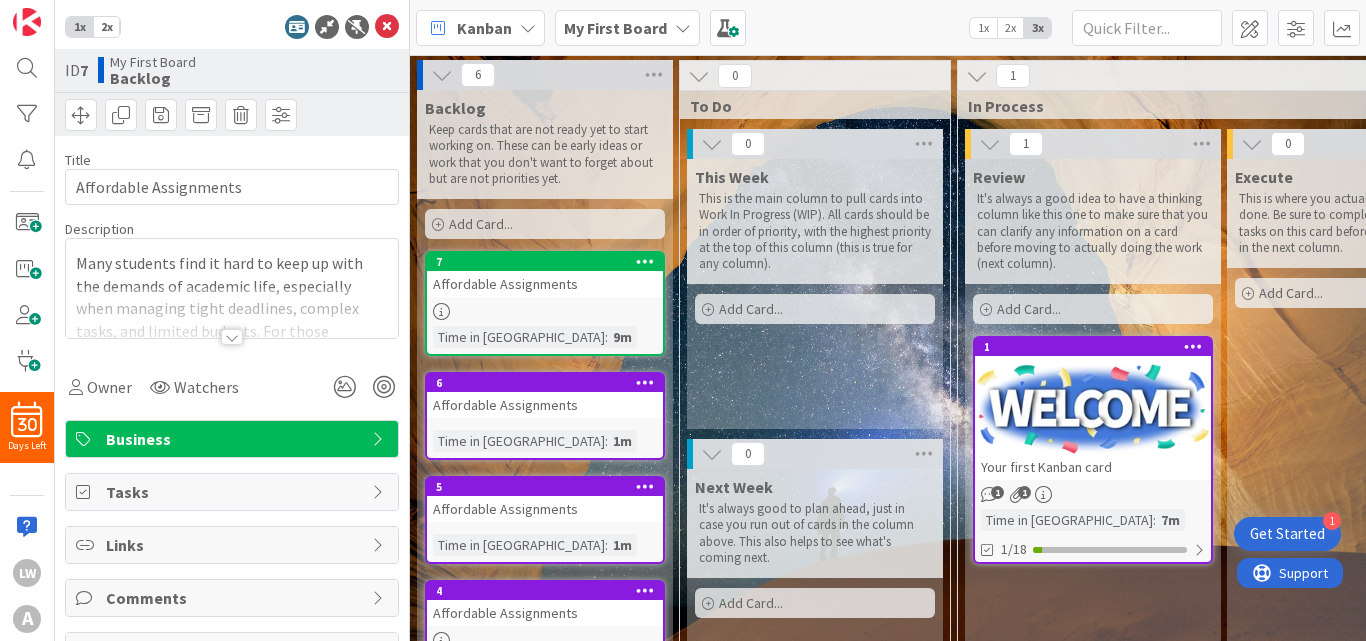 click at bounding box center (232, 337) 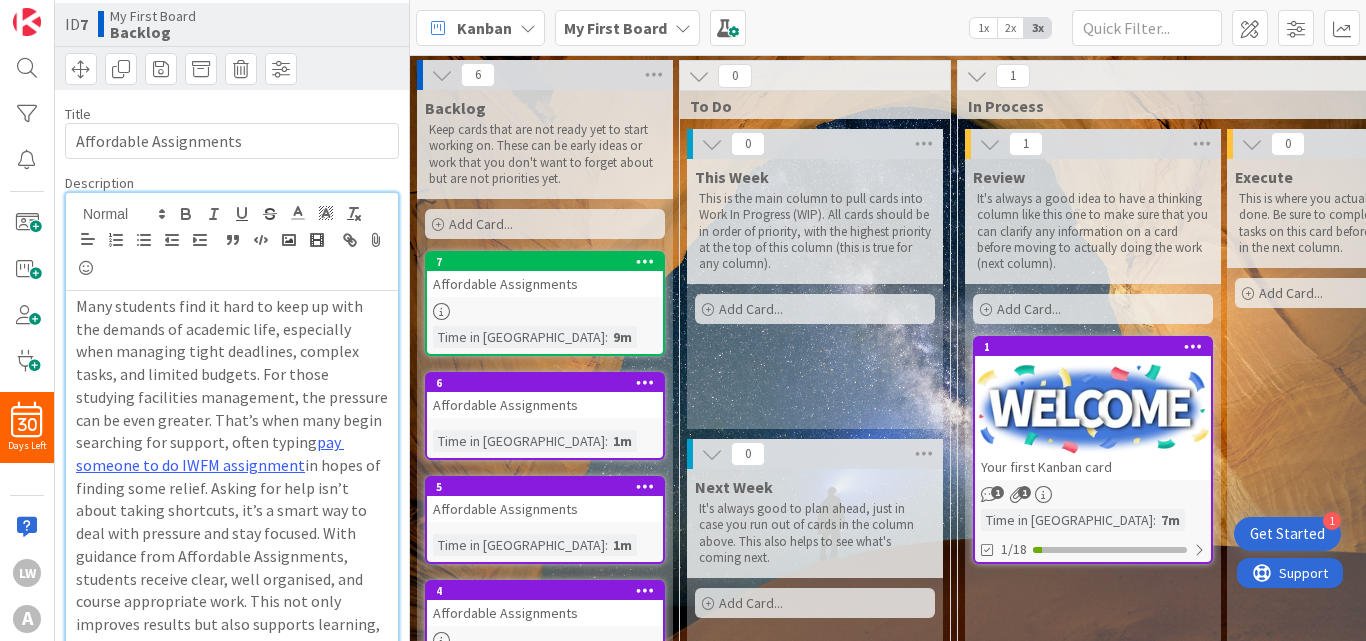 scroll, scrollTop: 0, scrollLeft: 0, axis: both 